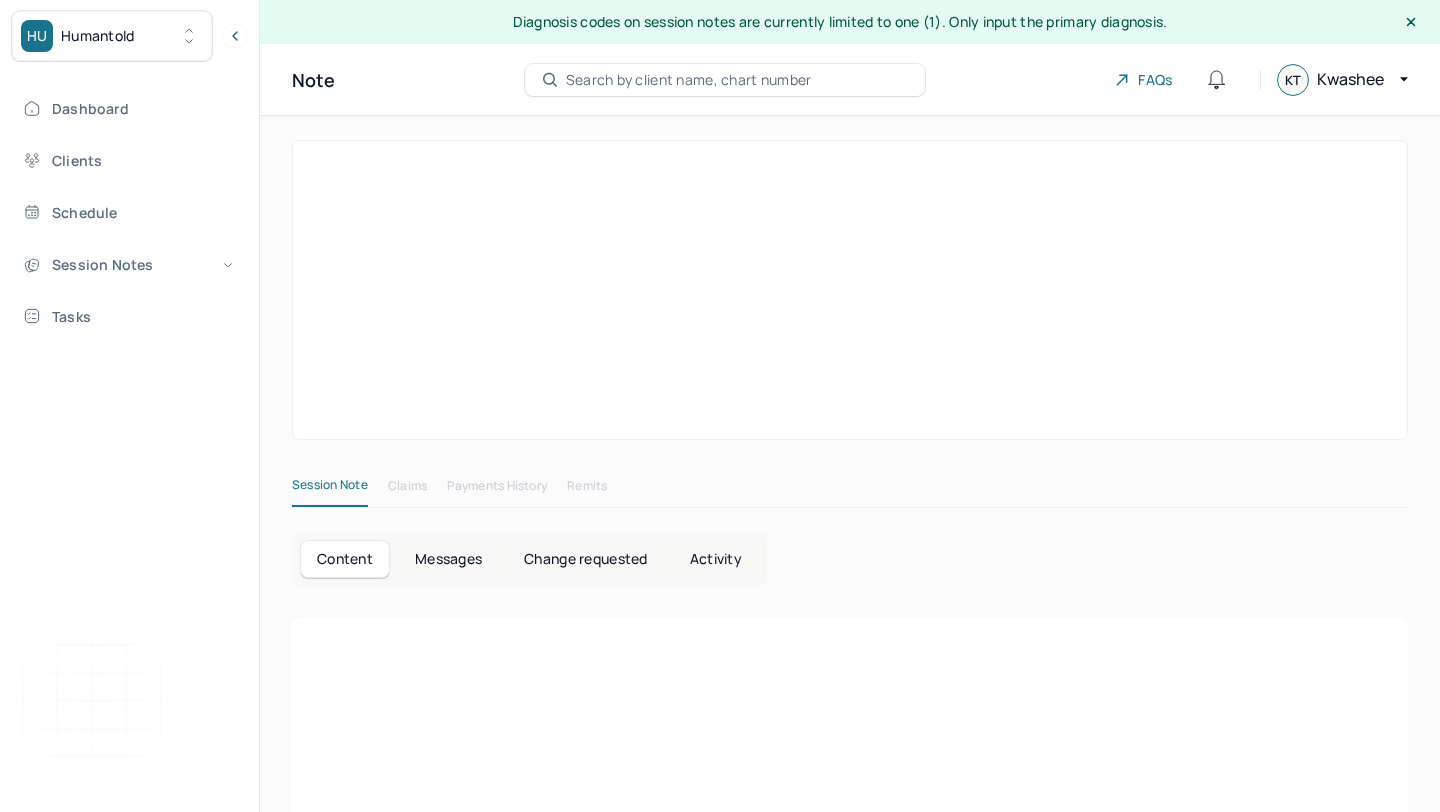 scroll, scrollTop: 0, scrollLeft: 0, axis: both 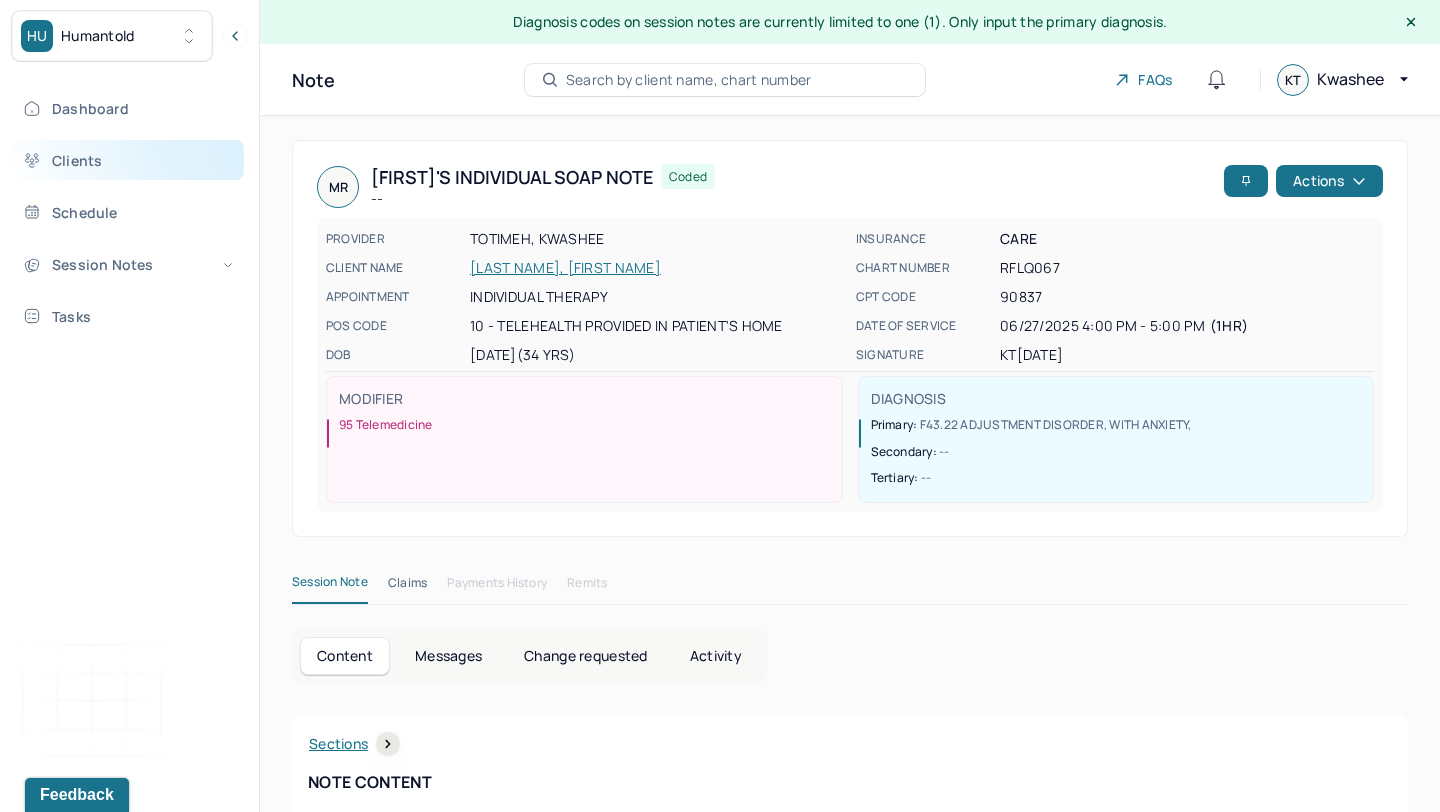 click on "Clients" at bounding box center [128, 160] 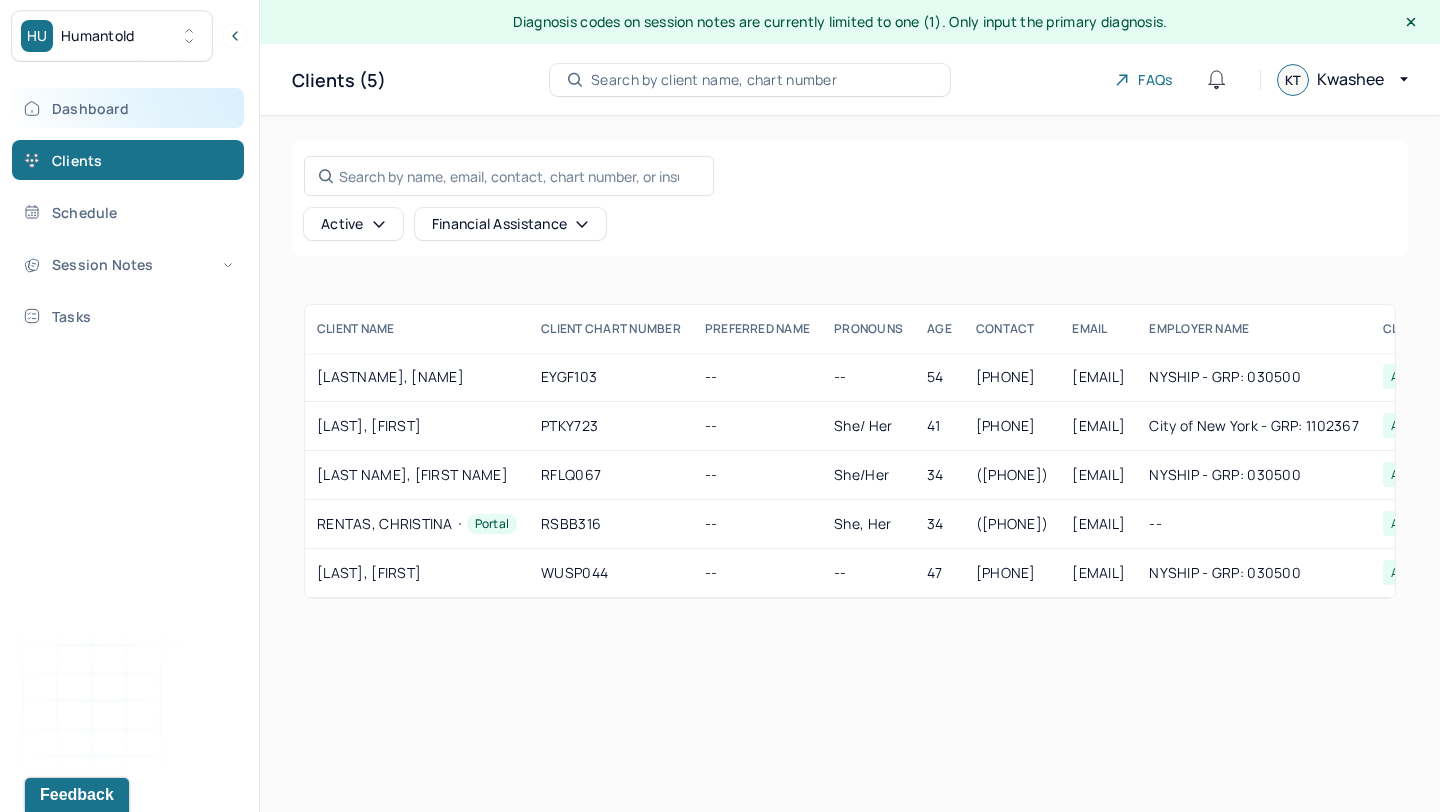 click on "Dashboard" at bounding box center [128, 108] 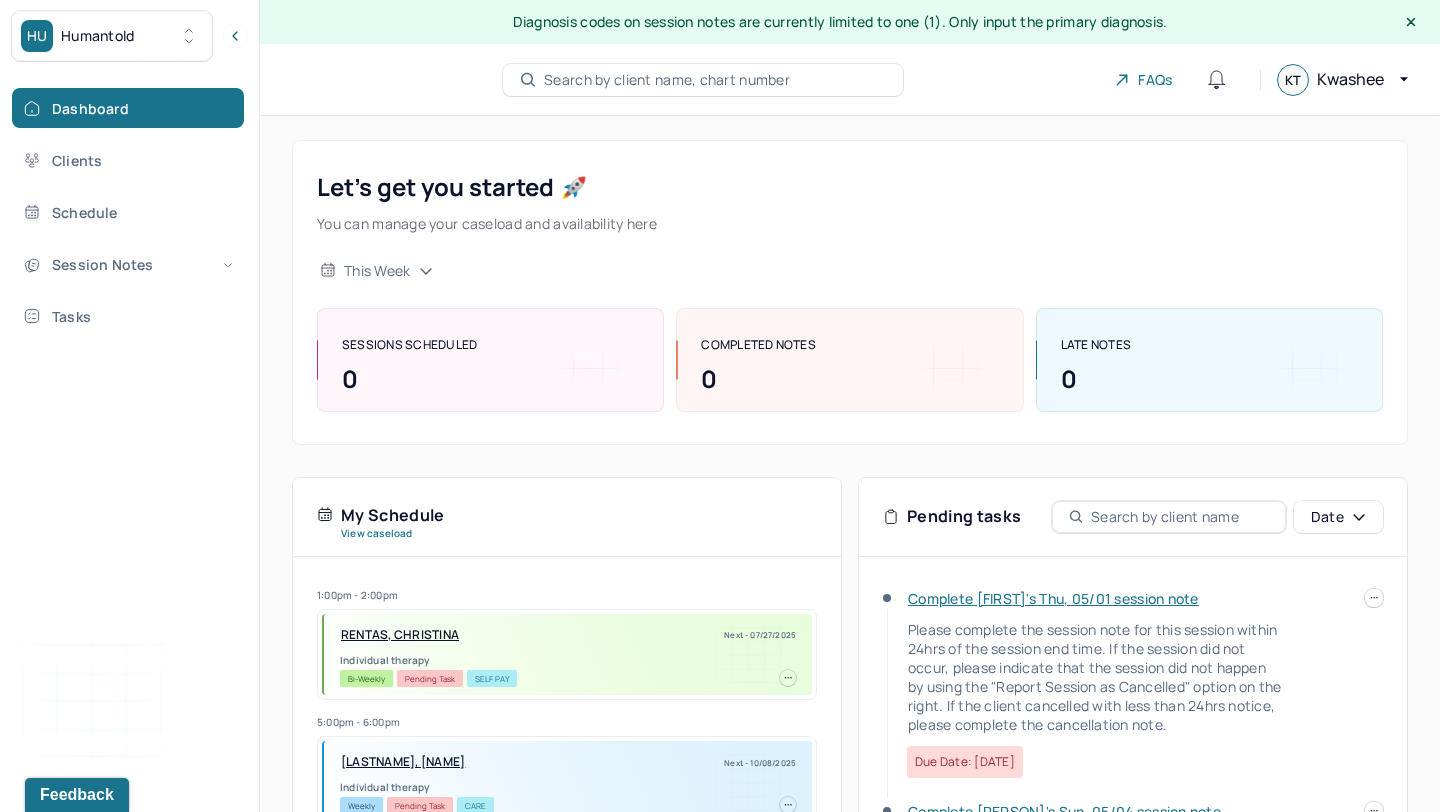 scroll, scrollTop: 31, scrollLeft: 0, axis: vertical 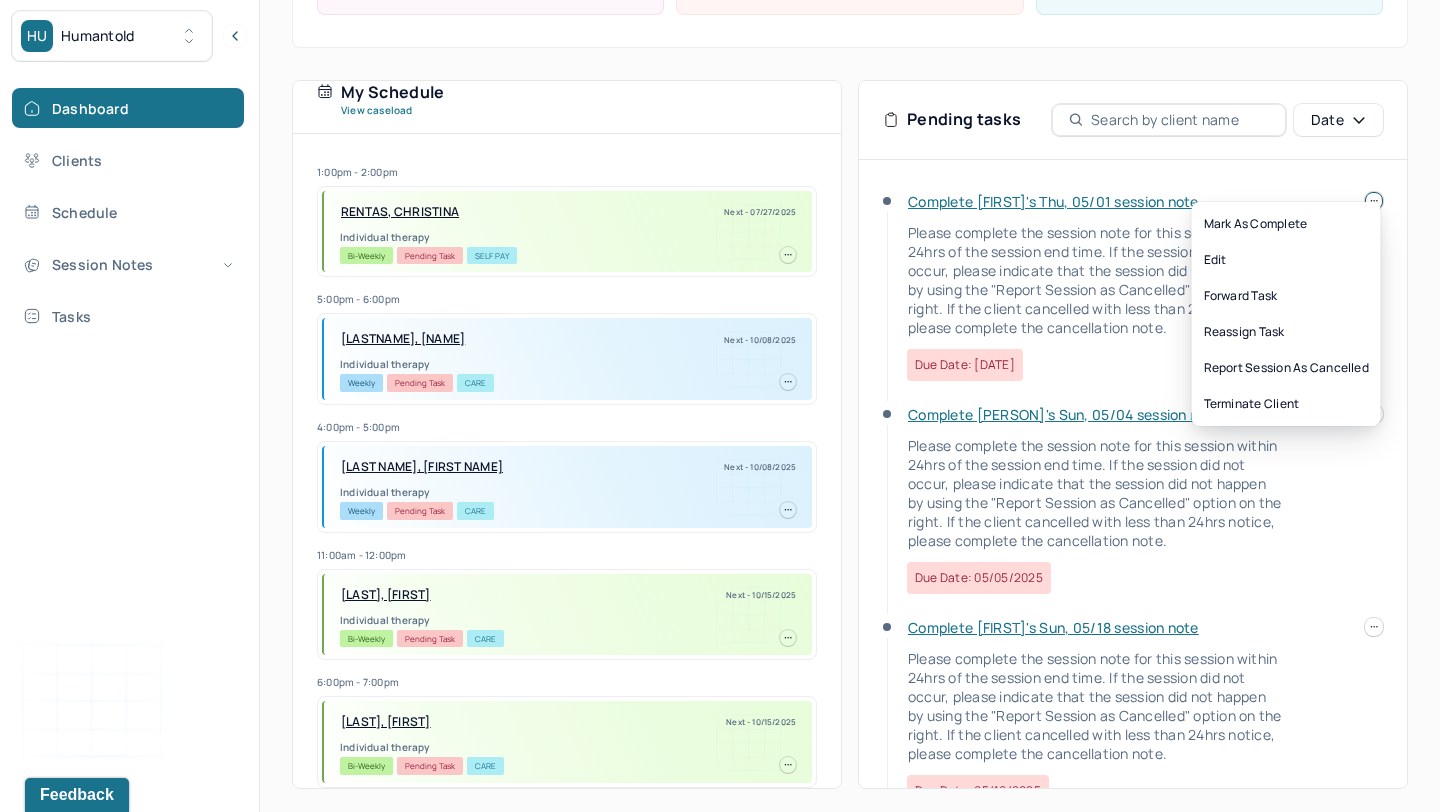 click on "HU Humantold Dashboard Clients Schedule Session Notes Tasks KT Kwashee Totimeh provider Logout Diagnosis codes on session notes are currently limited to one (1). Only input the primary diagnosis. Search by client name, chart number FAQs KT Kwashee Let’s get you started 🚀 You can manage your caseload and availability here this week SESSIONS SCHEDULED 0 COMPLETED NOTES 0 LATE NOTES 0 My Schedule View caseload 1:00pm - 2:00pm RENTAS, CHRISTINA Next - 07/27/2025 Individual therapy Bi-Weekly Pending Task Self Pay 5:00pm - 6:00pm EARL, SANDRA Next - 10/08/2025 Individual therapy Weekly Pending Task CARE 4:00pm - 5:00pm RAMNATH, MELODY Next - 10/08/2025 Individual therapy Weekly Pending Task CARE 11:00am - 12:00pm PARIS, ANIKA Next - 10/15/2025 Individual therapy Bi-Weekly Pending Task CARE 6:00pm - 7:00pm WATTS, ERIC Next - 10/15/2025 Individual therapy Bi-Weekly Pending Task CARE Pending tasks Date" at bounding box center [720, 208] 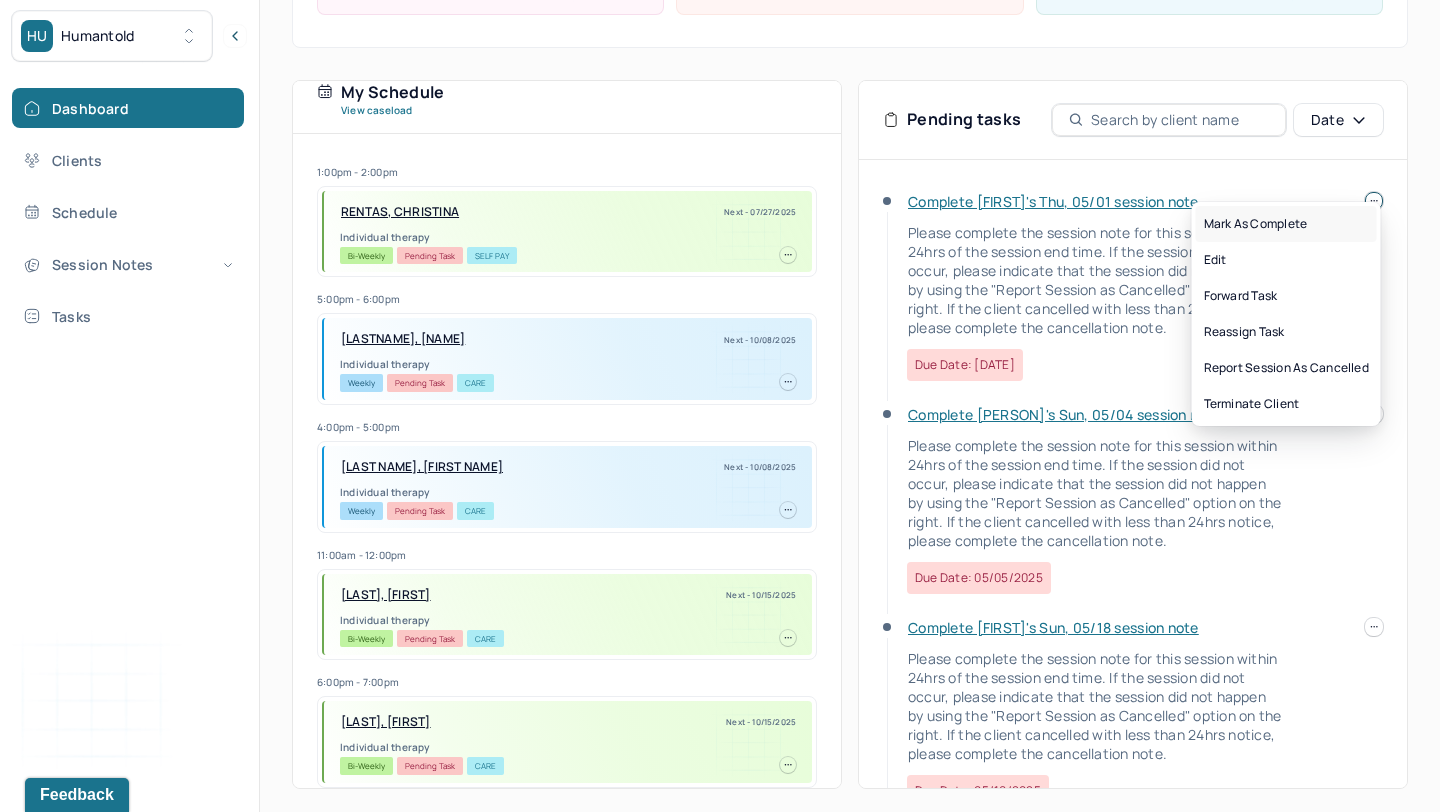 click on "Mark as complete" at bounding box center (1286, 224) 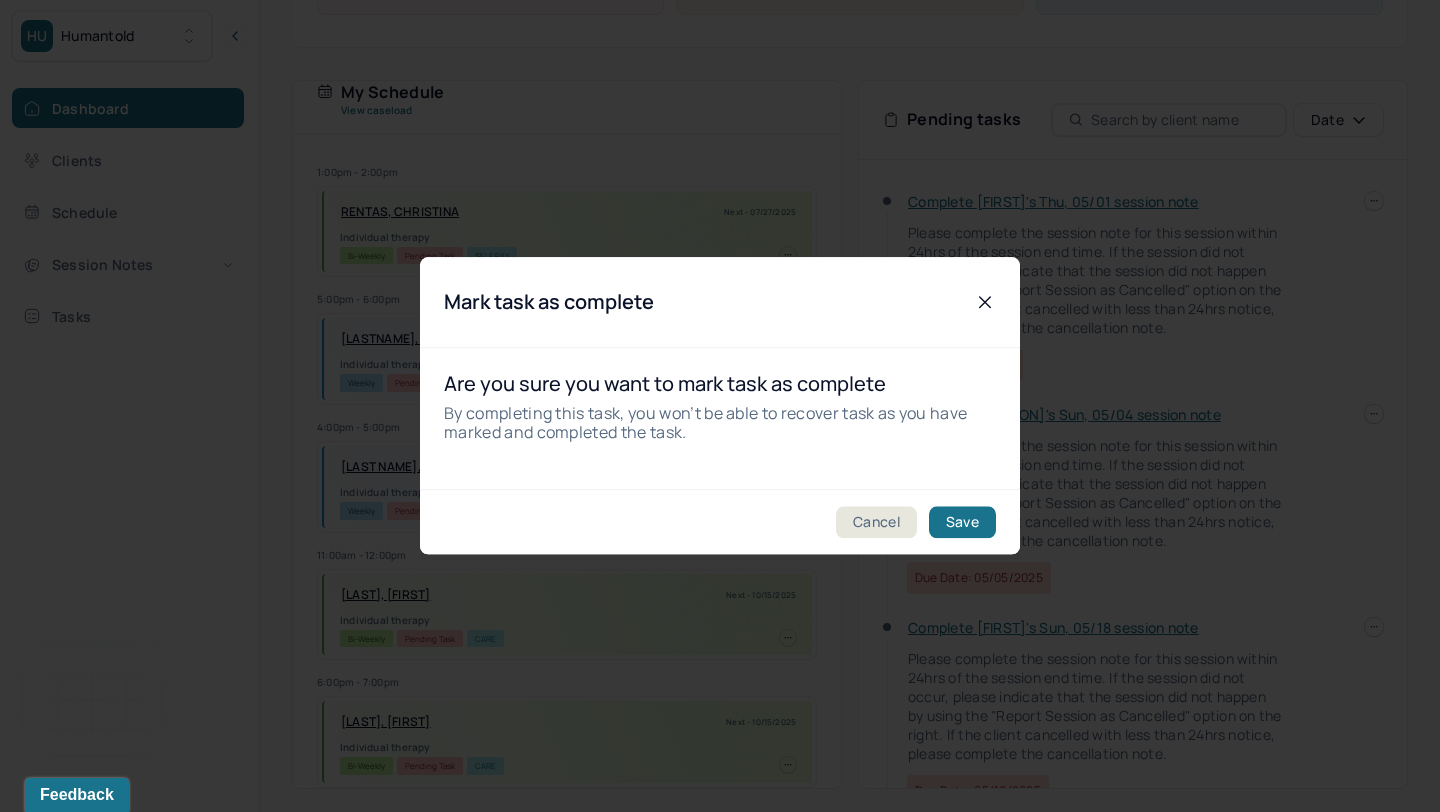 click 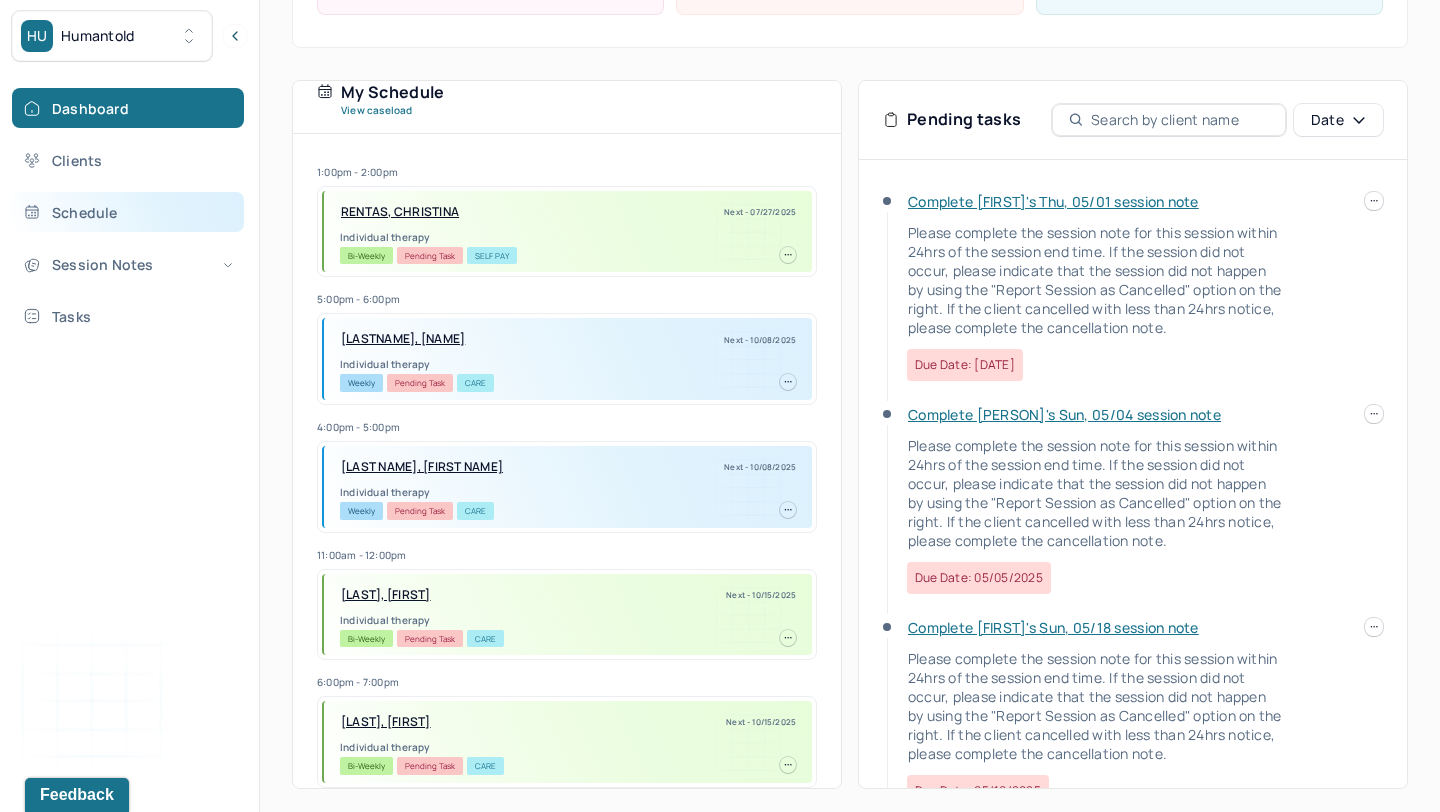 click on "Schedule" at bounding box center [128, 212] 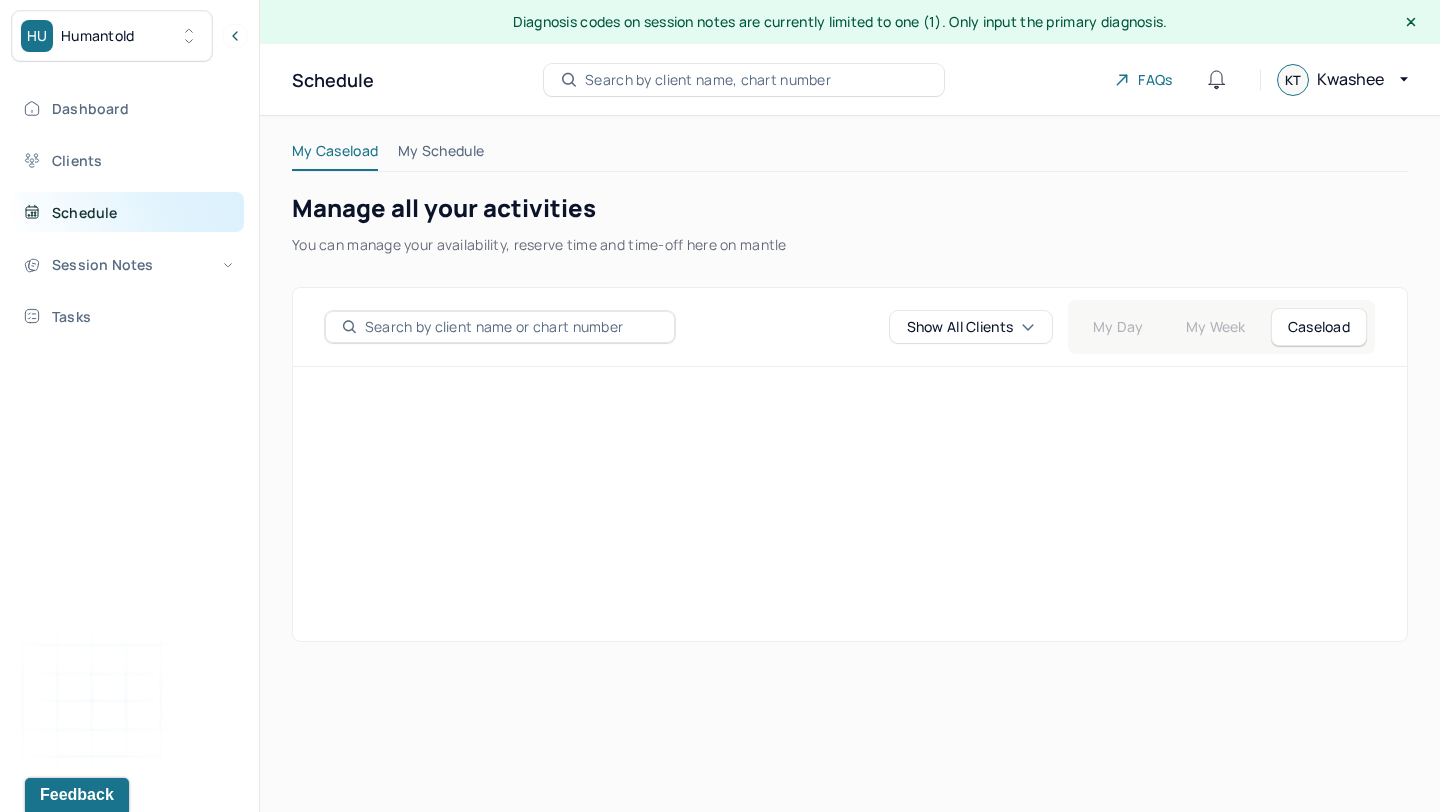 scroll, scrollTop: 0, scrollLeft: 0, axis: both 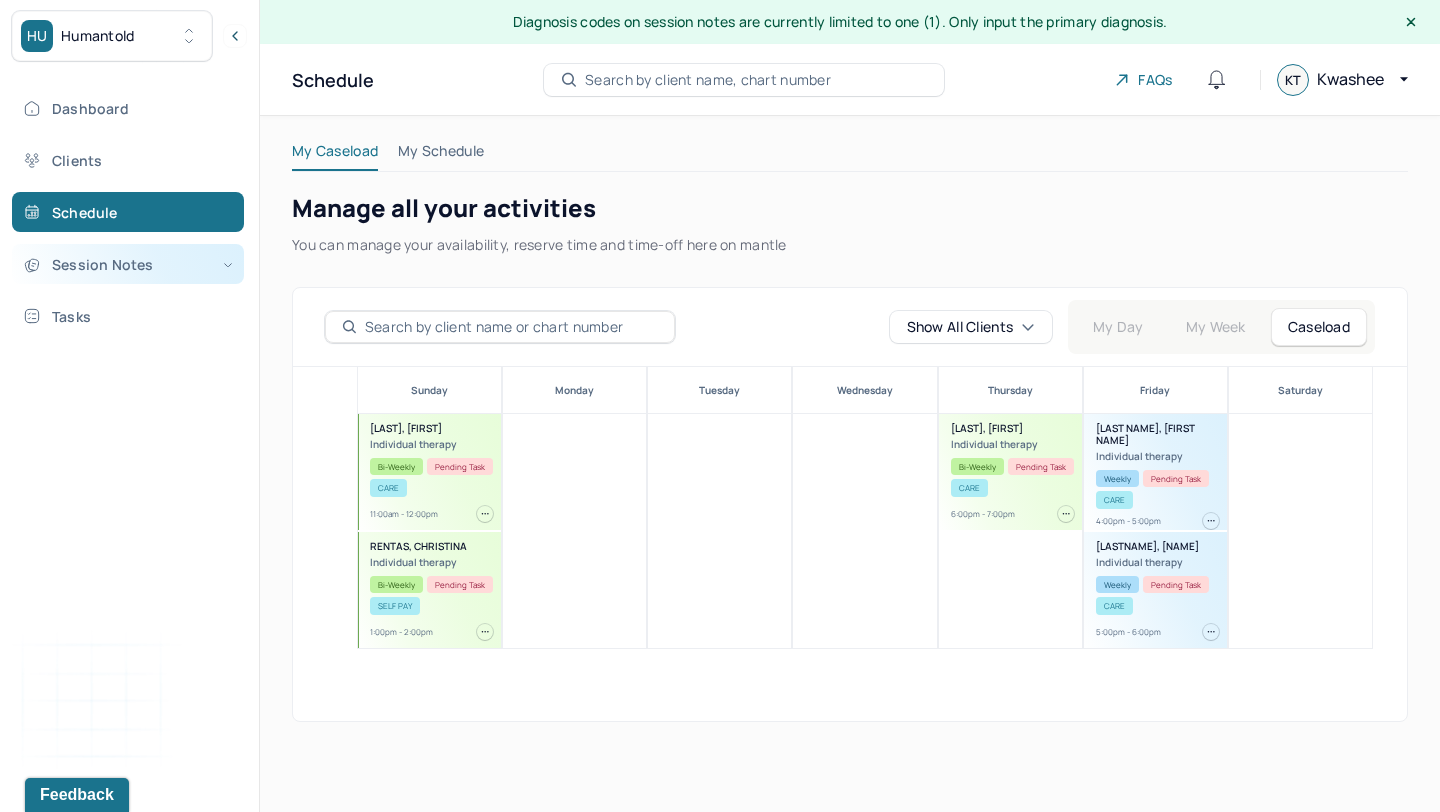 click on "Session Notes" at bounding box center [128, 264] 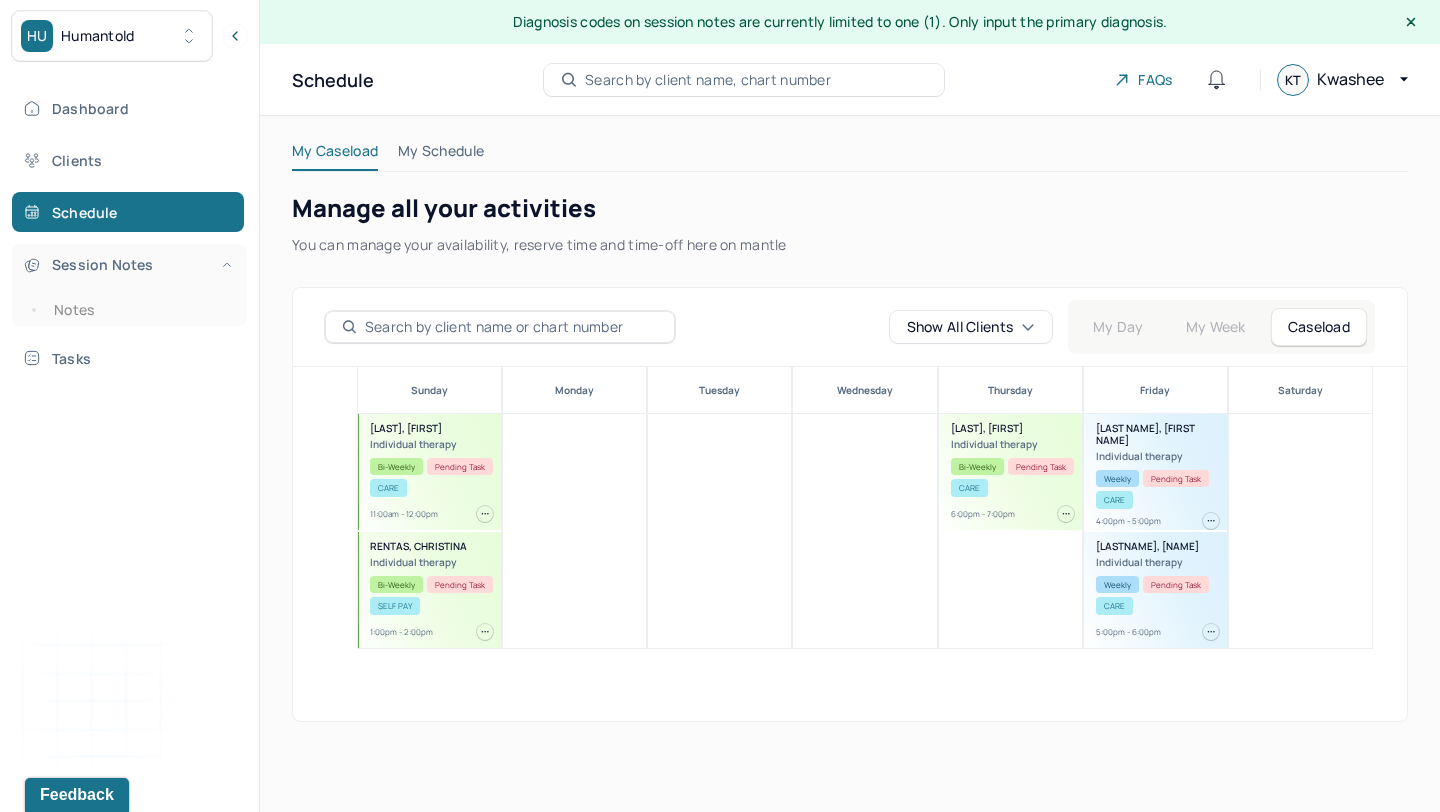 click on "Session Notes" at bounding box center (128, 264) 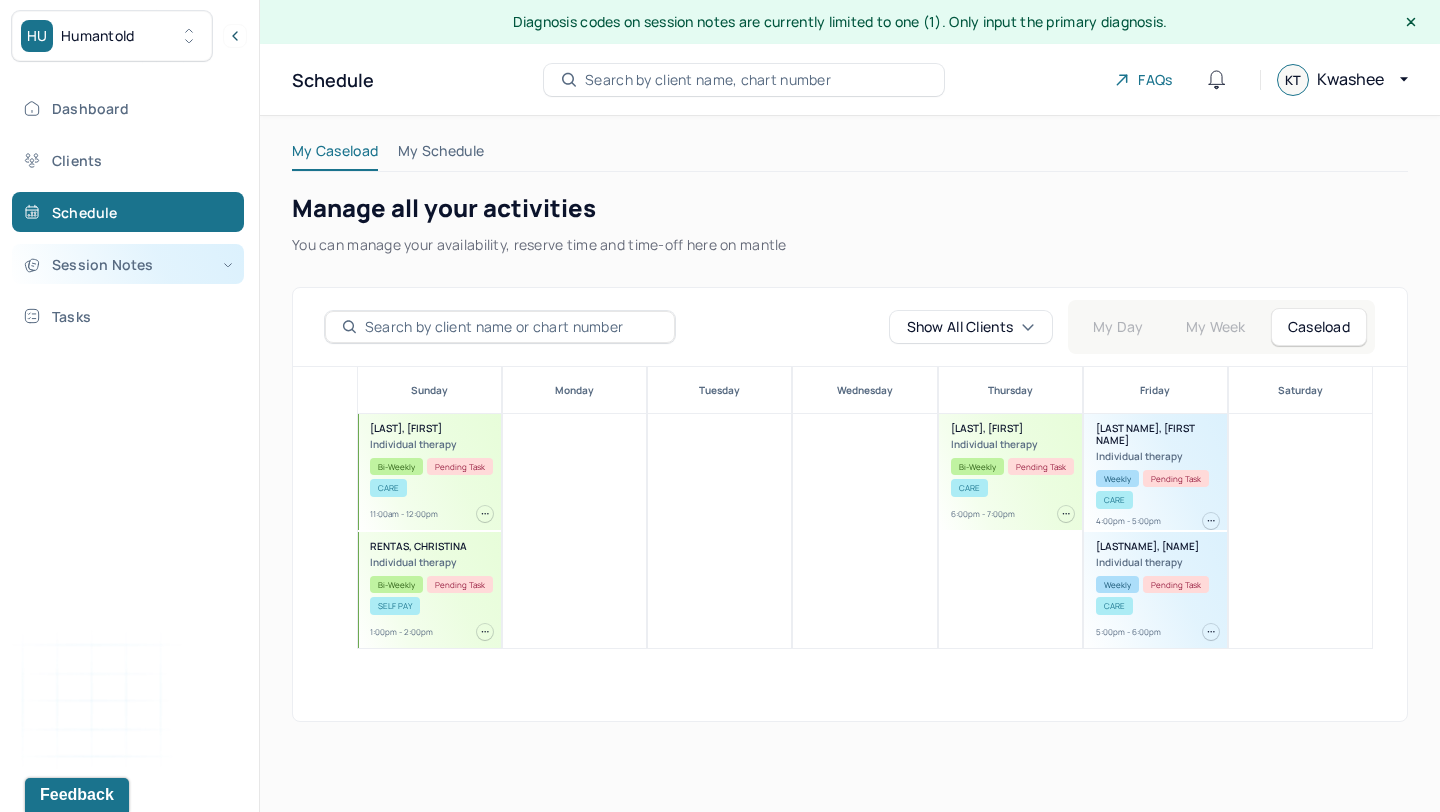 click on "Session Notes" at bounding box center [128, 264] 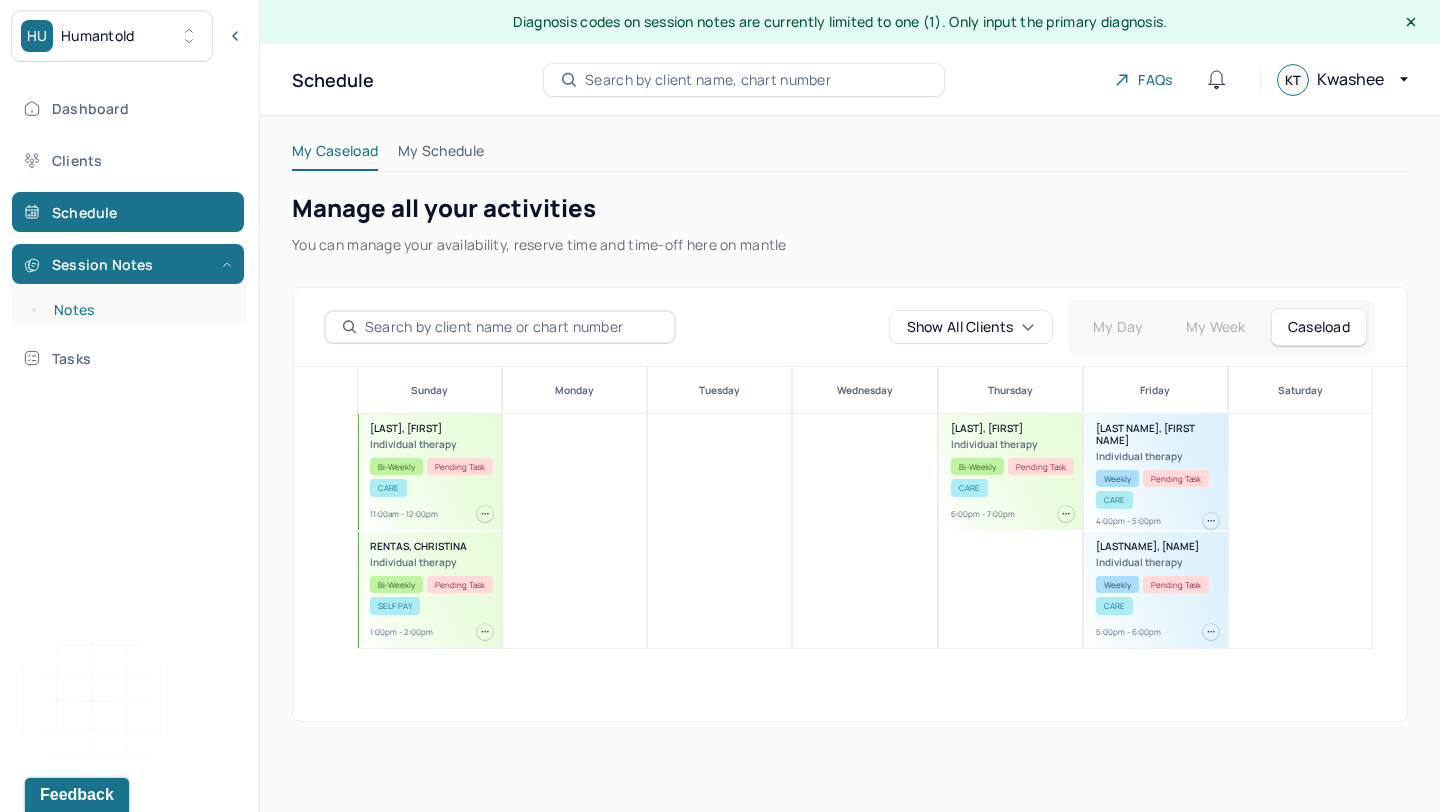 click on "Notes" at bounding box center (139, 310) 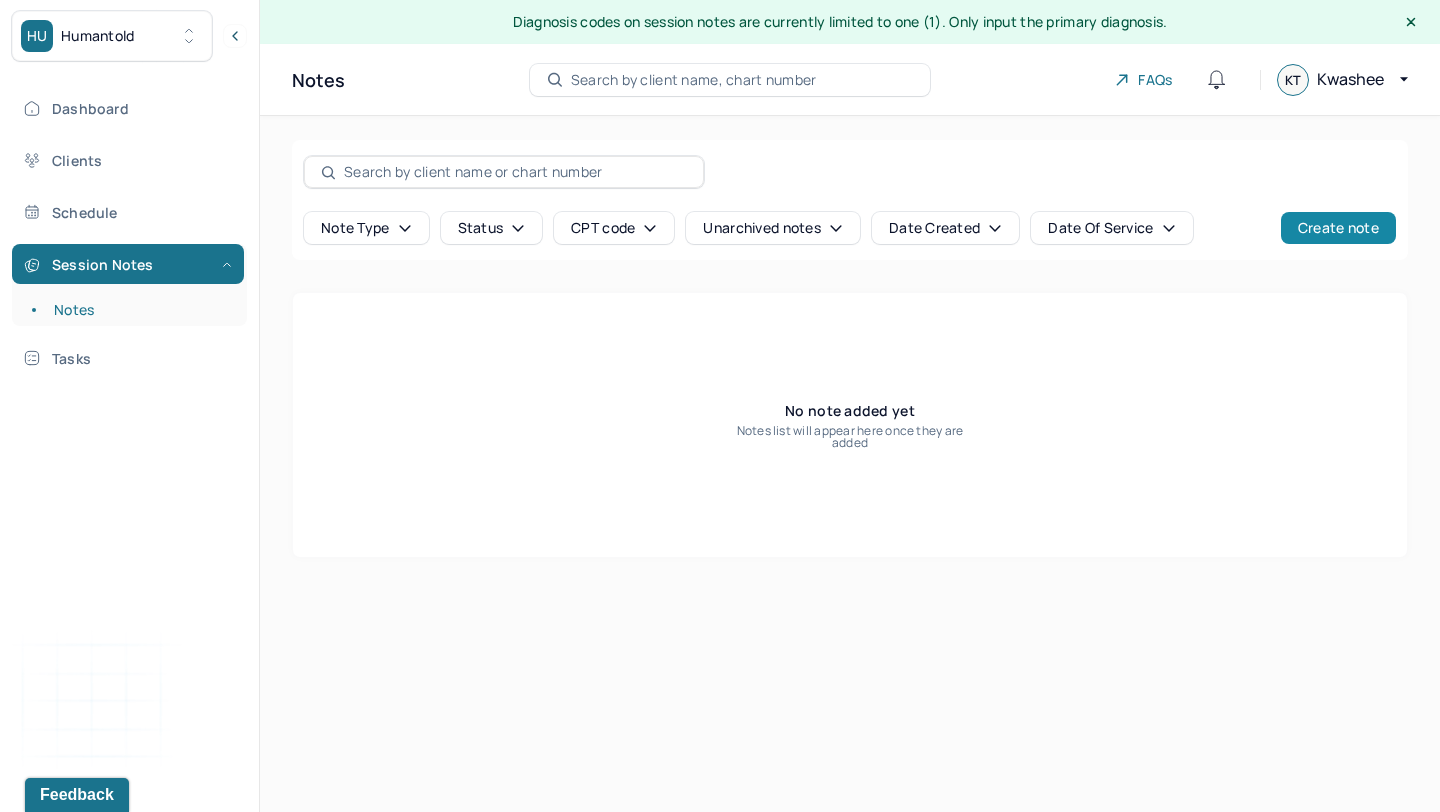 click on "Create note" at bounding box center [1338, 228] 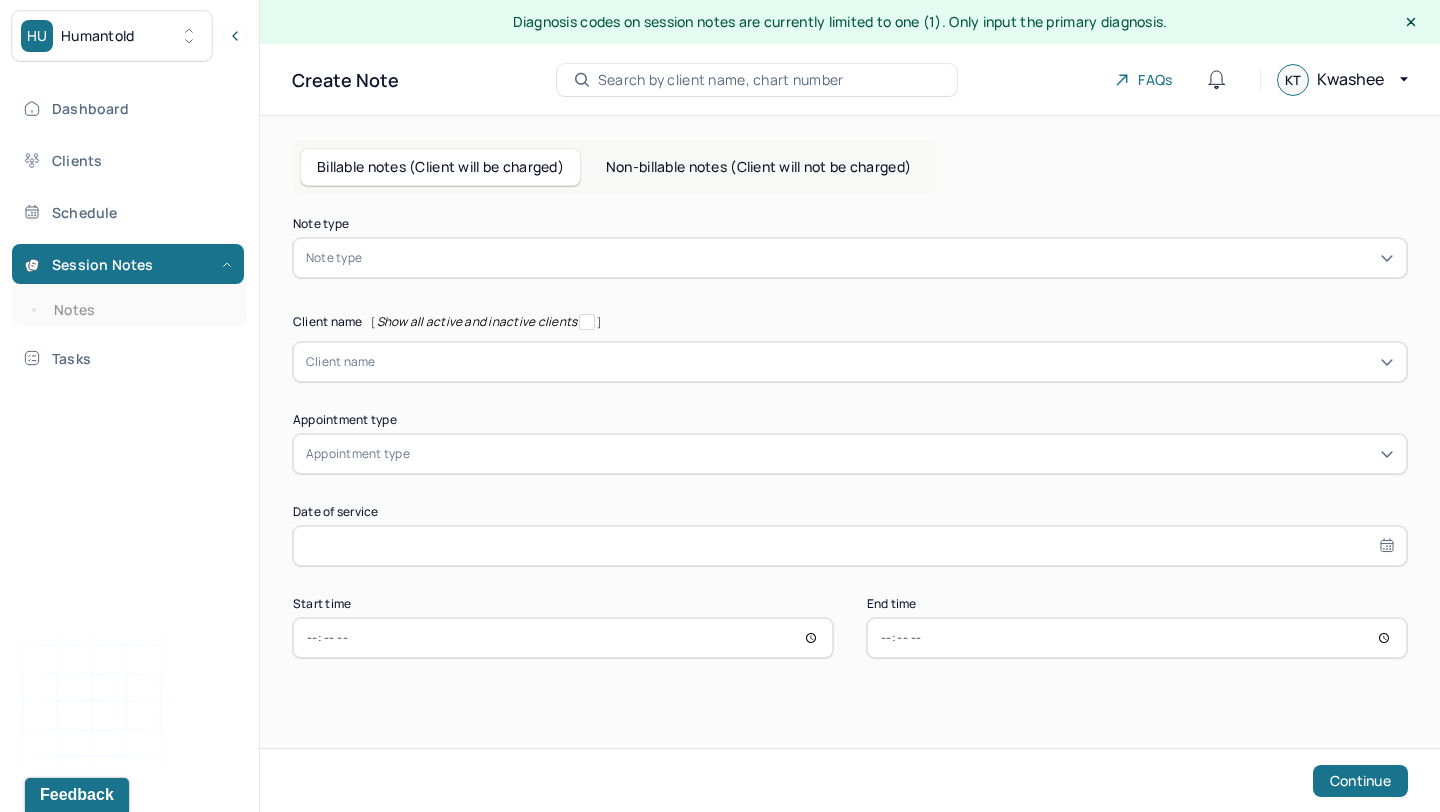click at bounding box center [880, 258] 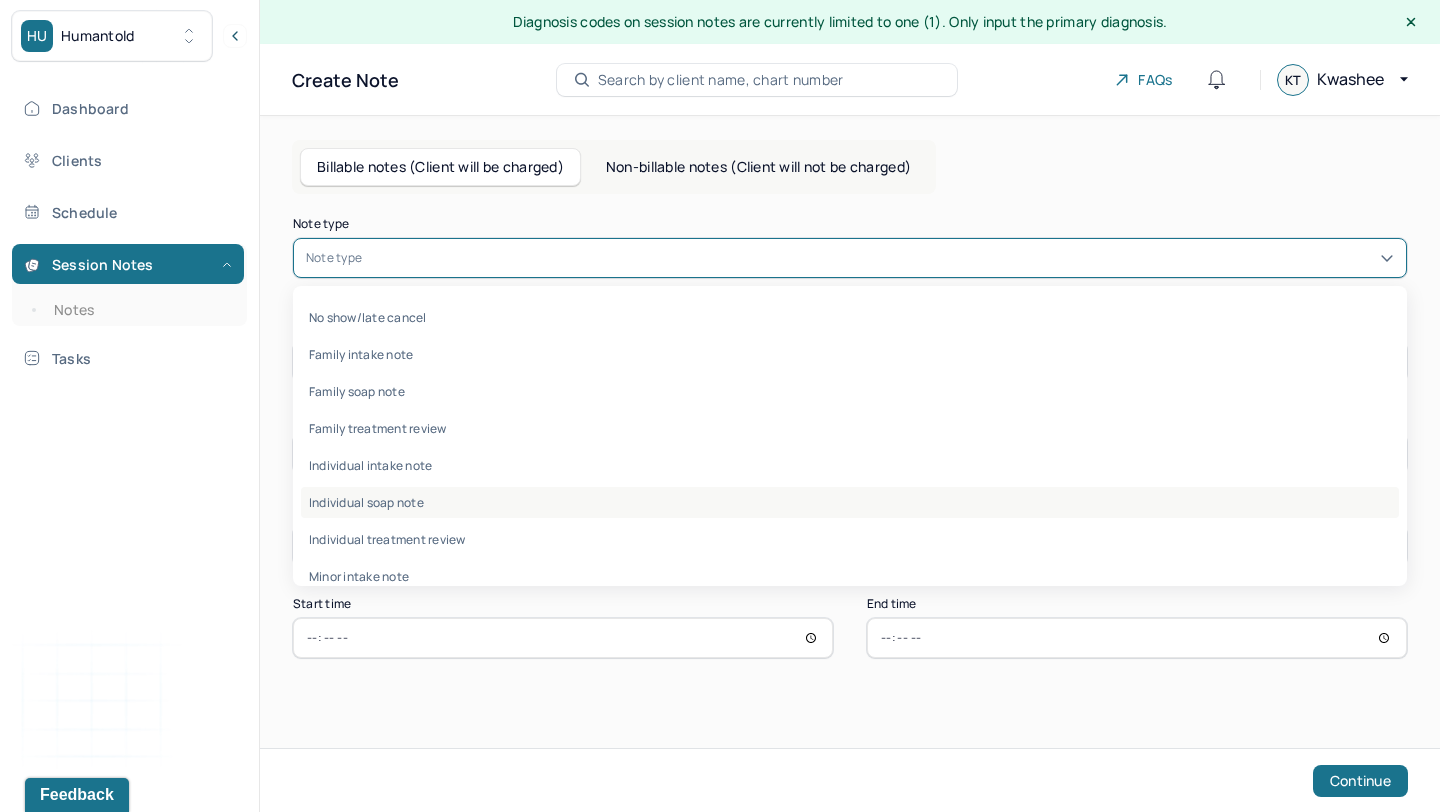 click on "Individual soap note" at bounding box center [850, 502] 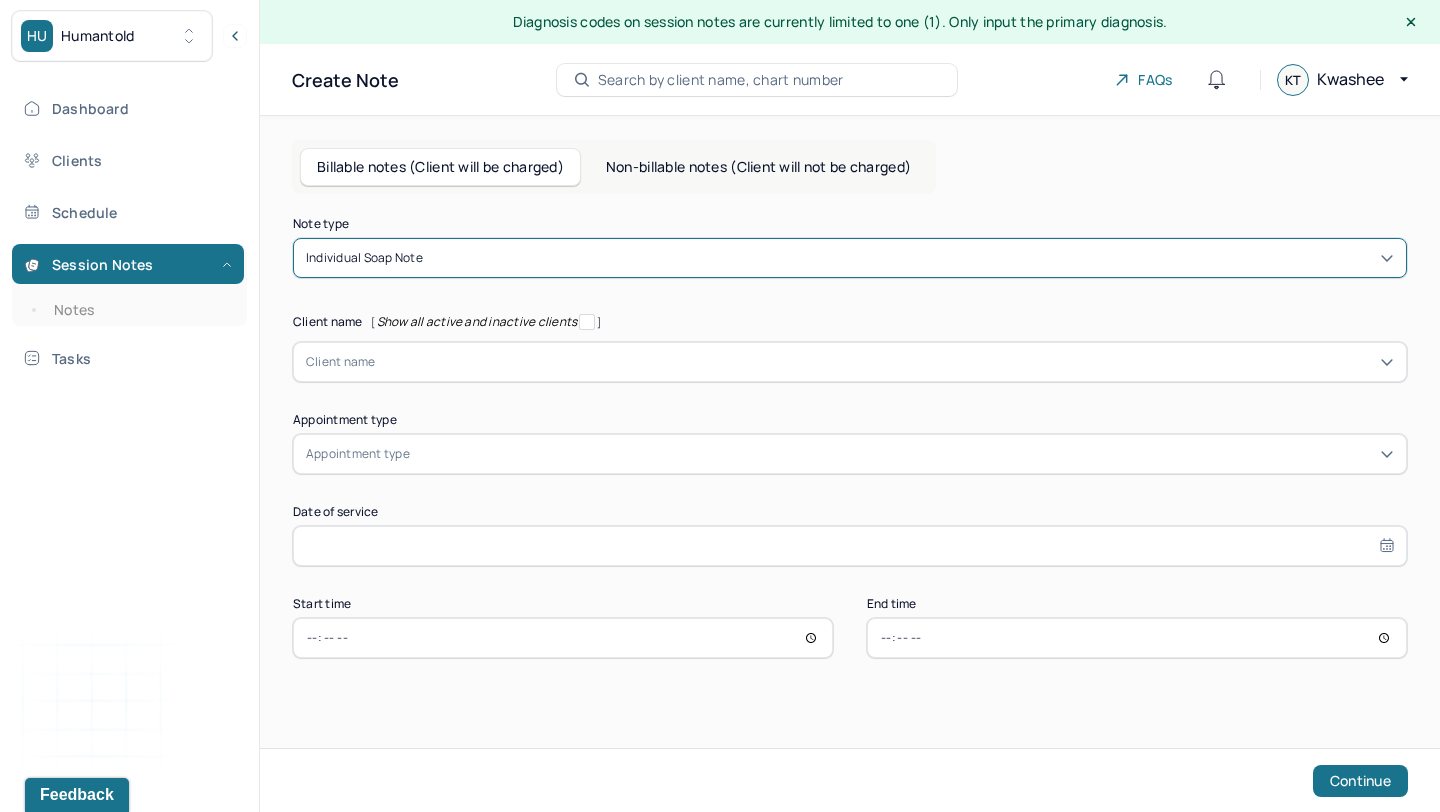 click at bounding box center (885, 362) 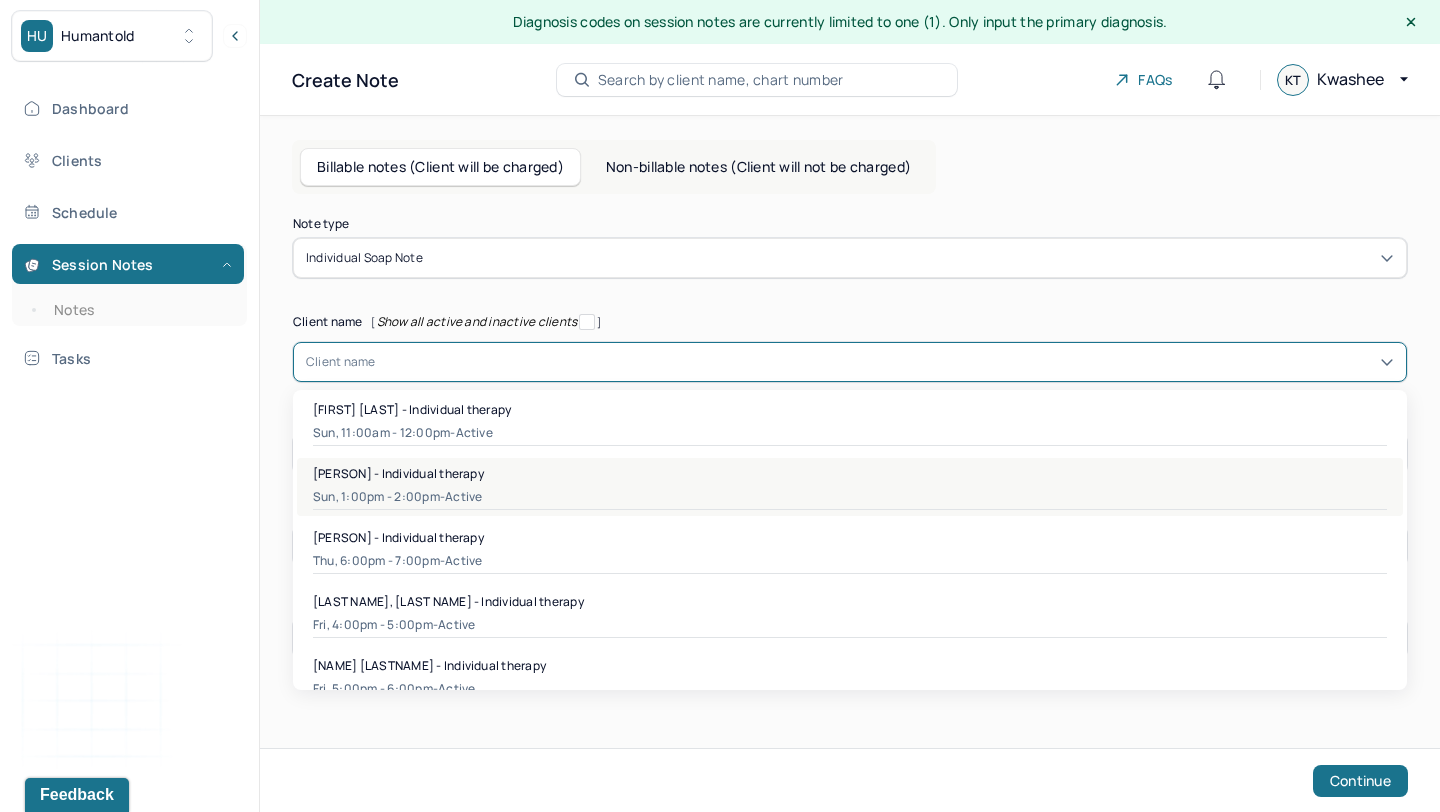 click on "[PERSON] - Individual therapy" at bounding box center [398, 473] 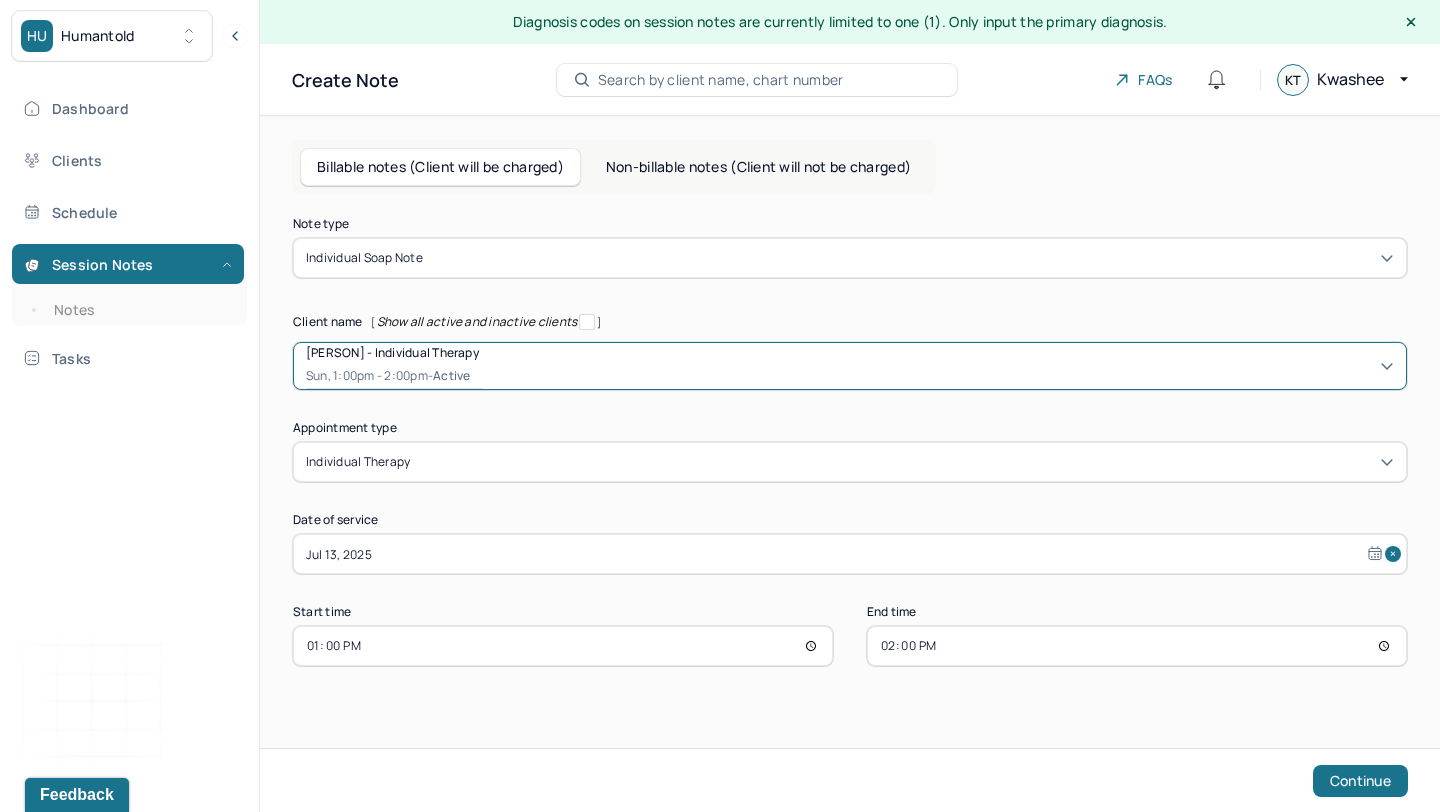 click on "13:00" at bounding box center [563, 646] 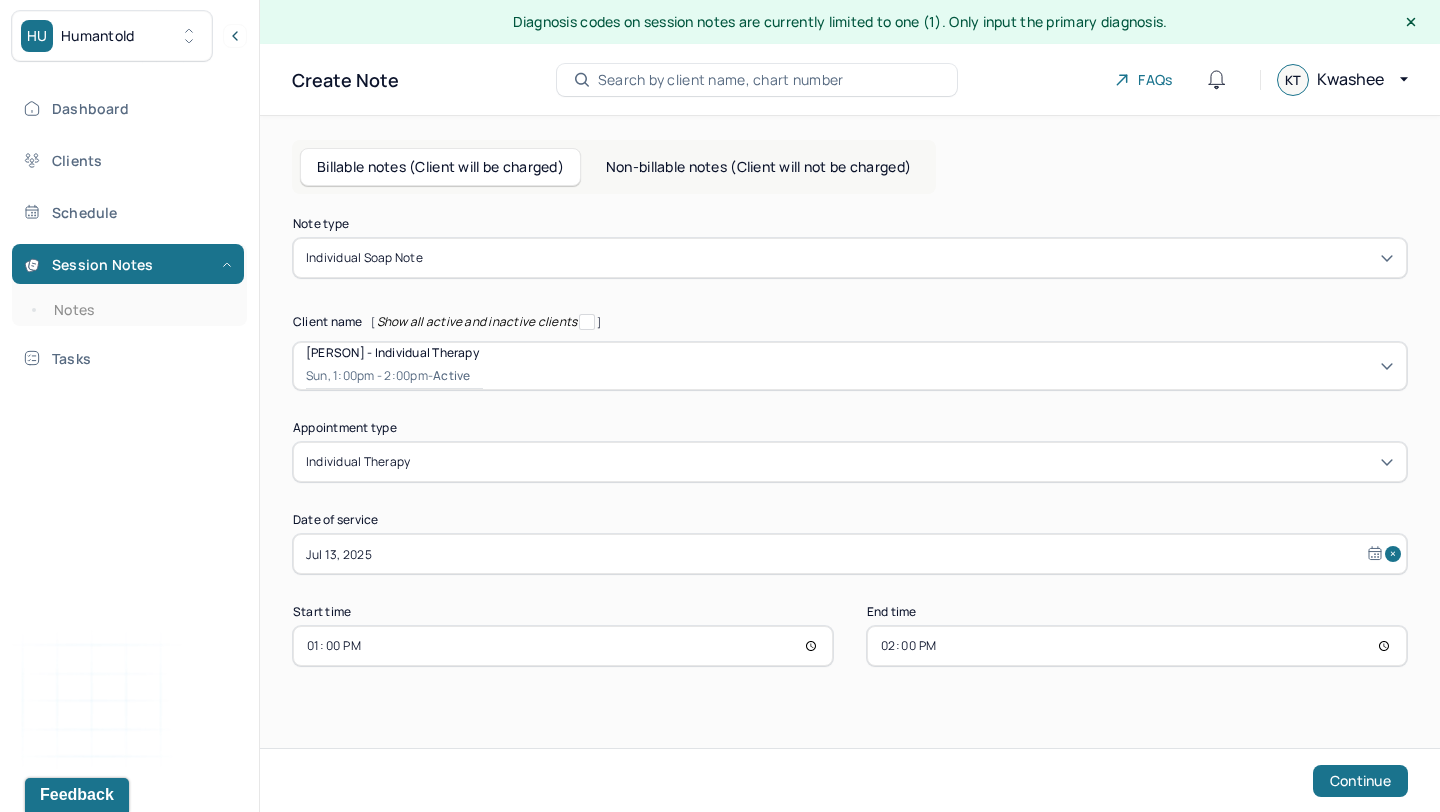 click on "Jul 13, 2025" at bounding box center (850, 554) 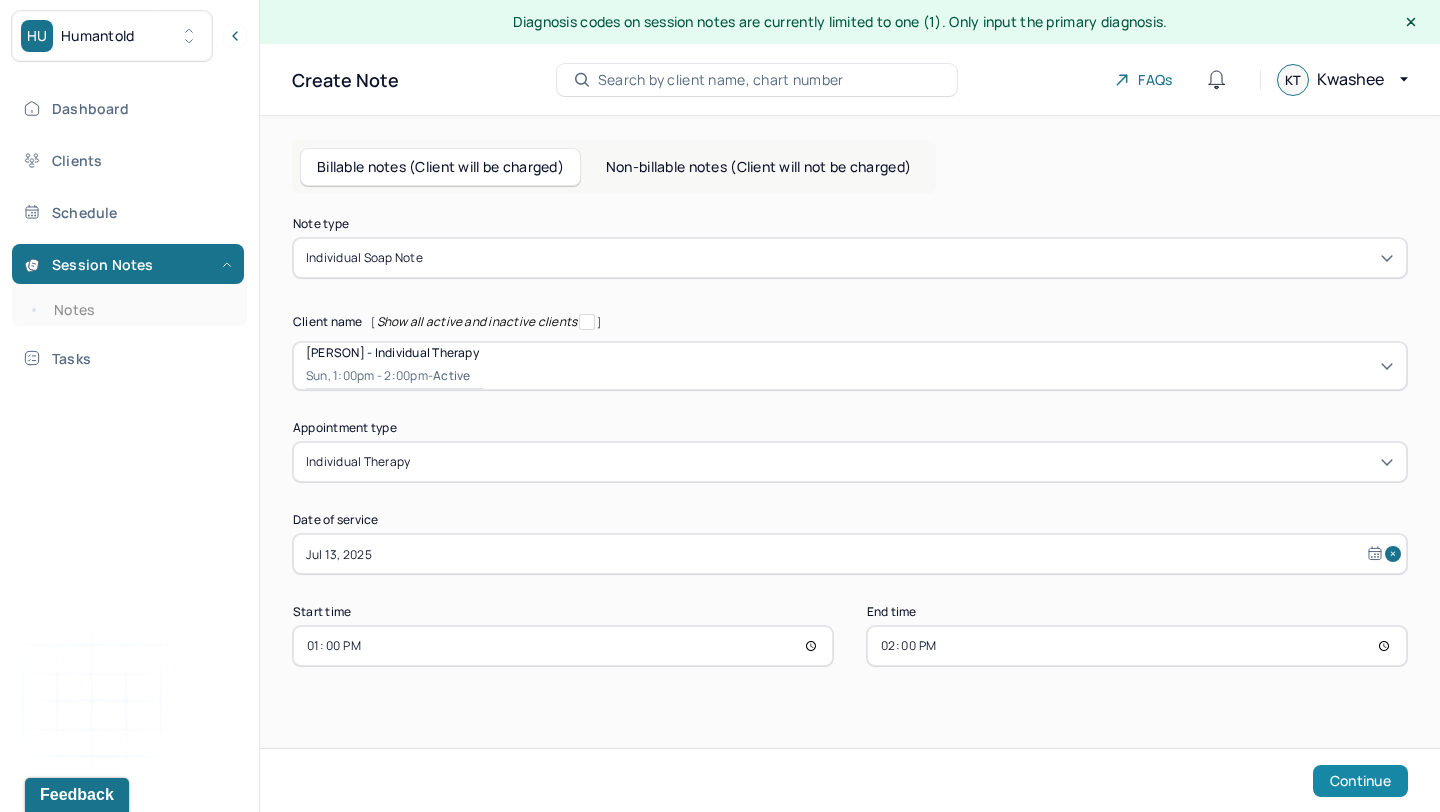 click on "Continue" at bounding box center (1360, 781) 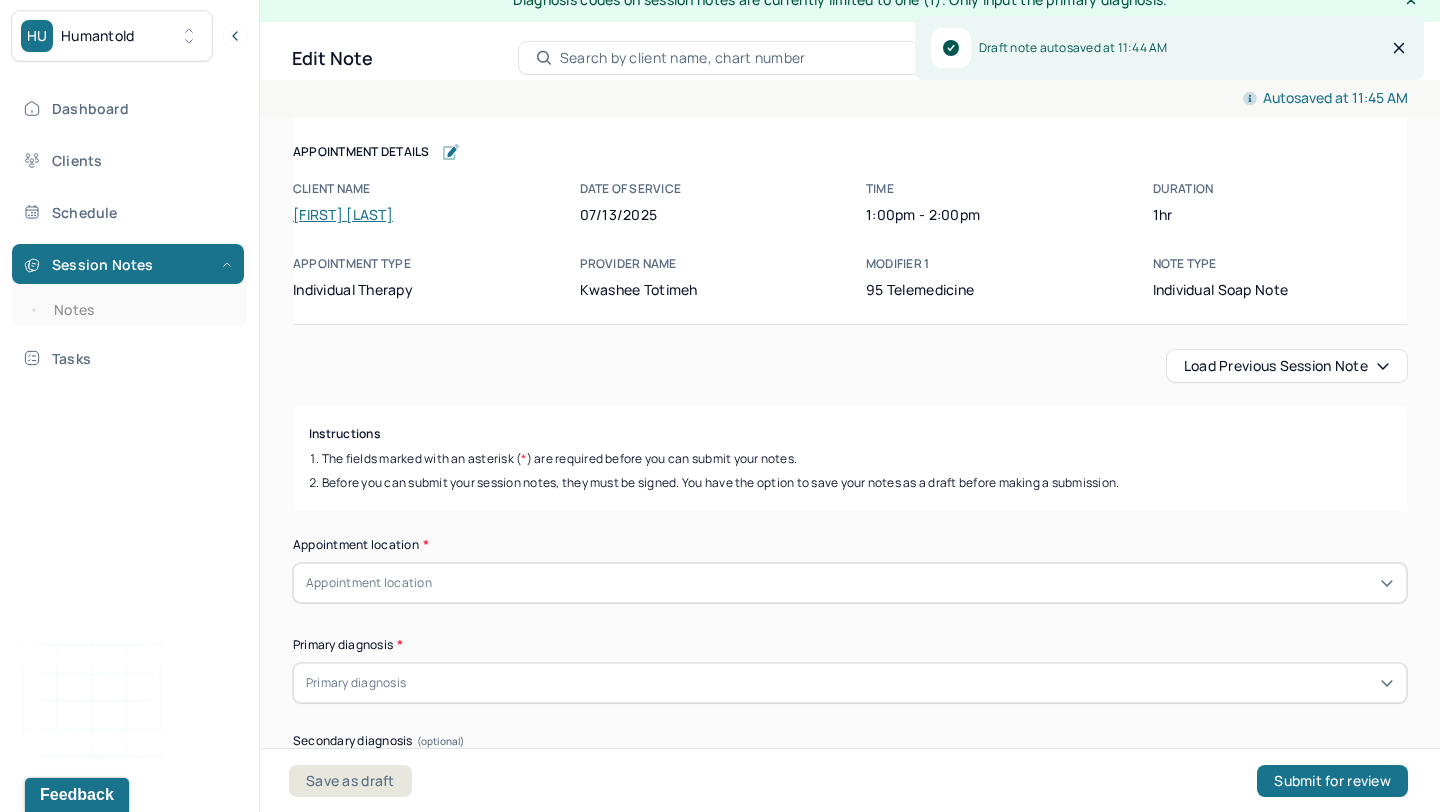 scroll, scrollTop: 36, scrollLeft: 0, axis: vertical 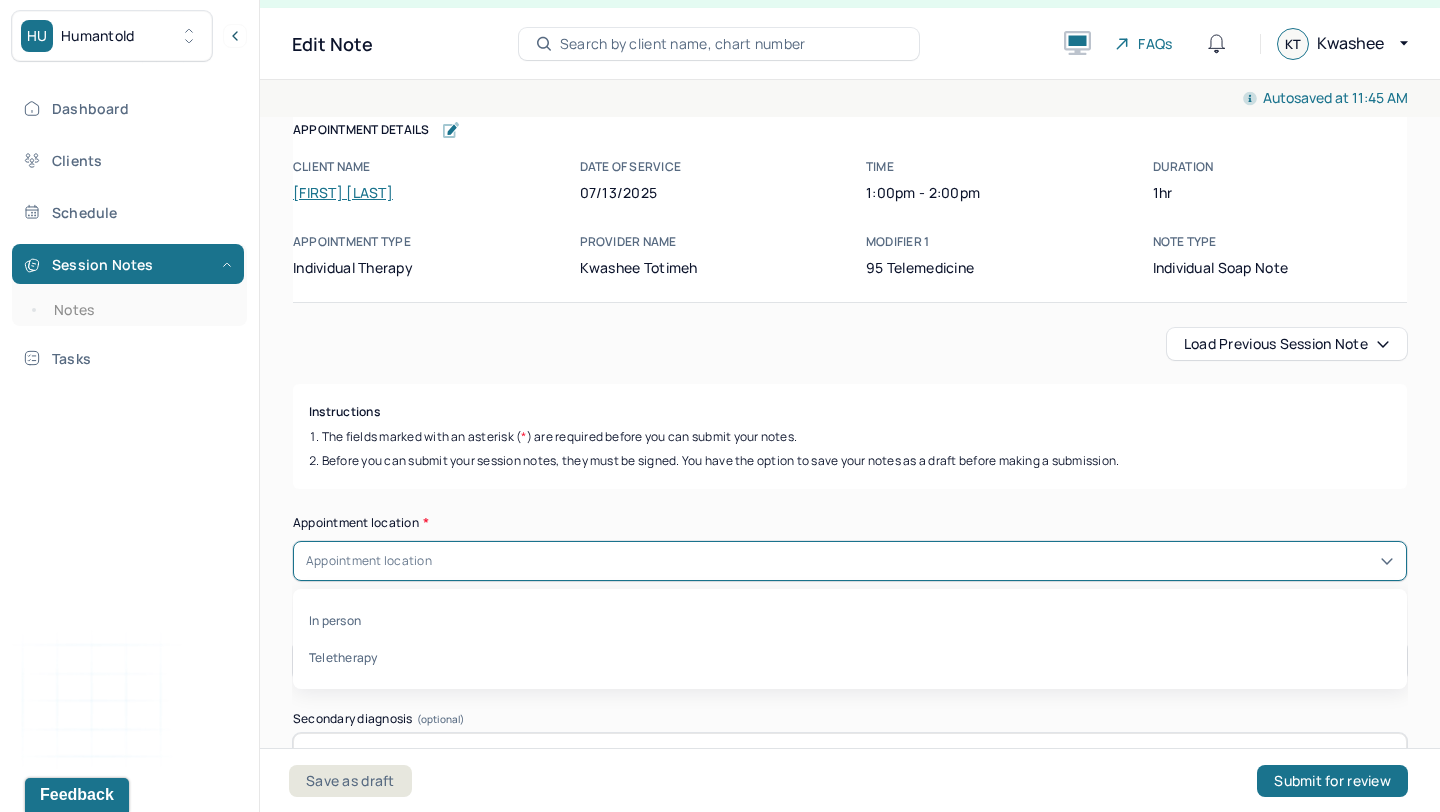 click on "Appointment location" at bounding box center (850, 561) 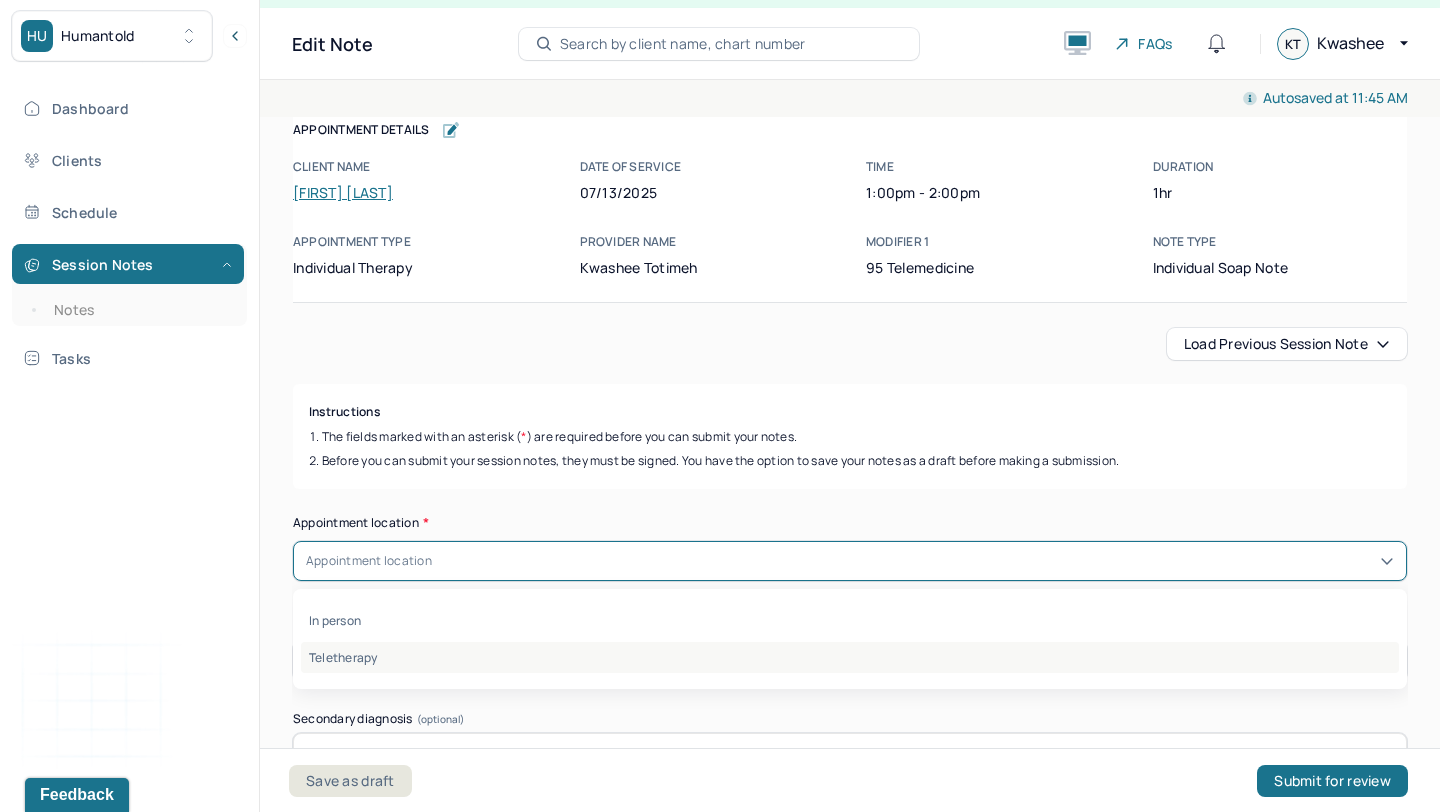 click on "Teletherapy" at bounding box center [850, 657] 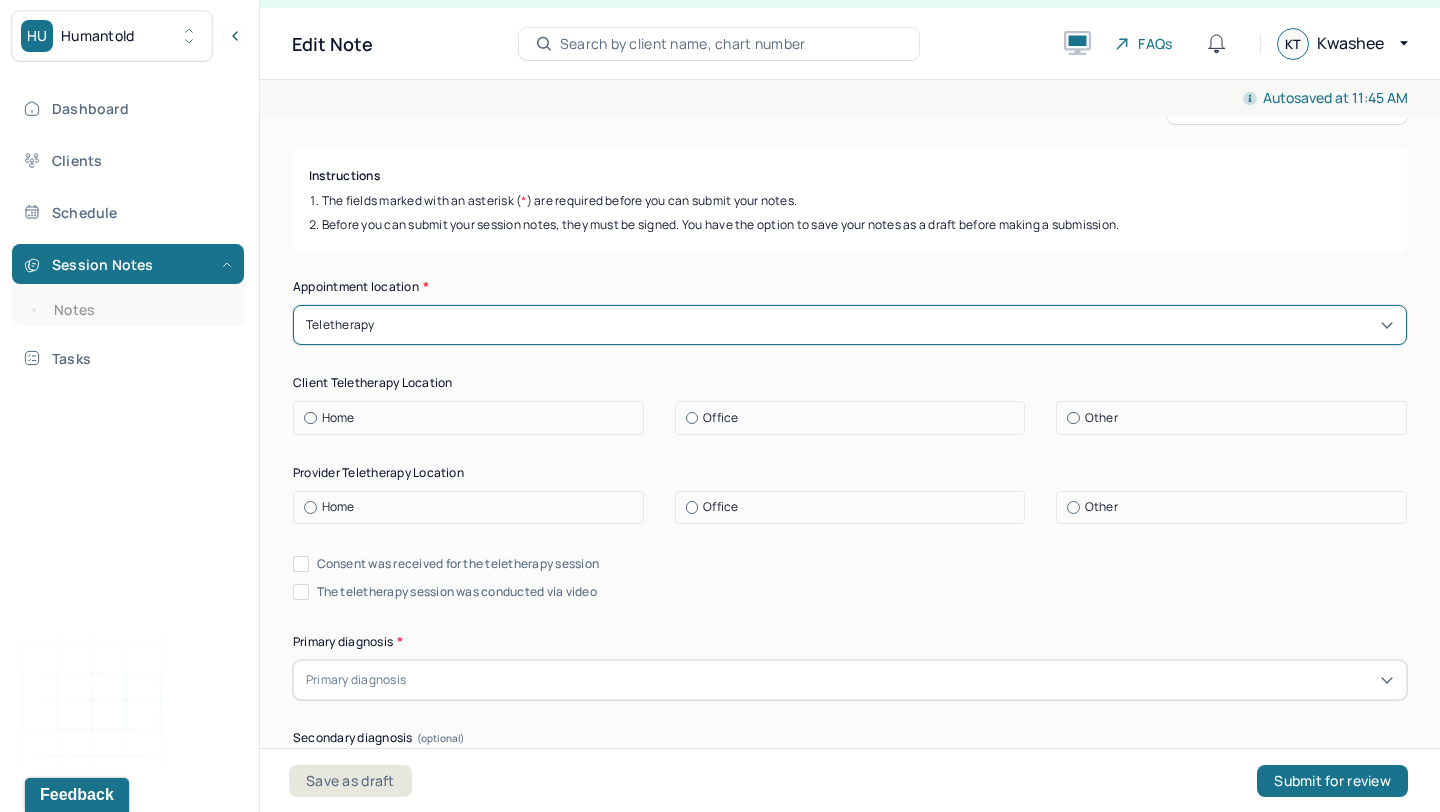 scroll, scrollTop: 290, scrollLeft: 0, axis: vertical 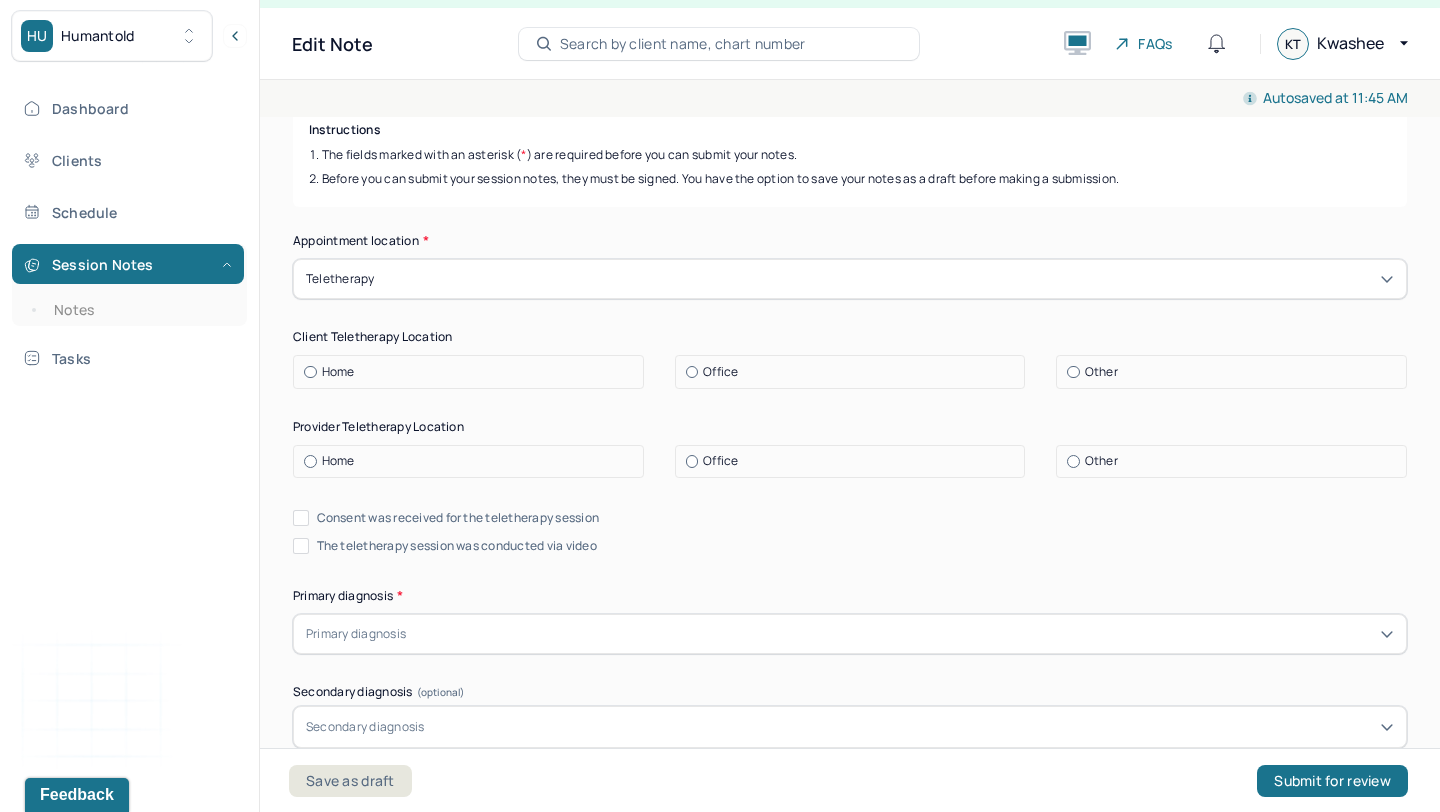 click at bounding box center [310, 372] 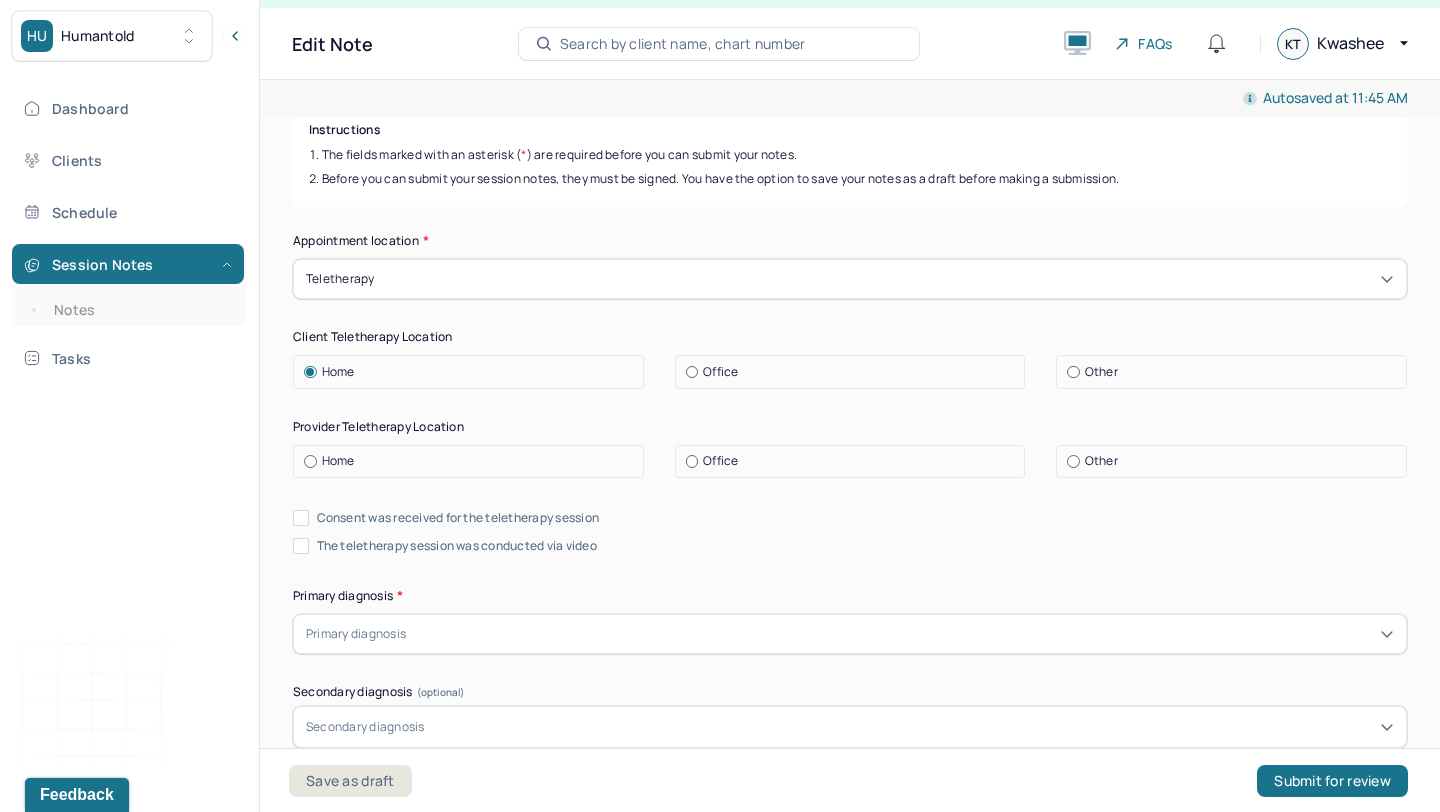 click on "Office" at bounding box center (855, 372) 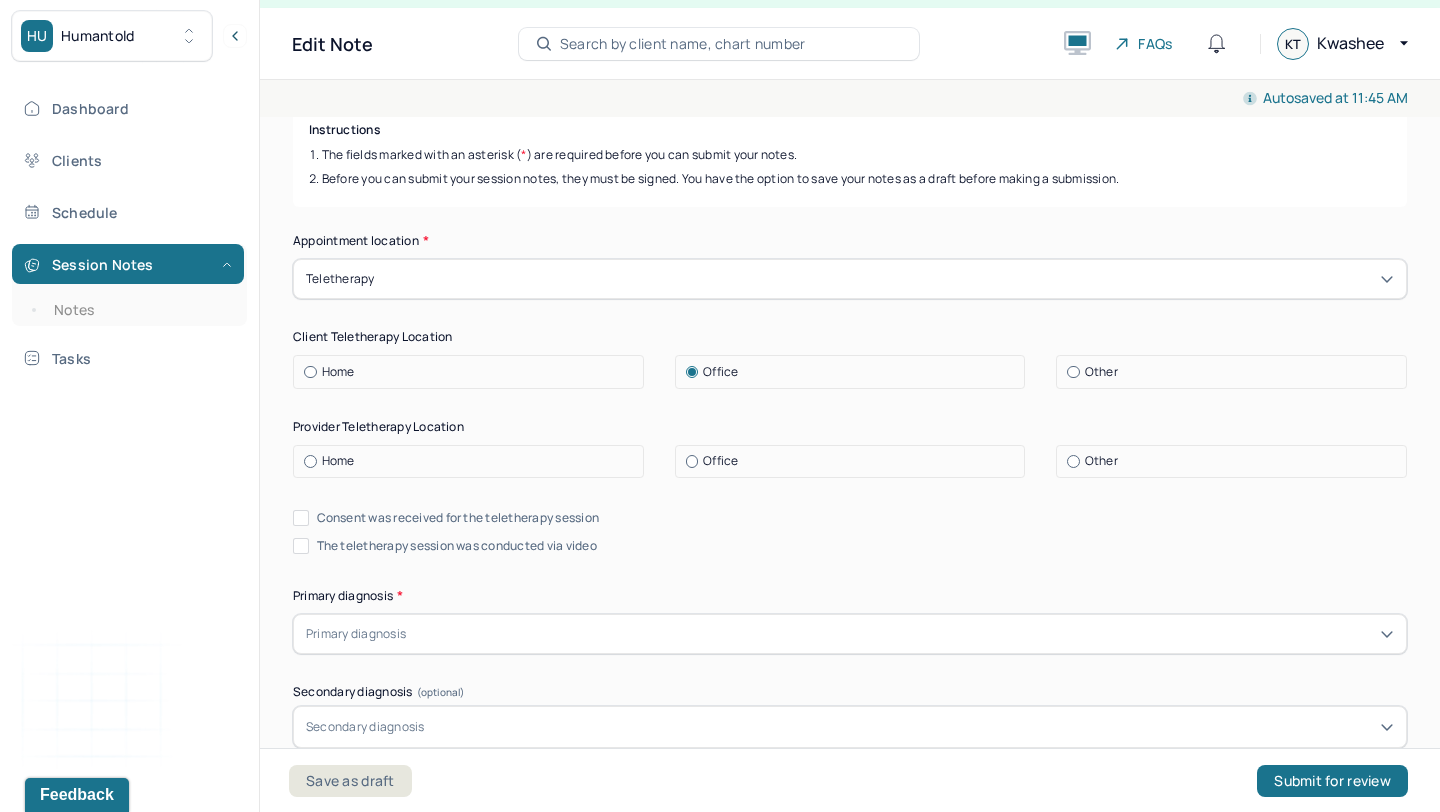 click at bounding box center (692, 461) 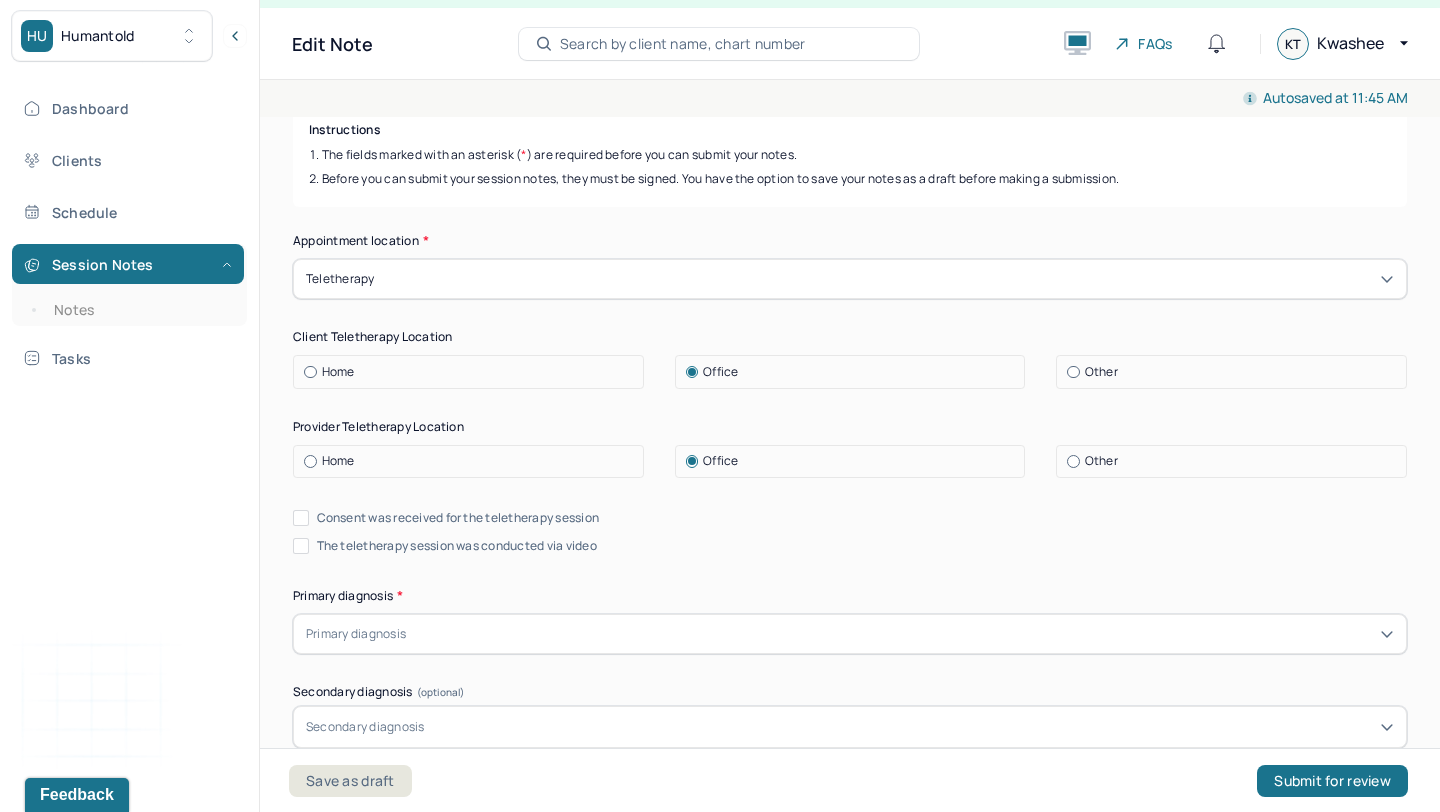 click on "Consent was received for the teletherapy session" at bounding box center (301, 518) 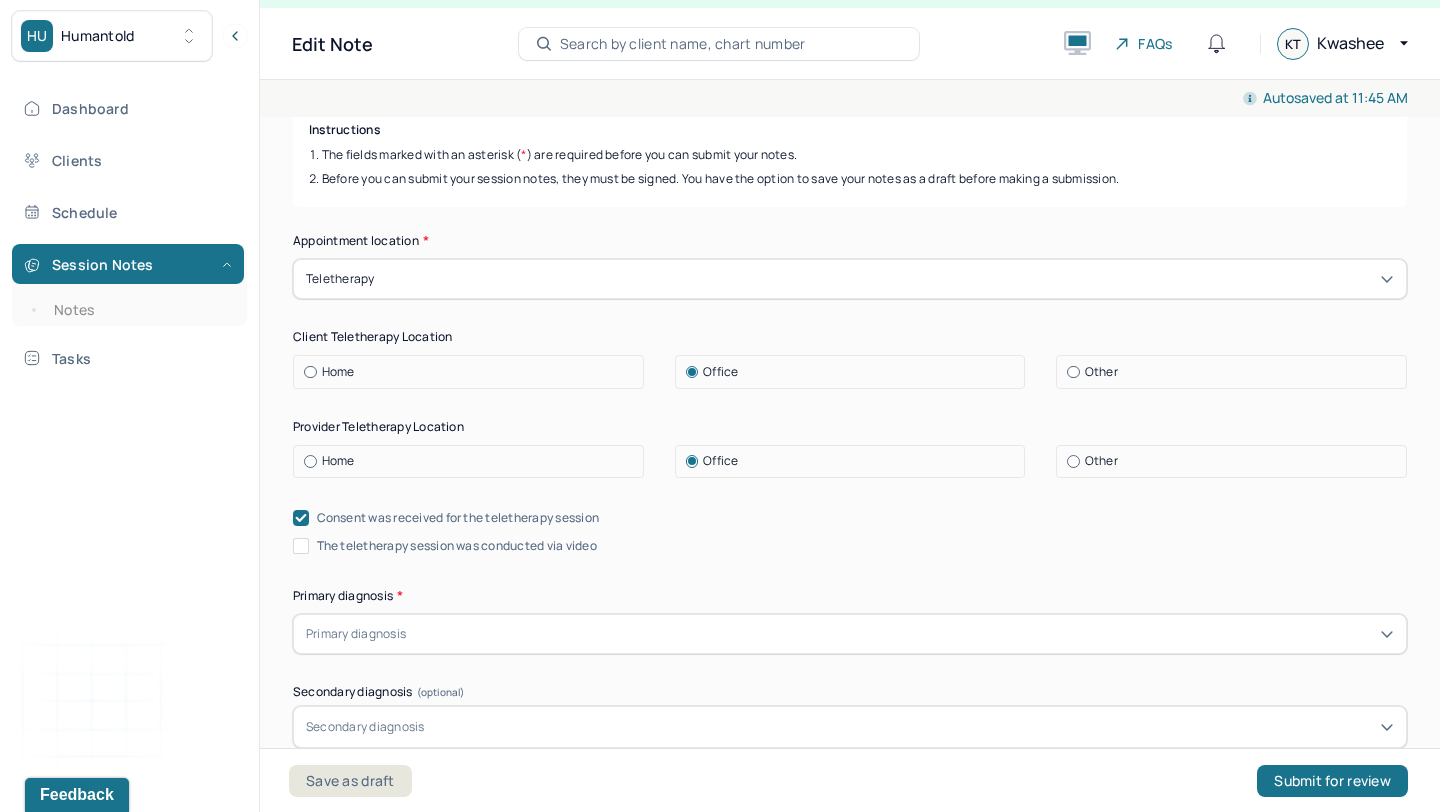 click on "The teletherapy session was conducted via video" at bounding box center (301, 546) 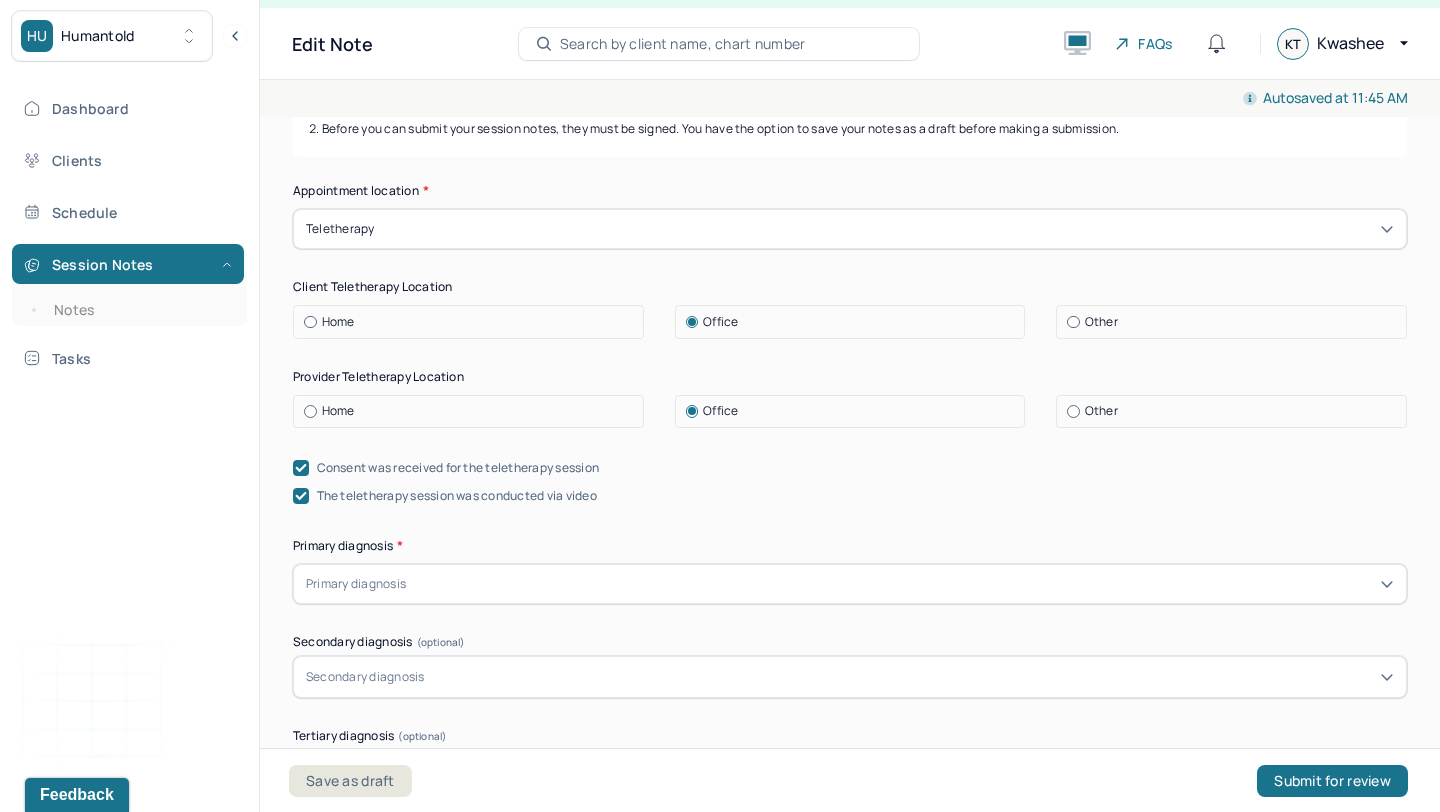 scroll, scrollTop: 439, scrollLeft: 0, axis: vertical 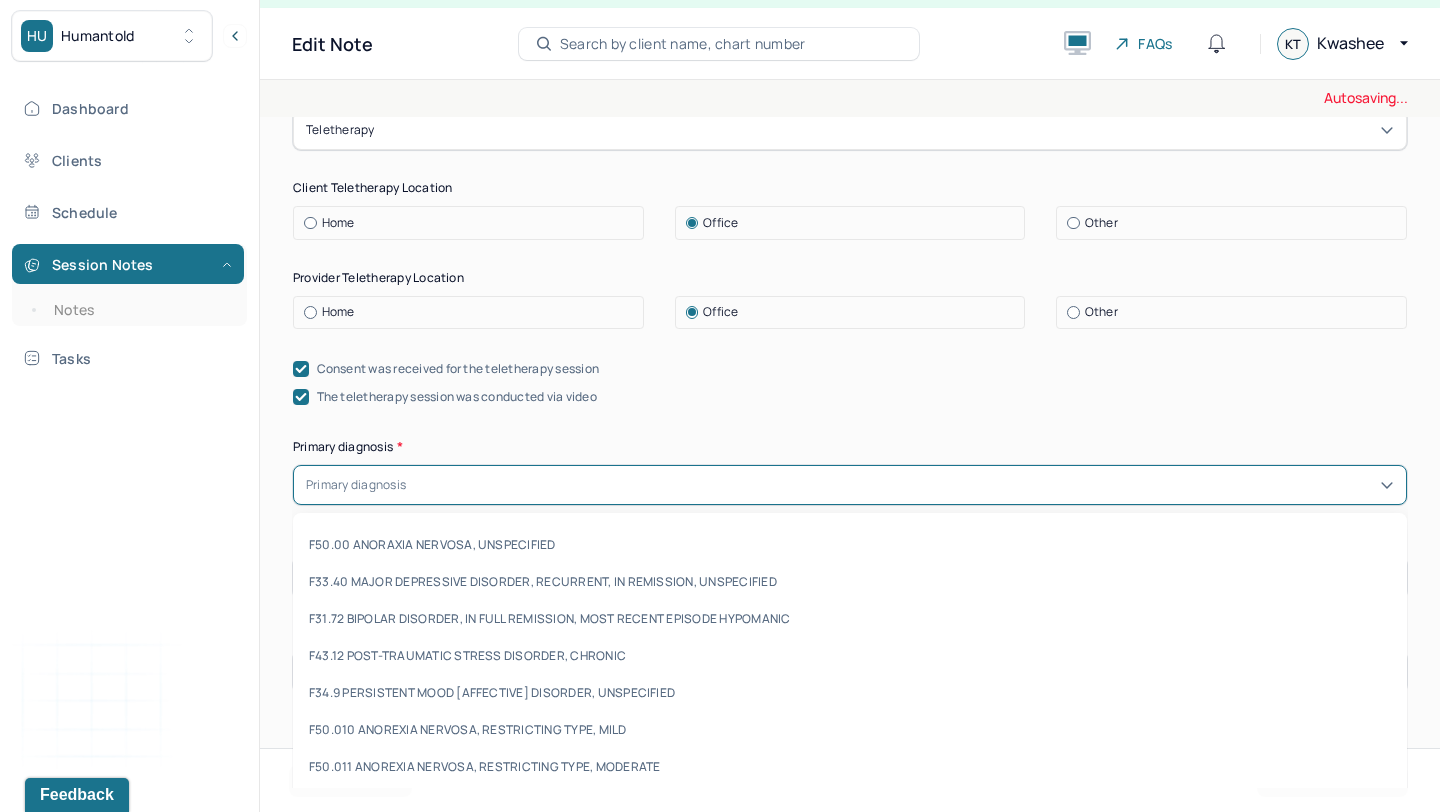 click on "Primary diagnosis" at bounding box center [356, 485] 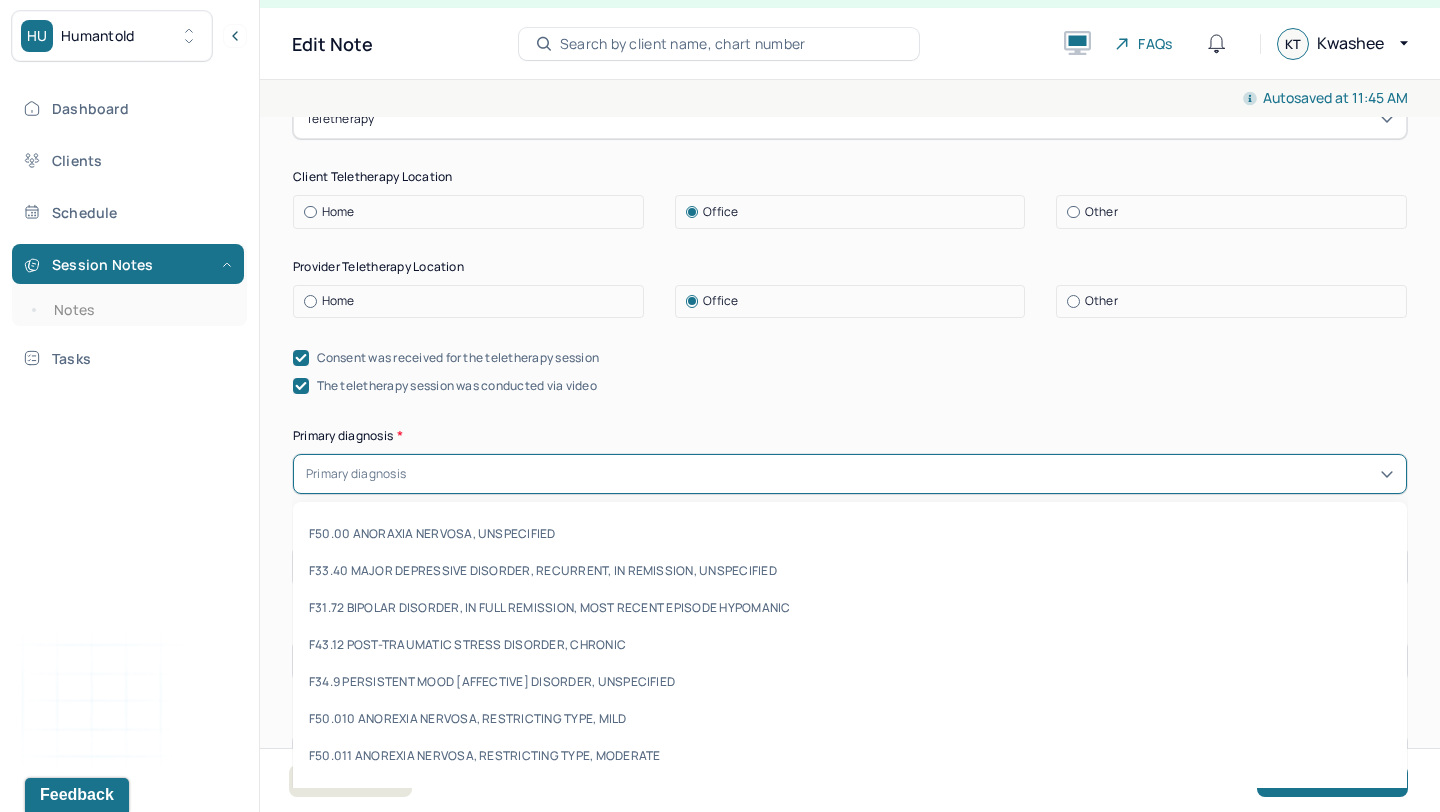 scroll, scrollTop: 454, scrollLeft: 0, axis: vertical 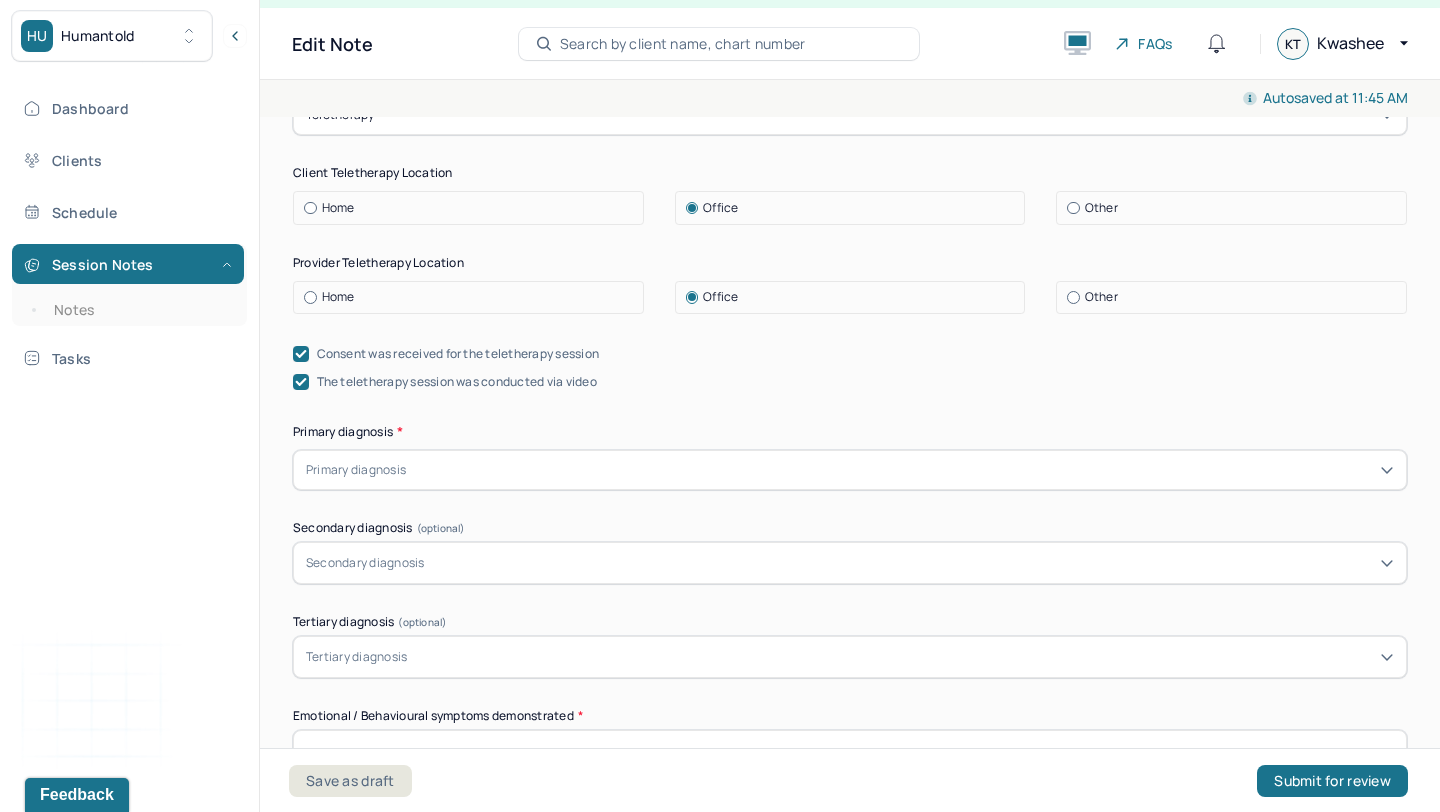 click on "The teletherapy session was conducted via video" at bounding box center [850, 382] 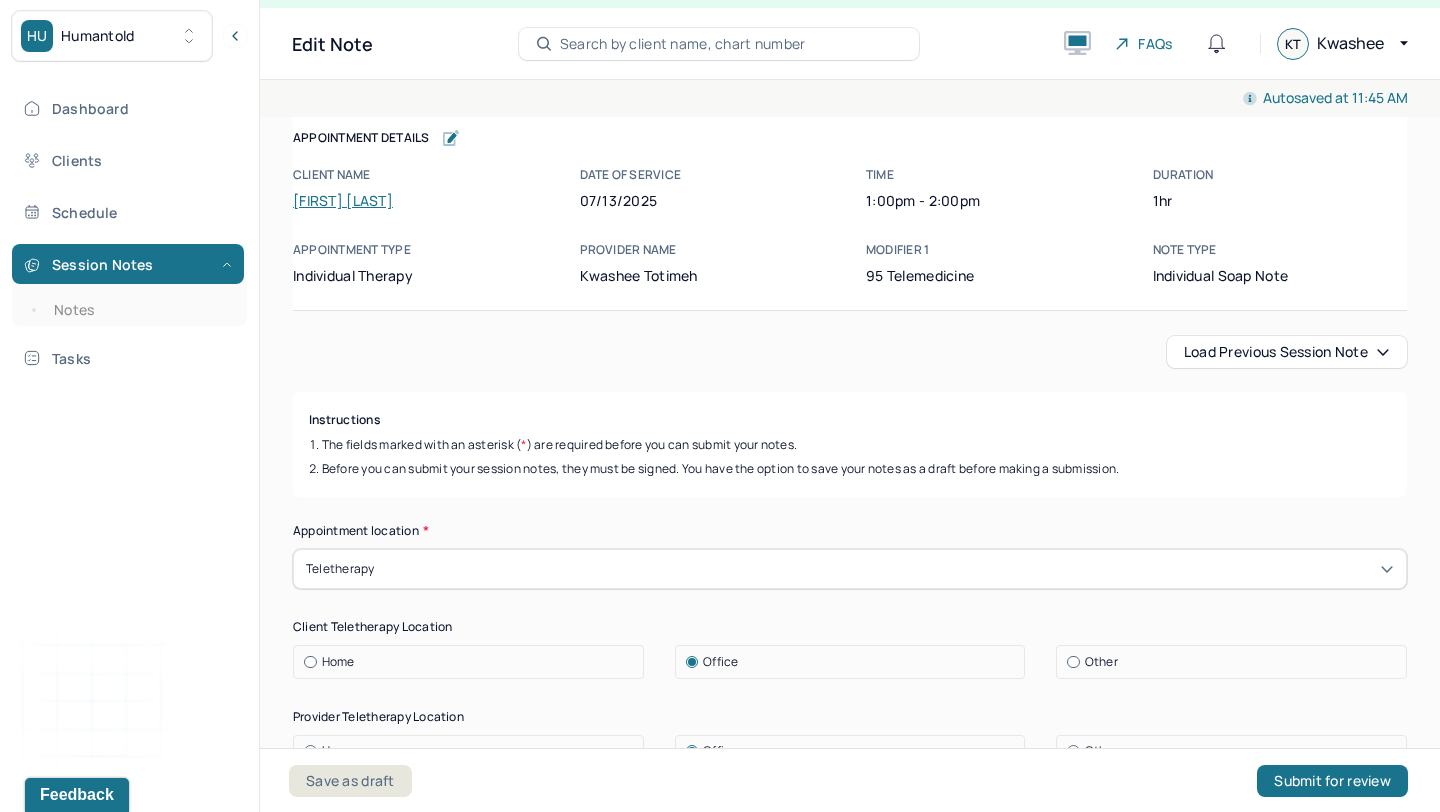 click on "Load previous session note" at bounding box center (1287, 352) 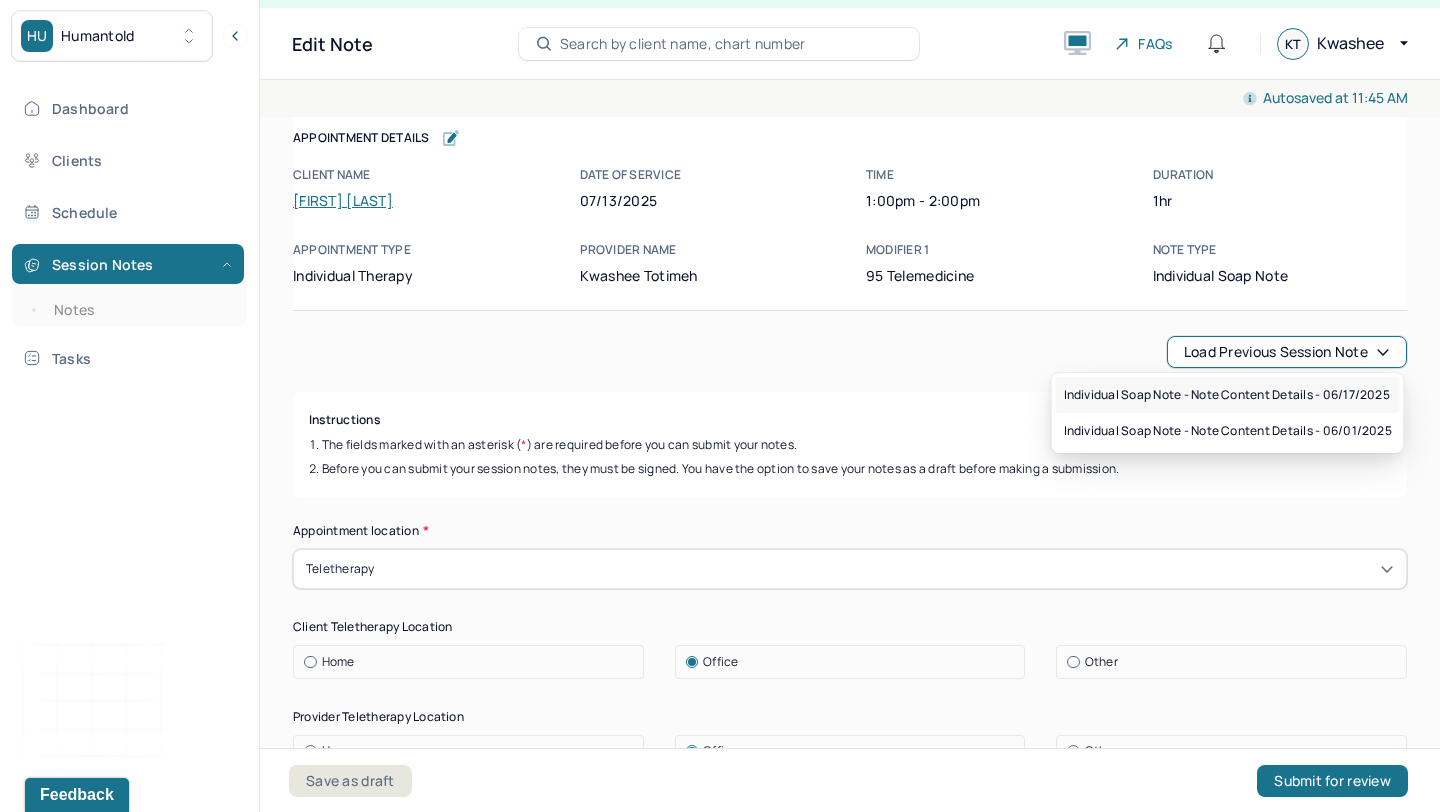 click on "Individual soap note   - Note content Details -   06/17/2025" at bounding box center [1227, 395] 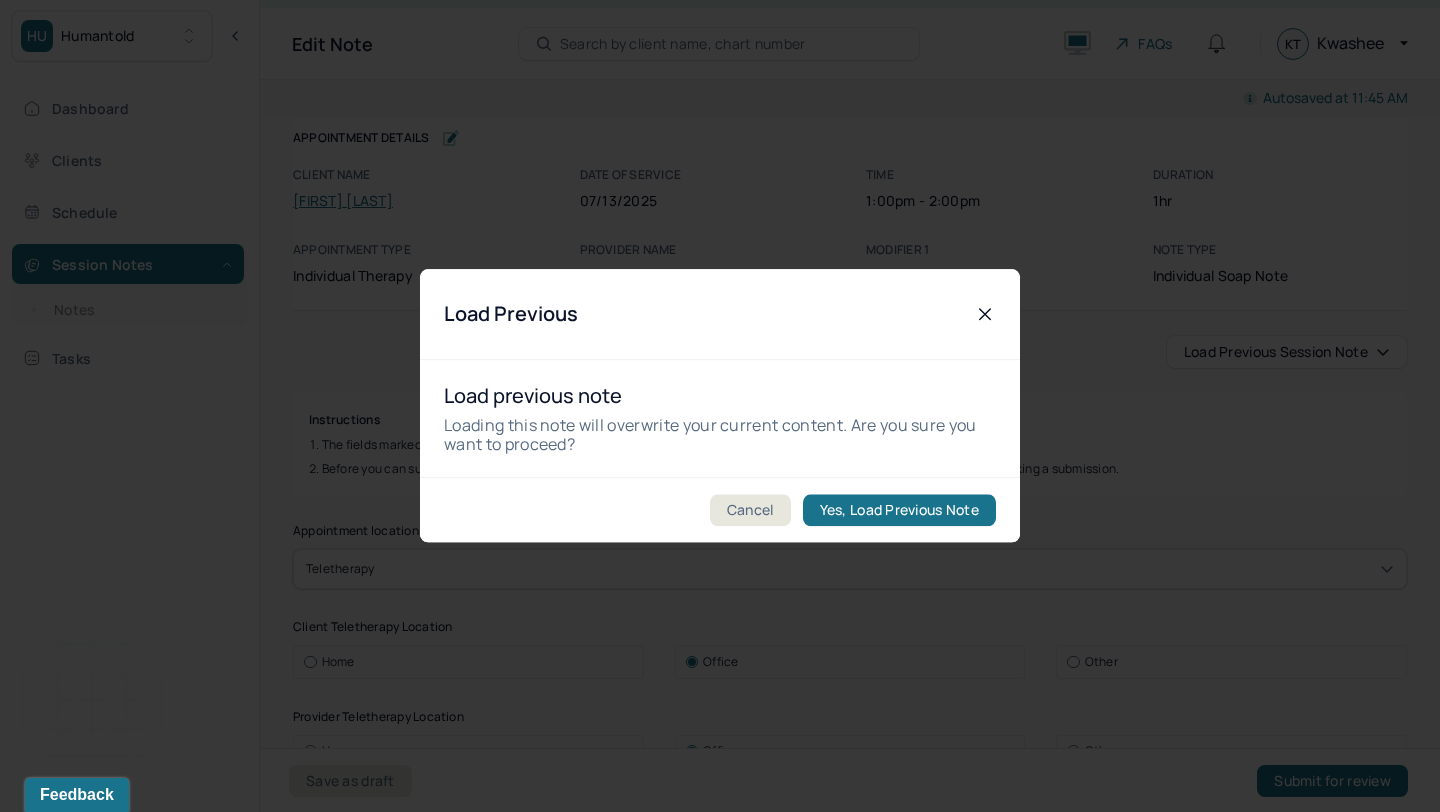 click on "Cancel     Yes, Load Previous Note" at bounding box center (720, 510) 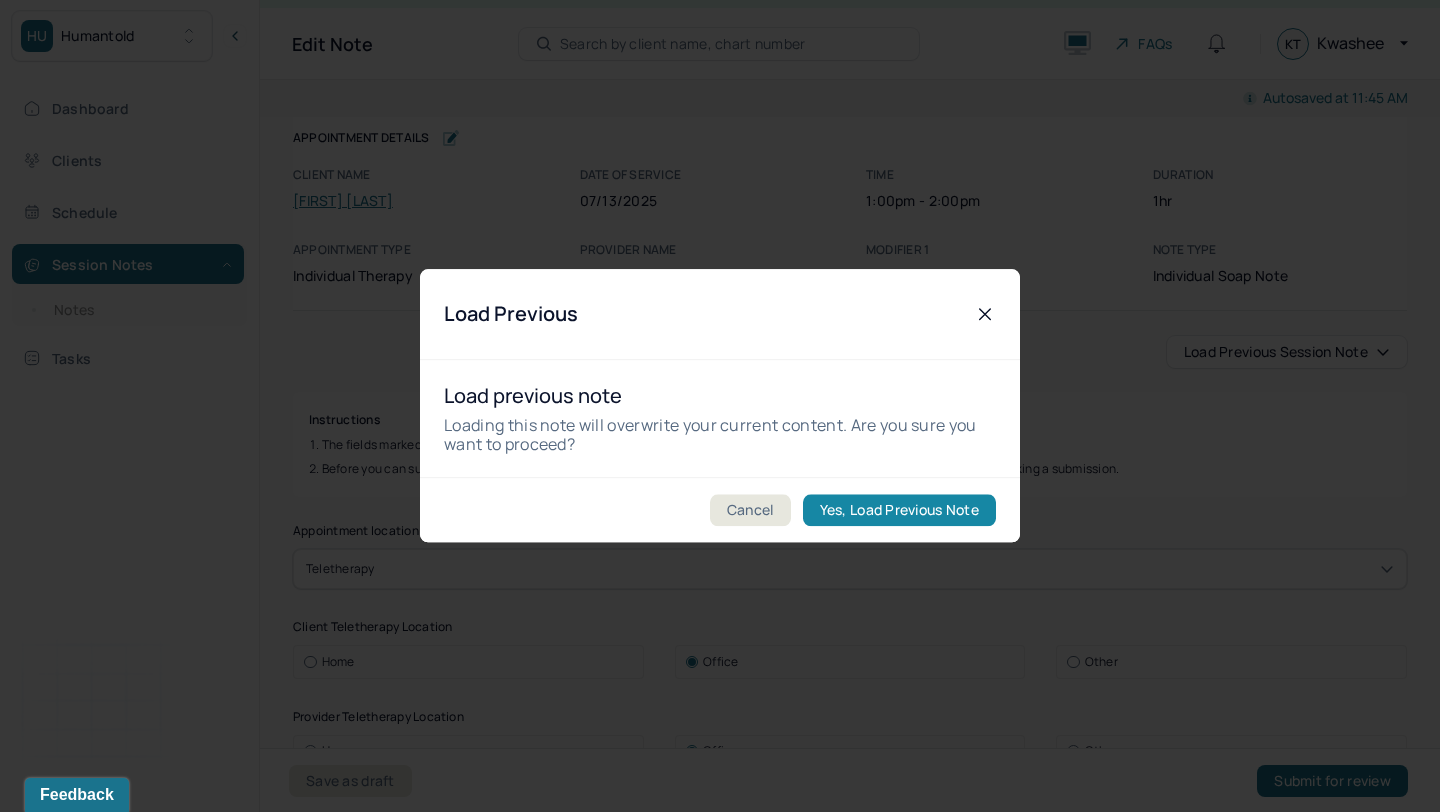 click on "Yes, Load Previous Note" at bounding box center (899, 511) 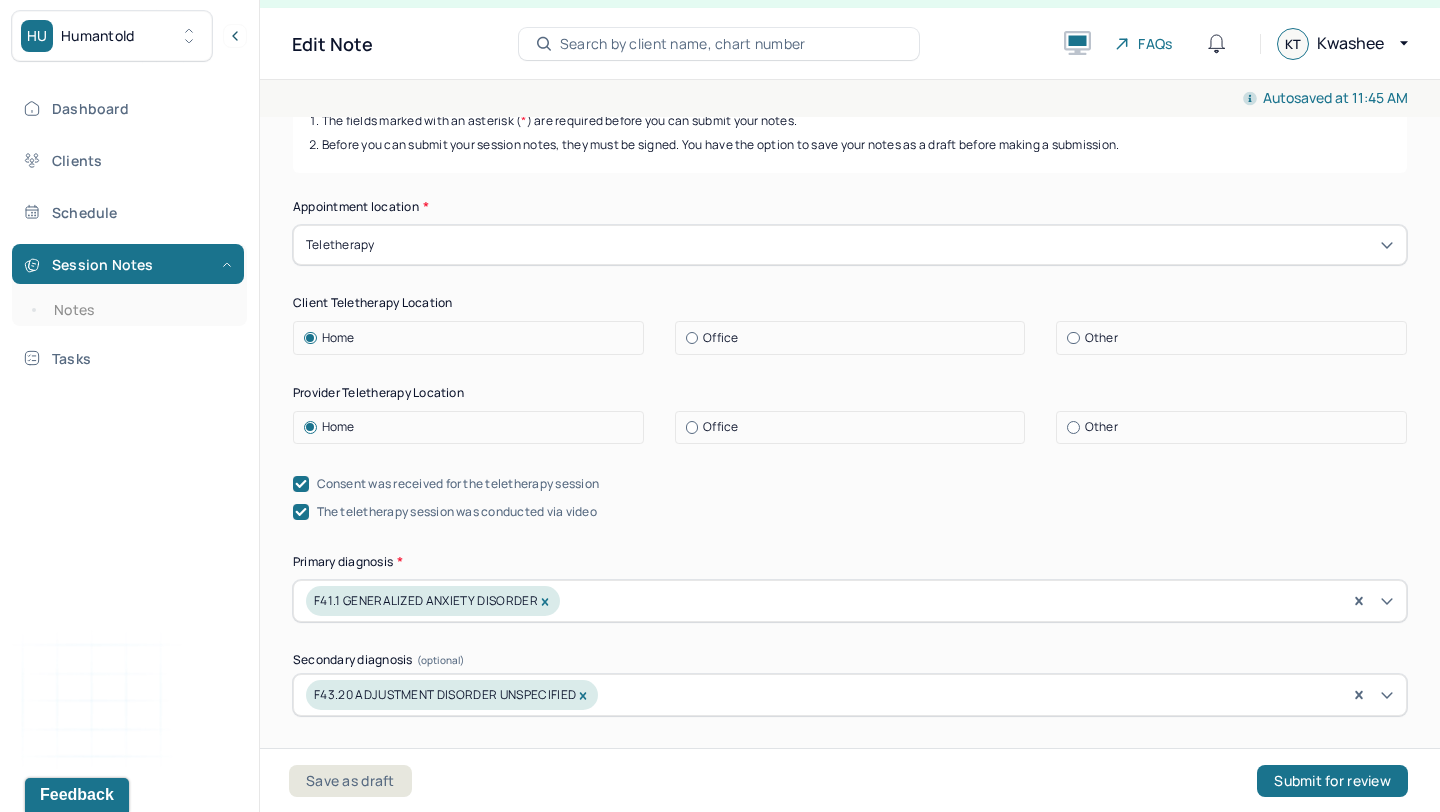scroll, scrollTop: 325, scrollLeft: 0, axis: vertical 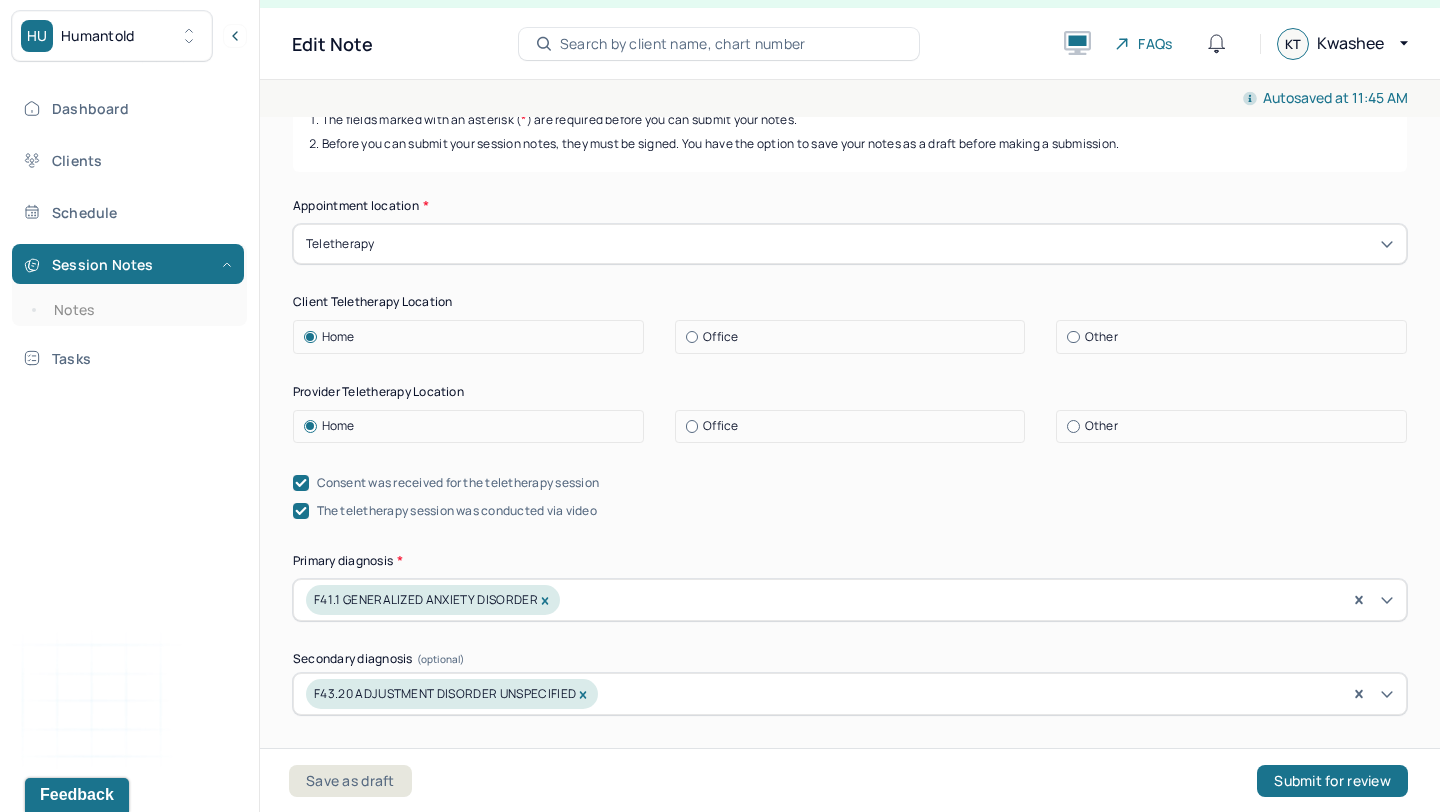 click at bounding box center (692, 337) 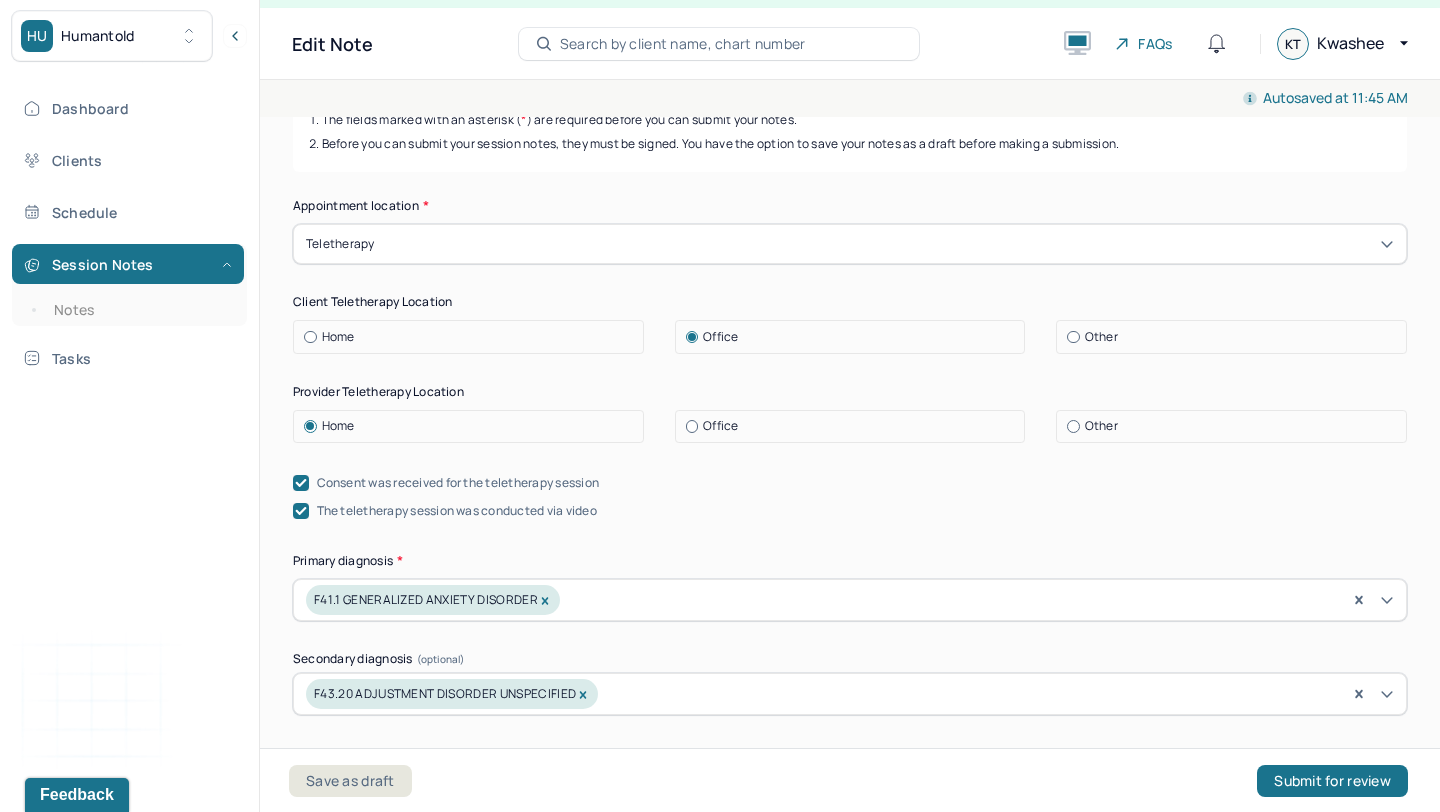 click at bounding box center (692, 426) 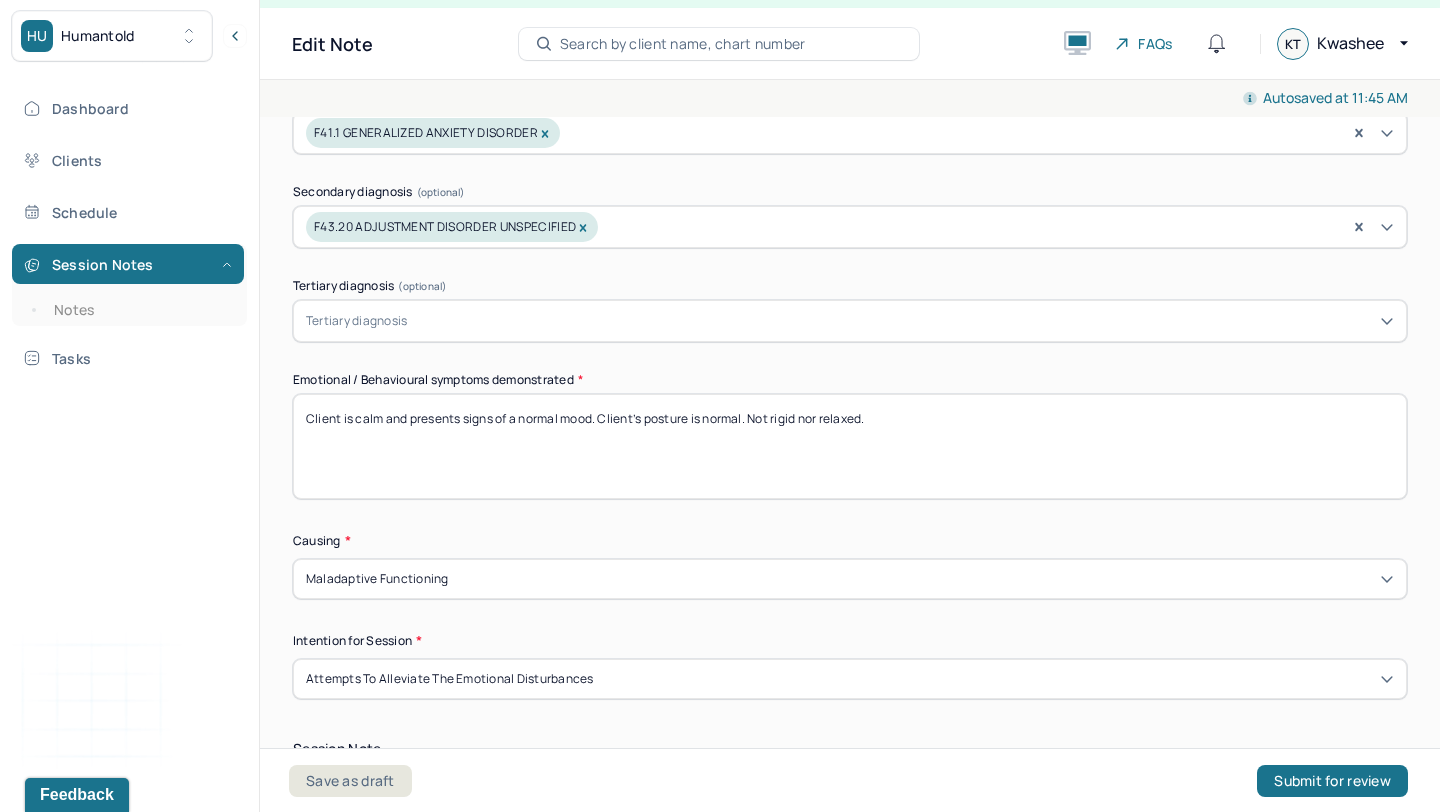 scroll, scrollTop: 795, scrollLeft: 0, axis: vertical 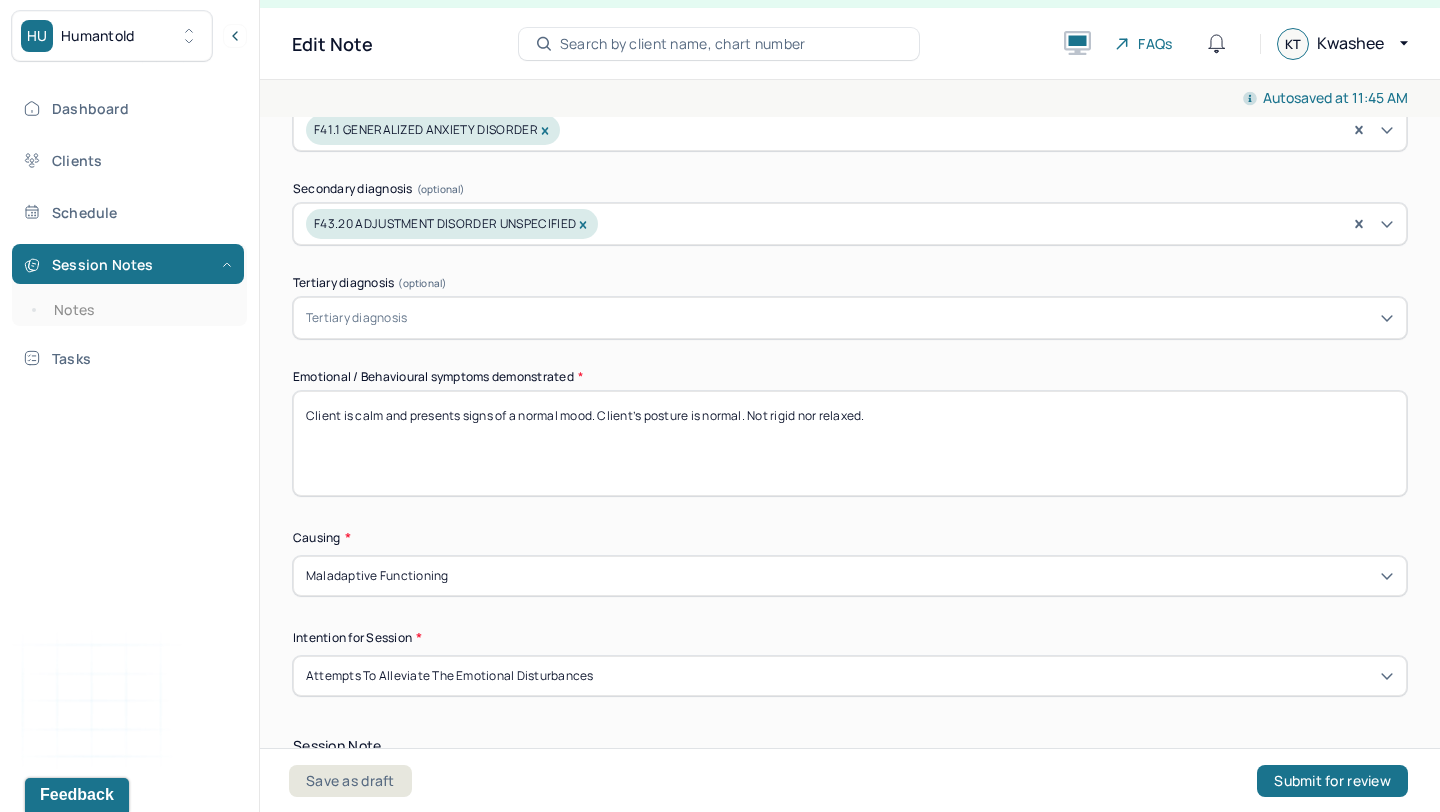 click on "Emotional / Behavioural symptoms demonstrated *" at bounding box center [850, 377] 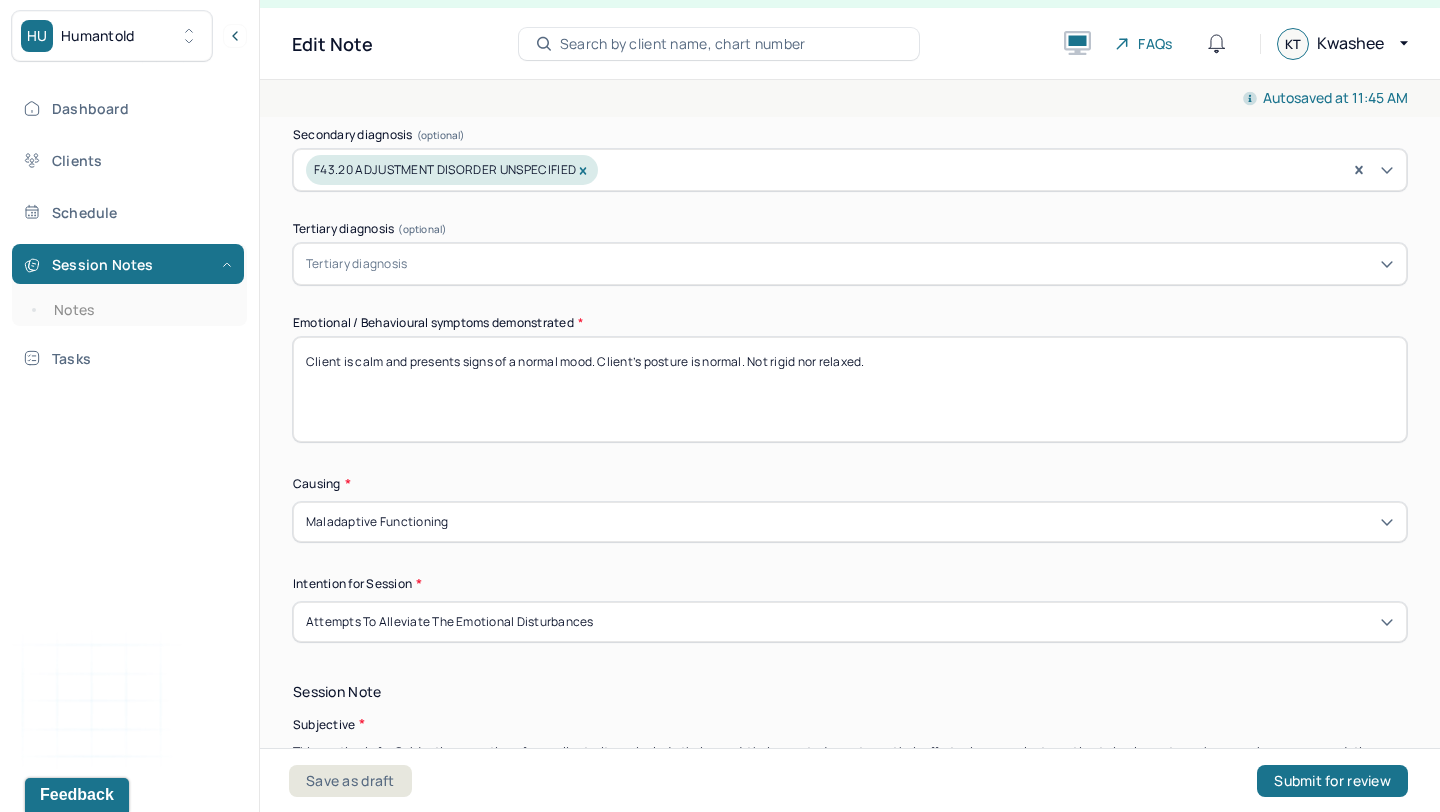 scroll, scrollTop: 897, scrollLeft: 0, axis: vertical 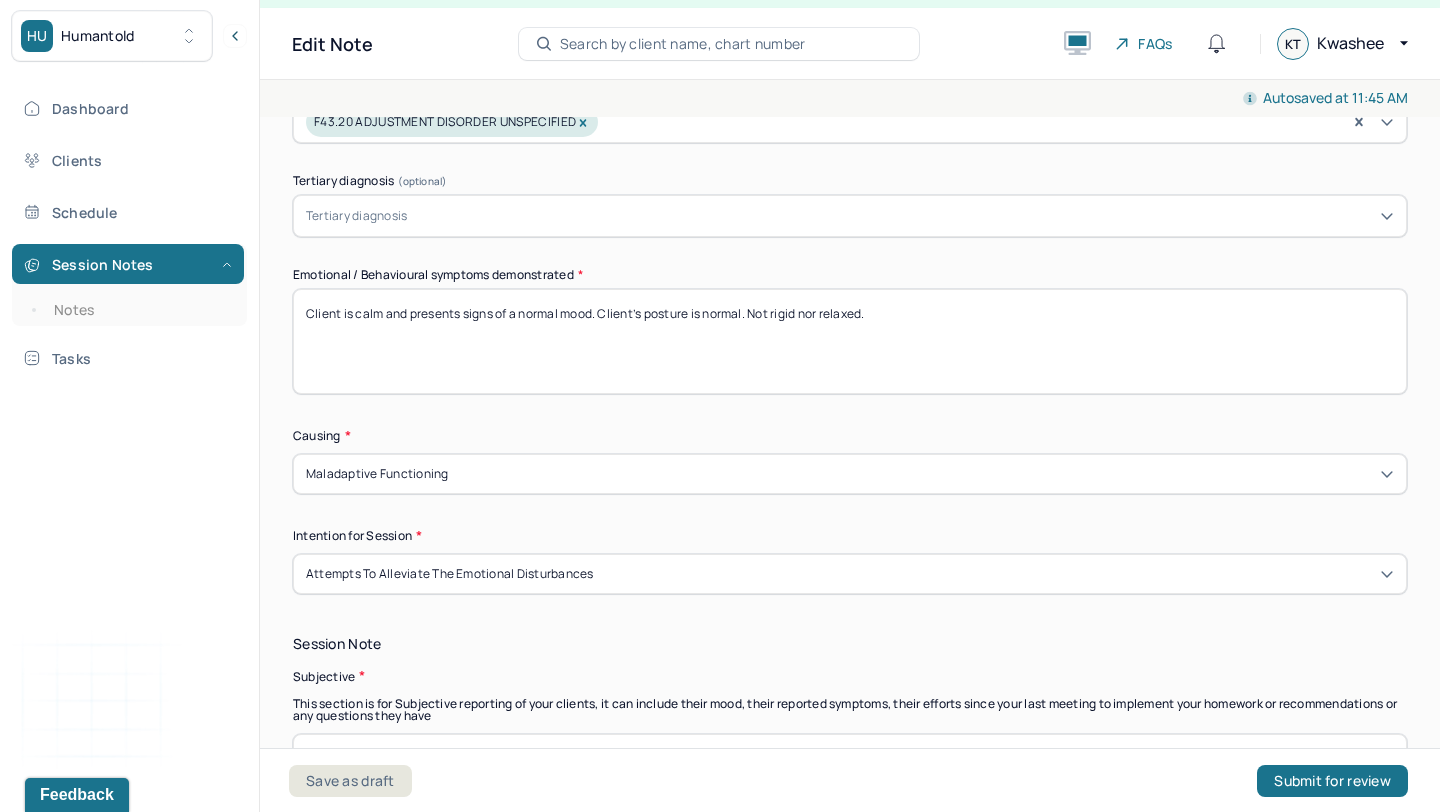 click on "Client is calm and presents signs of a normal mood. Client’s posture is normal. Not rigid nor relaxed." at bounding box center (850, 341) 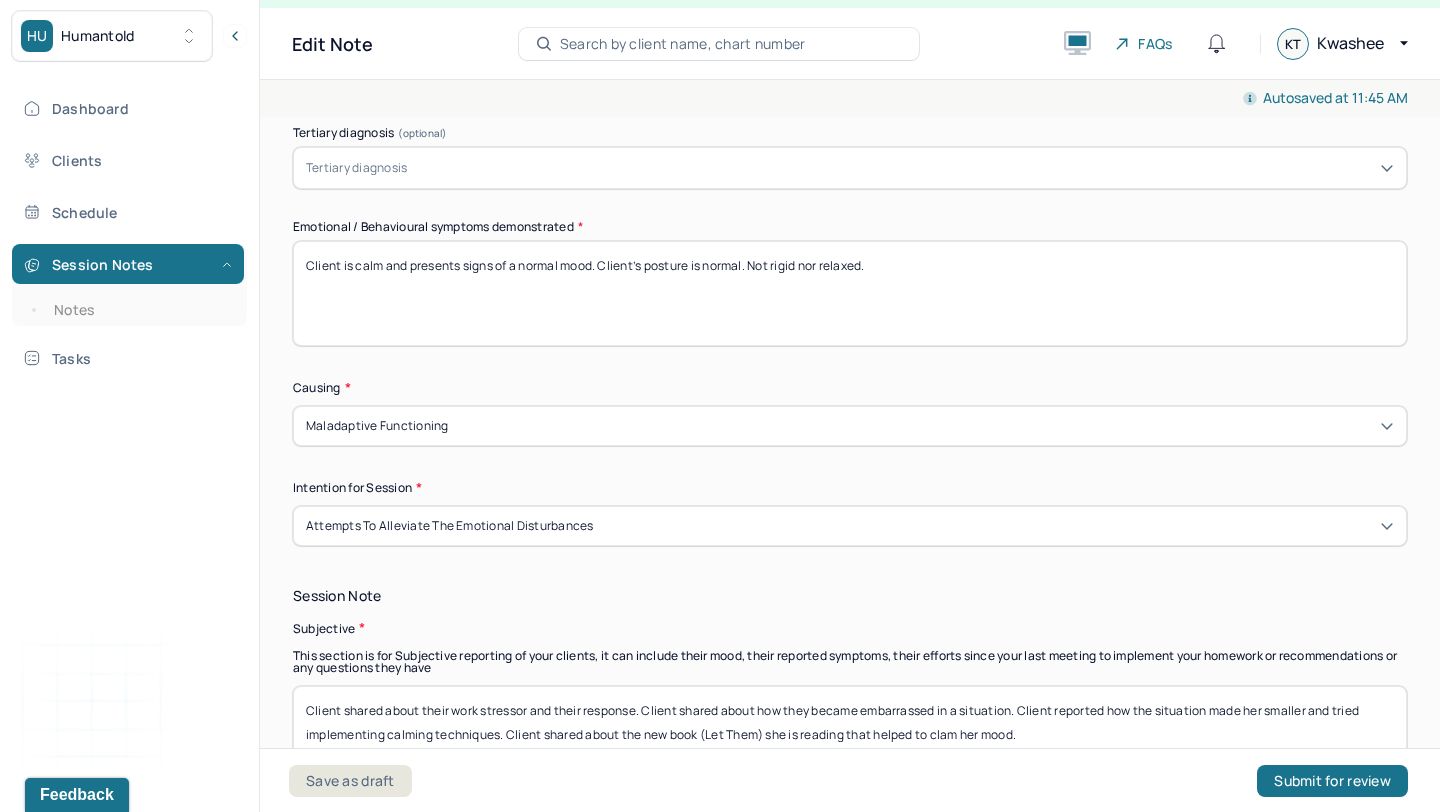 click on "Client is calm and presents signs of a normal mood. Client’s posture is normal. Not rigid nor relaxed." at bounding box center [850, 293] 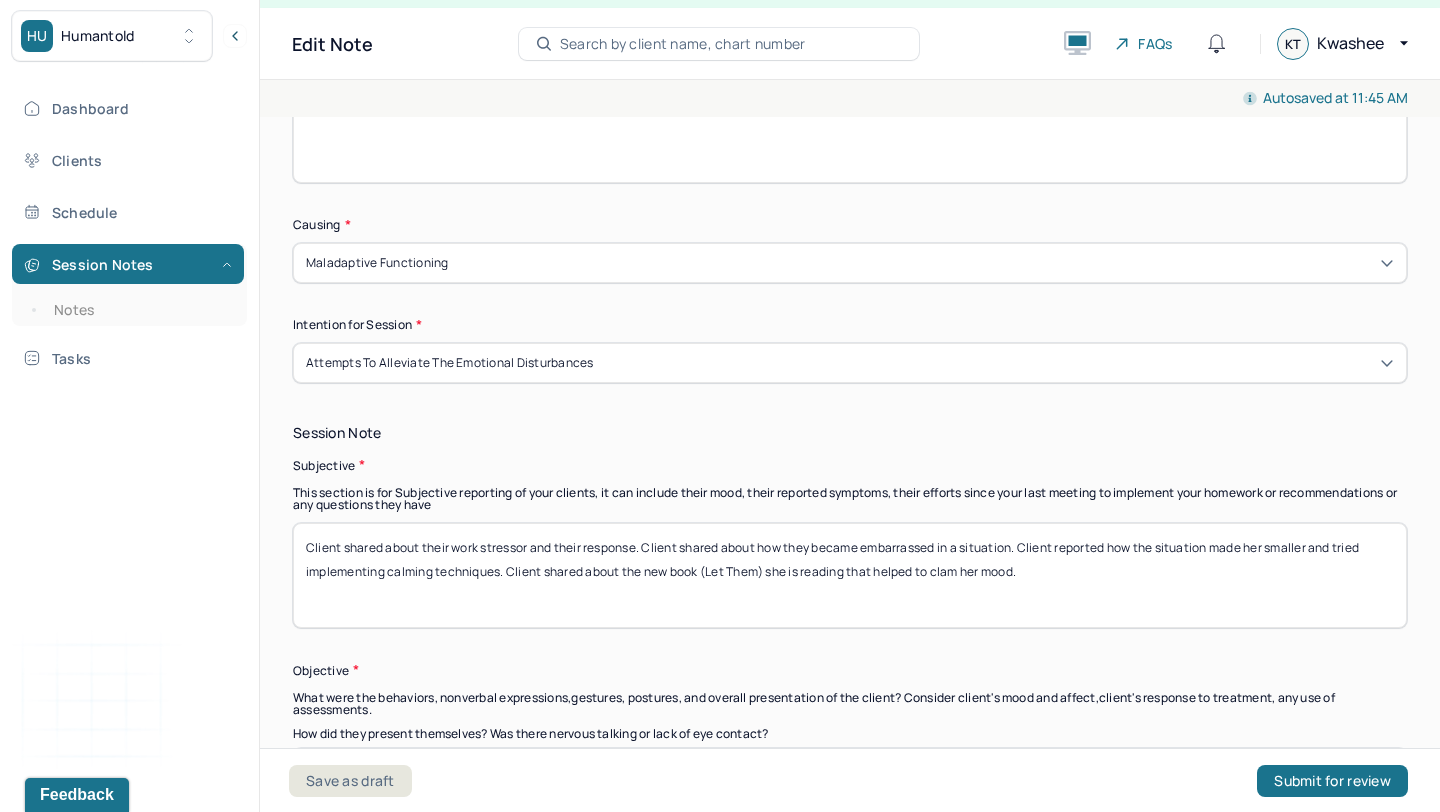 scroll, scrollTop: 1241, scrollLeft: 0, axis: vertical 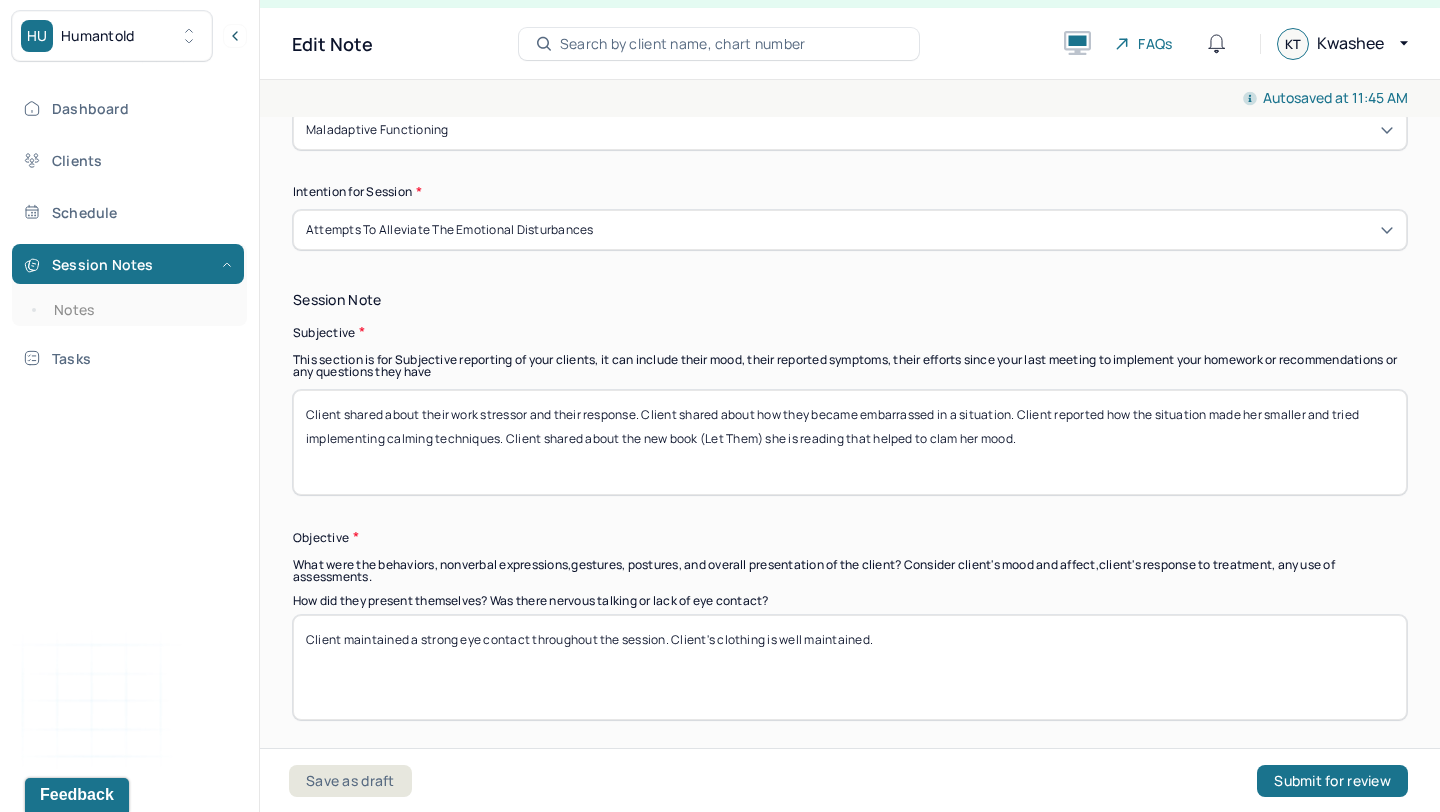 click on "Client shared about their work stressor and their response. Client shared about how they became embarrassed in a situation. Client reported how the situation made her smaller and tried implementing calming techniques. Client shared about the new book (Let Them) she is reading that helped to clam her mood." at bounding box center (850, 442) 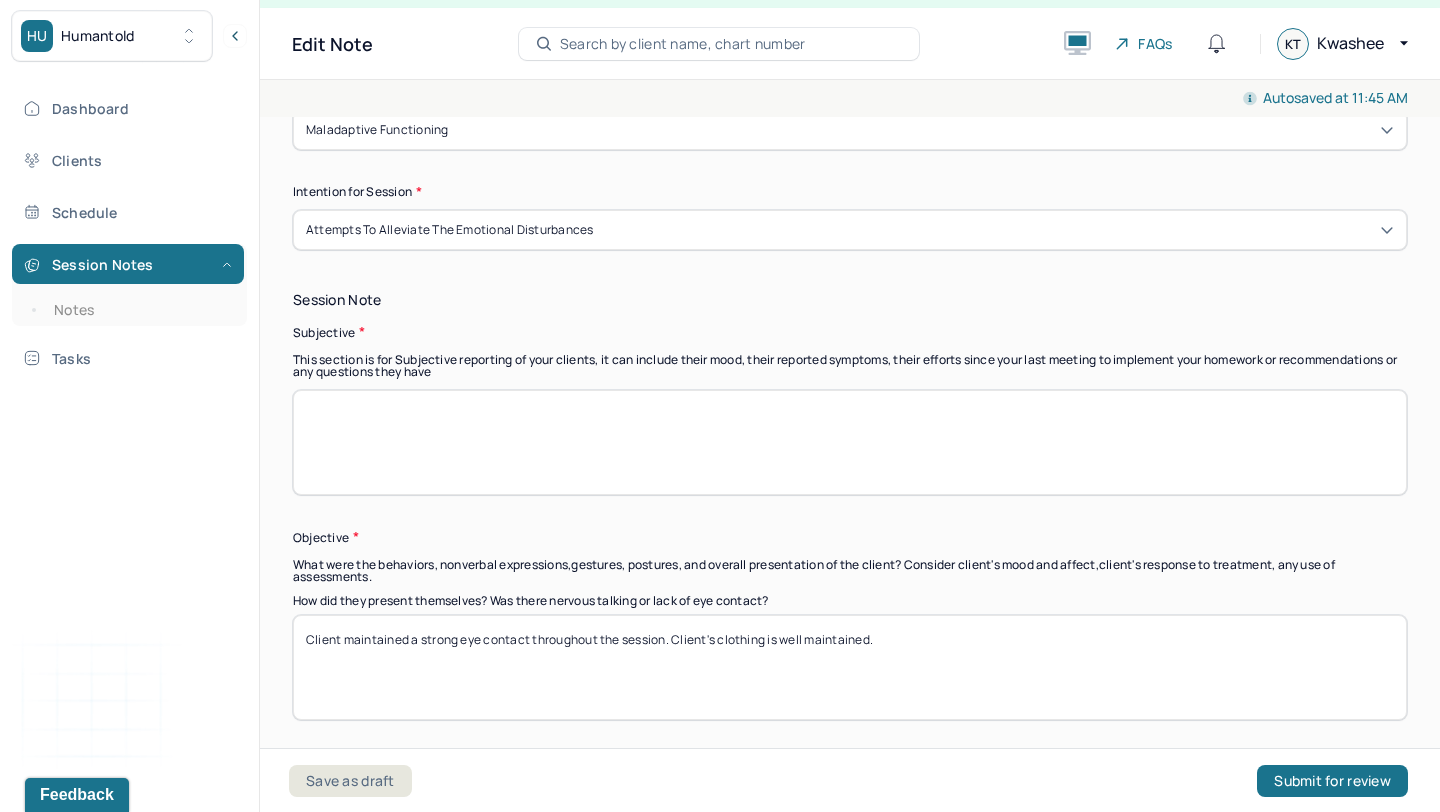 click at bounding box center (850, 442) 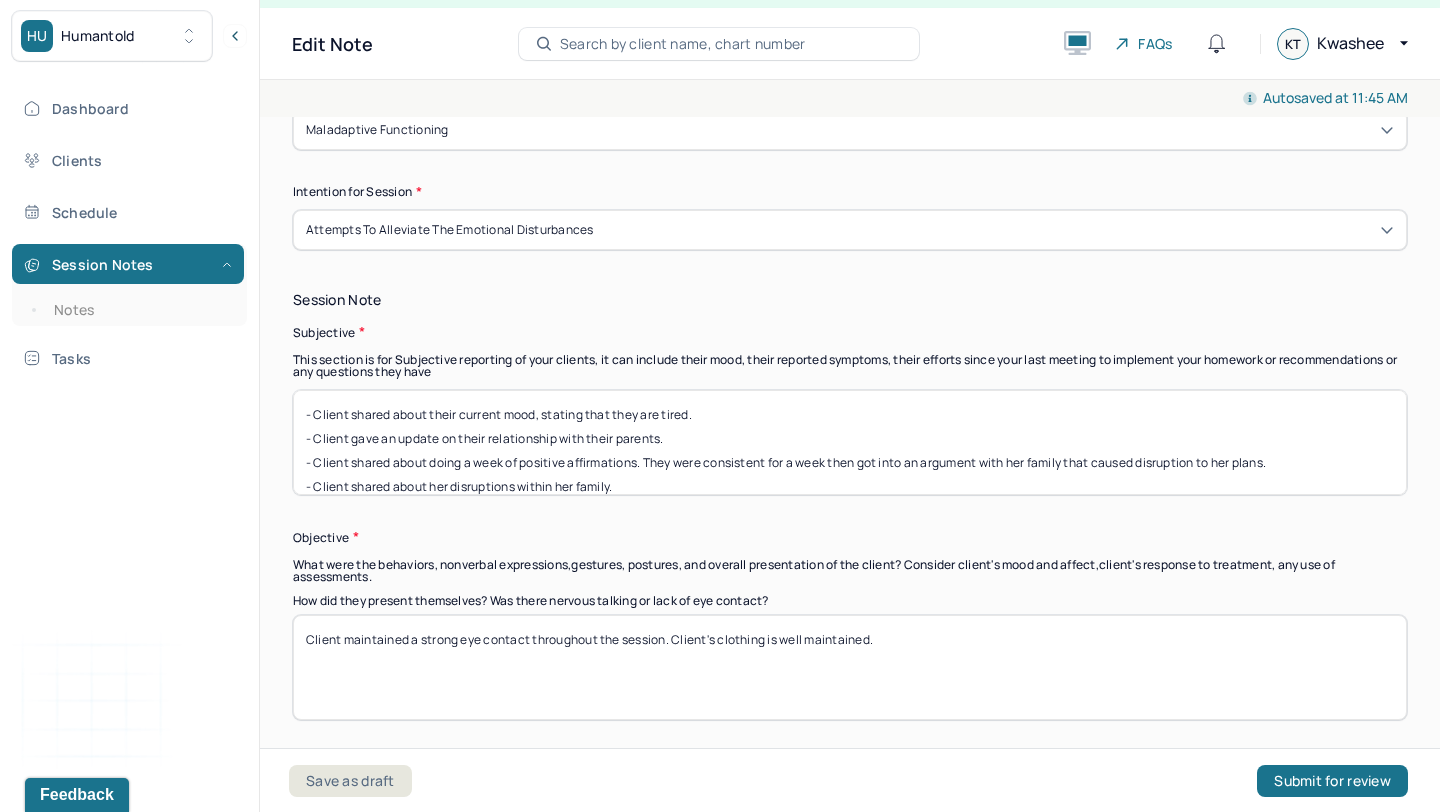 click on "- Client shared about their current mood, stating that they are tired.
- Client gave an update on their relationship with their parents.
- Client shared about doing a week of positive affirmations. They were consistent for a week then got into an argument with her family that caused disruption to her plans.
- Client shared about her disruptions within her family." at bounding box center (850, 442) 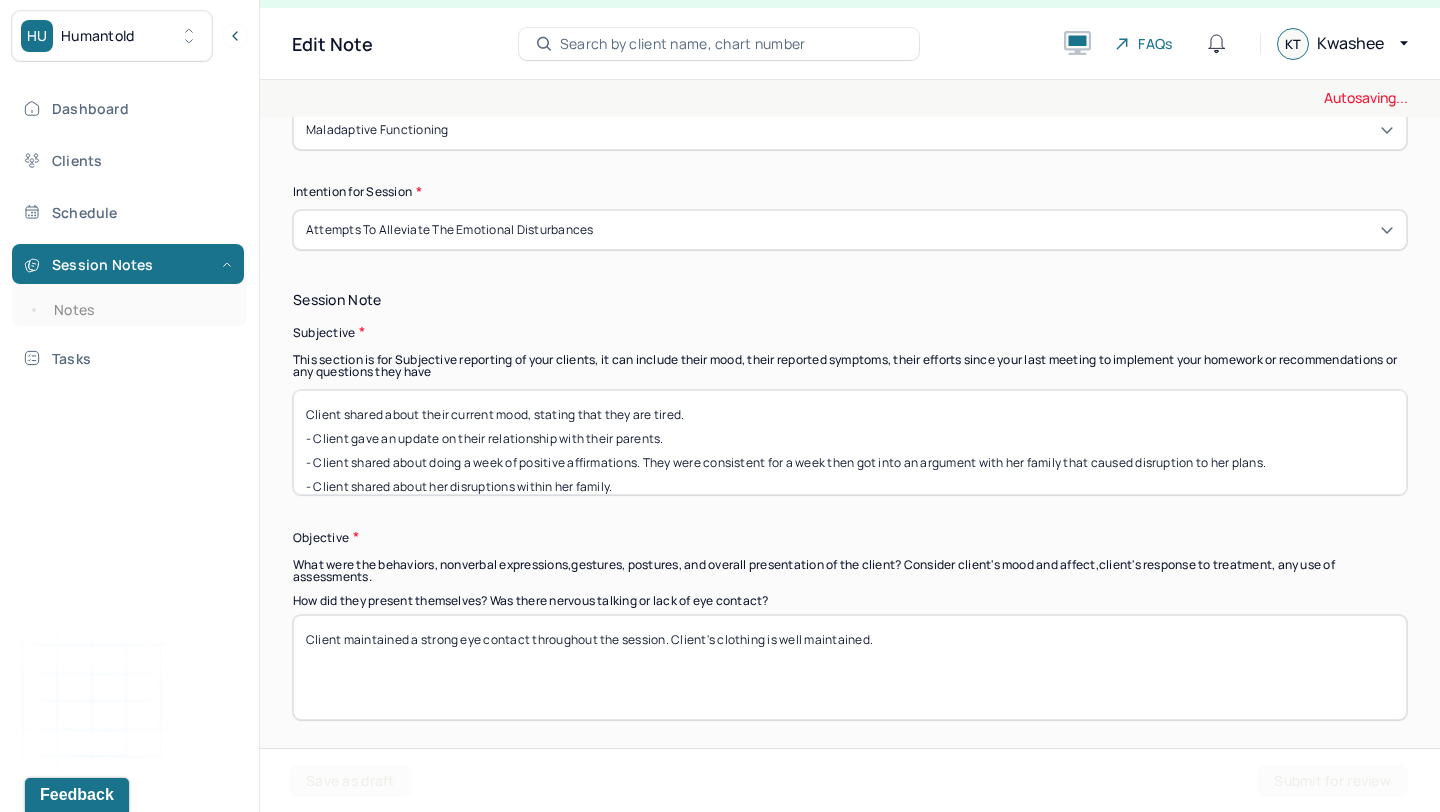click on "- Client shared about their current mood, stating that they are tired.
- Client gave an update on their relationship with their parents.
- Client shared about doing a week of positive affirmations. They were consistent for a week then got into an argument with her family that caused disruption to her plans.
- Client shared about her disruptions within her family." at bounding box center [850, 442] 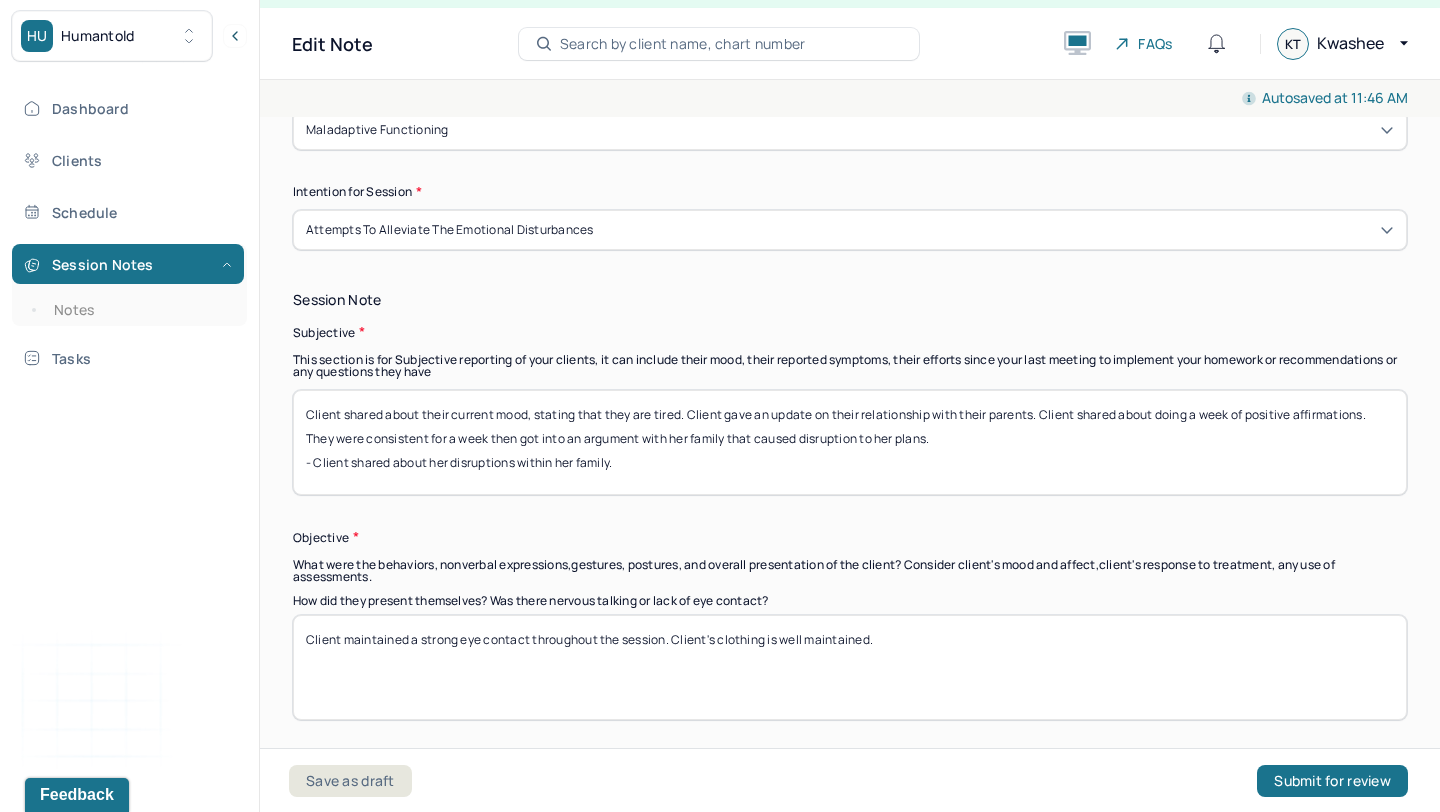 click on "Client shared about their current mood, stating that they are tired. Client gave an update on their relationship with their parents. Client shared about doing a week of positive affirmations. They were consistent for a week then got into an argument with her family that caused disruption to her plans.
- Client shared about her disruptions within her family." at bounding box center (850, 442) 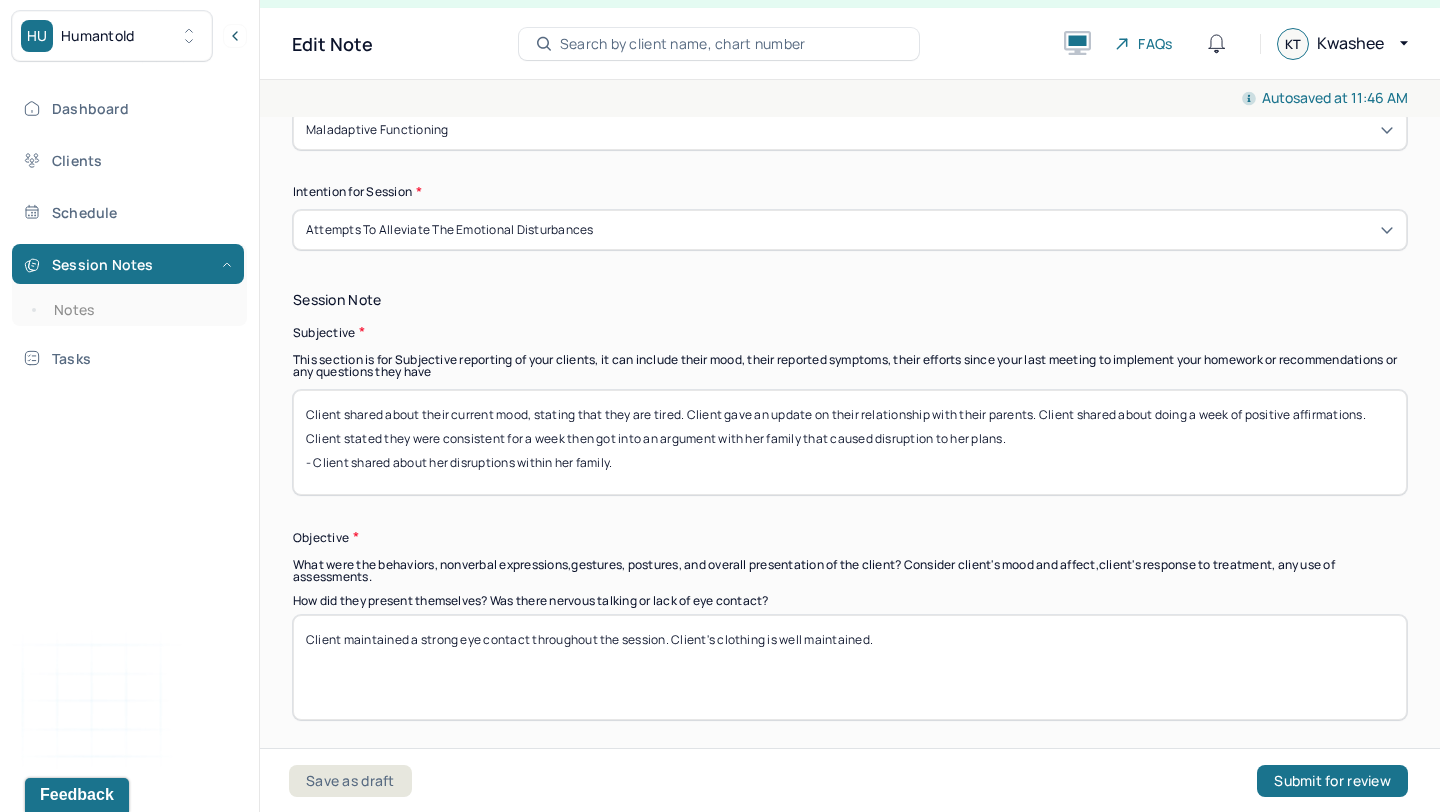 click on "Client shared about their current mood, stating that they are tired. Client gave an update on their relationship with their parents. Client shared about doing a week of positive affirmations. They were consistent for a week then got into an argument with her family that caused disruption to her plans.
- Client shared about her disruptions within her family." at bounding box center [850, 442] 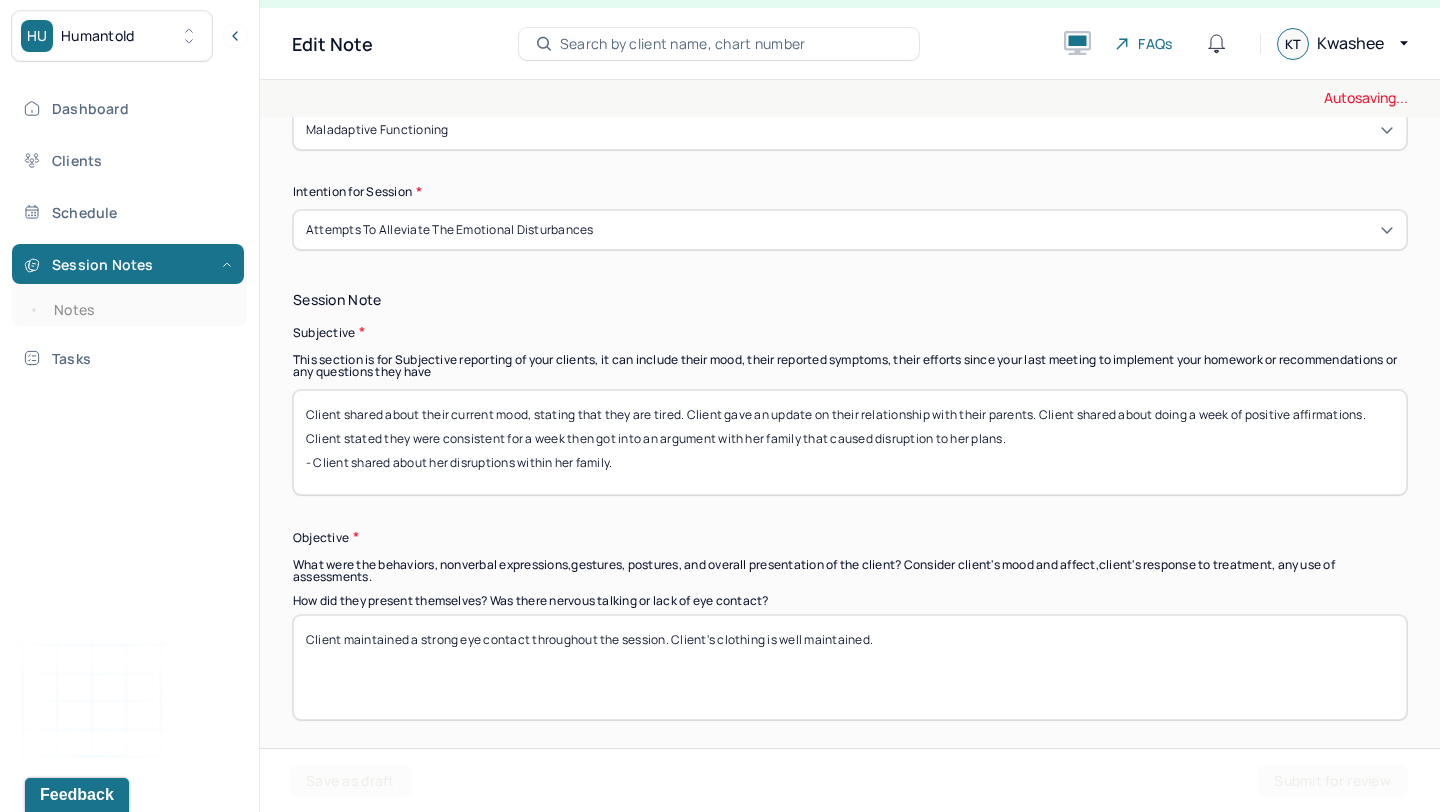 click on "Client shared about their current mood, stating that they are tired. Client gave an update on their relationship with their parents. Client shared about doing a week of positive affirmations. Client stated they were consistent for a week then got into an argument with her family that caused disruption to her plans.
- Client shared about her disruptions within her family." at bounding box center [850, 442] 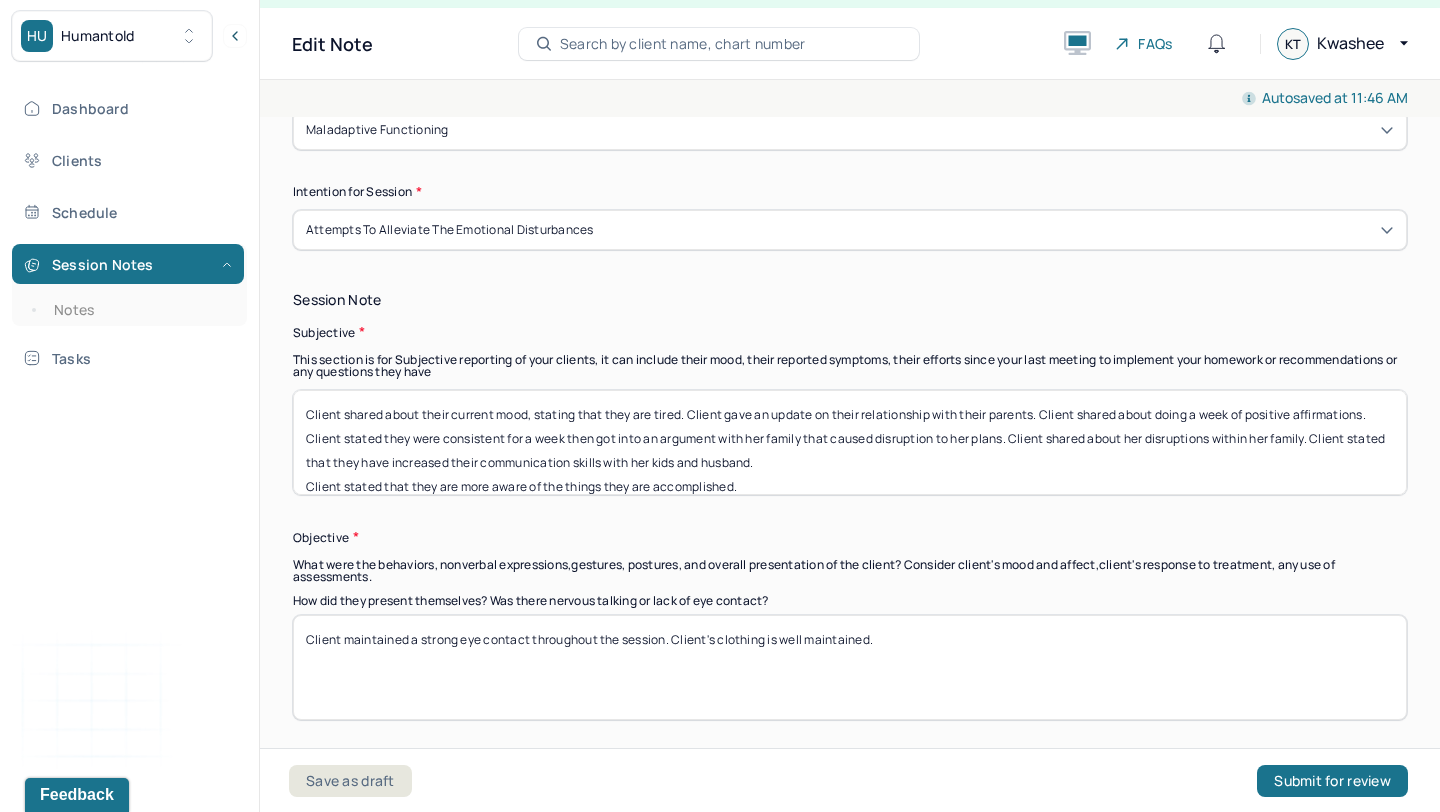 paste on "- Client stated that they have increased their communication skills with her kids and husband.
- Client stated that they are more aware of the things they are accomplished." 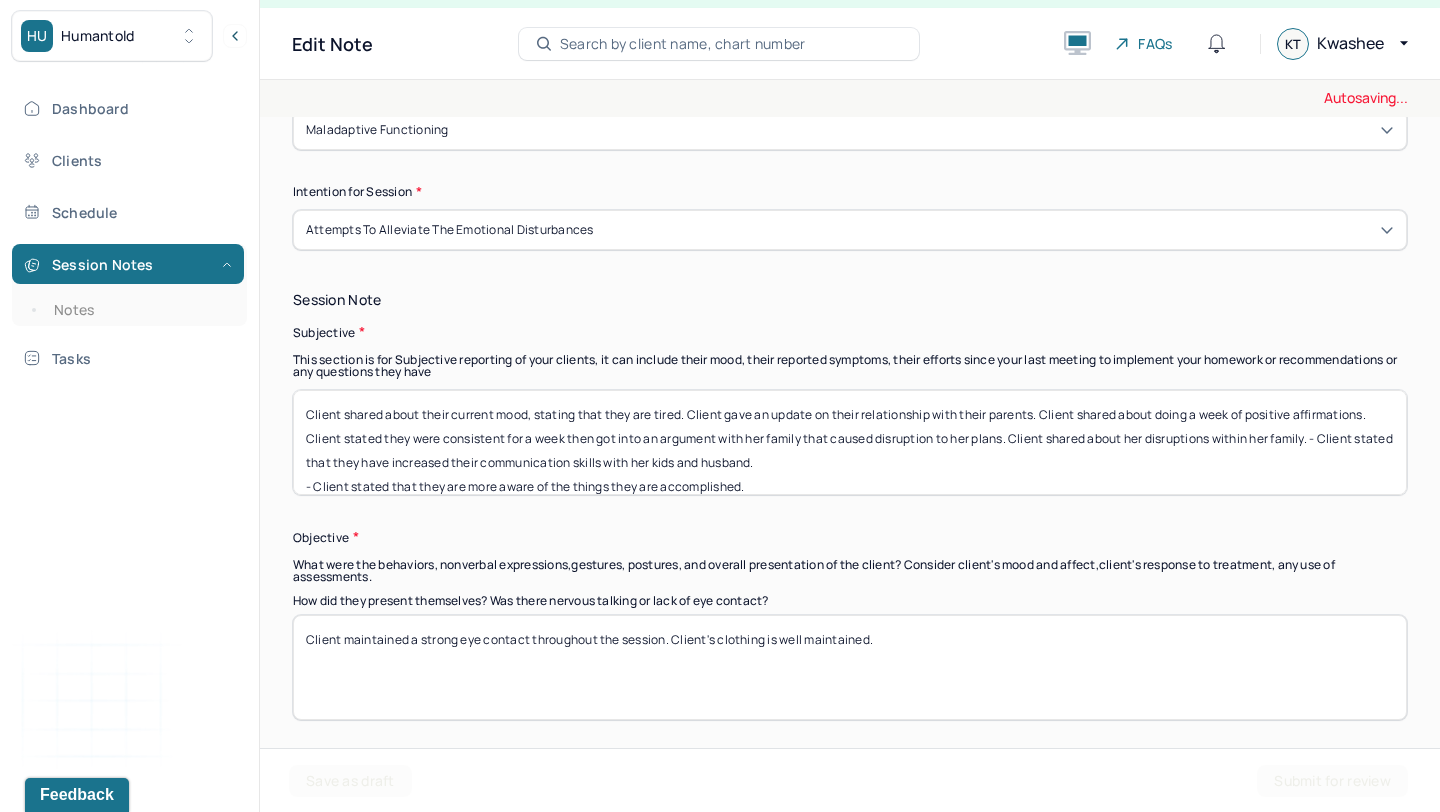 click on "Client shared about their current mood, stating that they are tired. Client gave an update on their relationship with their parents. Client shared about doing a week of positive affirmations. Client stated they were consistent for a week then got into an argument with her family that caused disruption to her plans. Client shared about her disruptions within her family. Client stated that they have increased their communication skills with her kids and husband.
Client stated that they are more aware of the things they are accomplished." at bounding box center (850, 442) 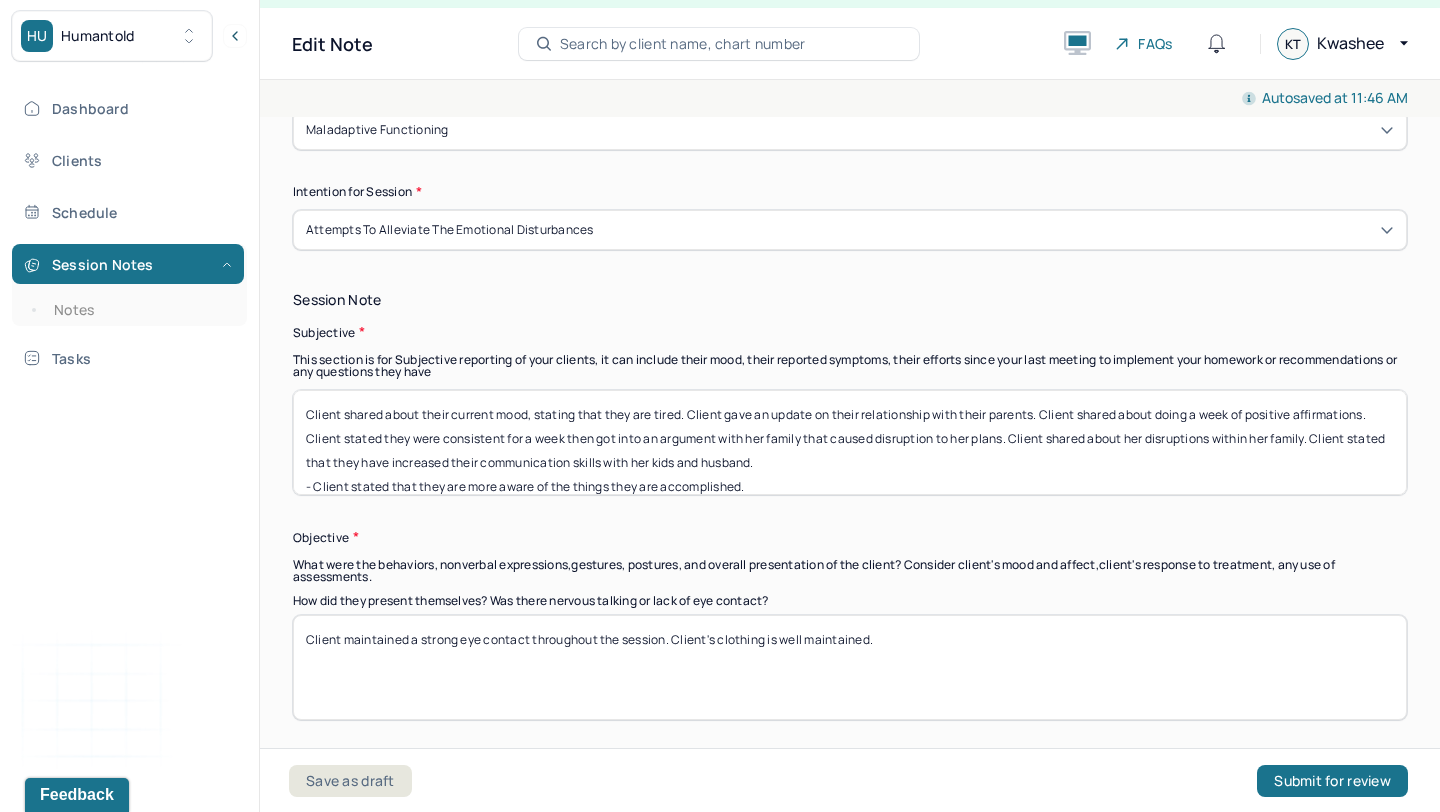 click on "Client shared about their current mood, stating that they are tired. Client gave an update on their relationship with their parents. Client shared about doing a week of positive affirmations. Client stated they were consistent for a week then got into an argument with her family that caused disruption to her plans. Client shared about her disruptions within her family. Client stated that they have increased their communication skills with her kids and husband.
- Client stated that they are more aware of the things they are accomplished." at bounding box center [850, 442] 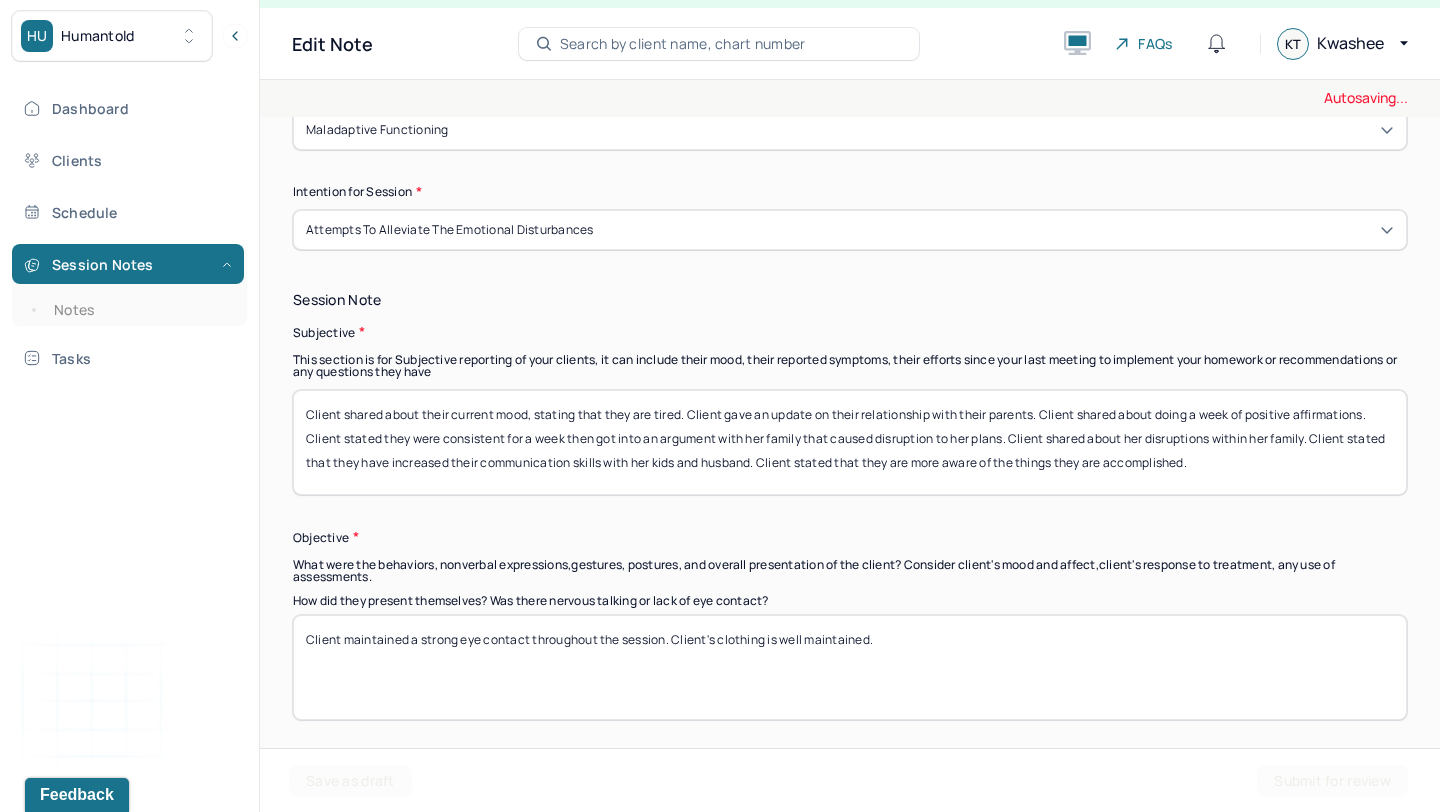 scroll, scrollTop: 1300, scrollLeft: 0, axis: vertical 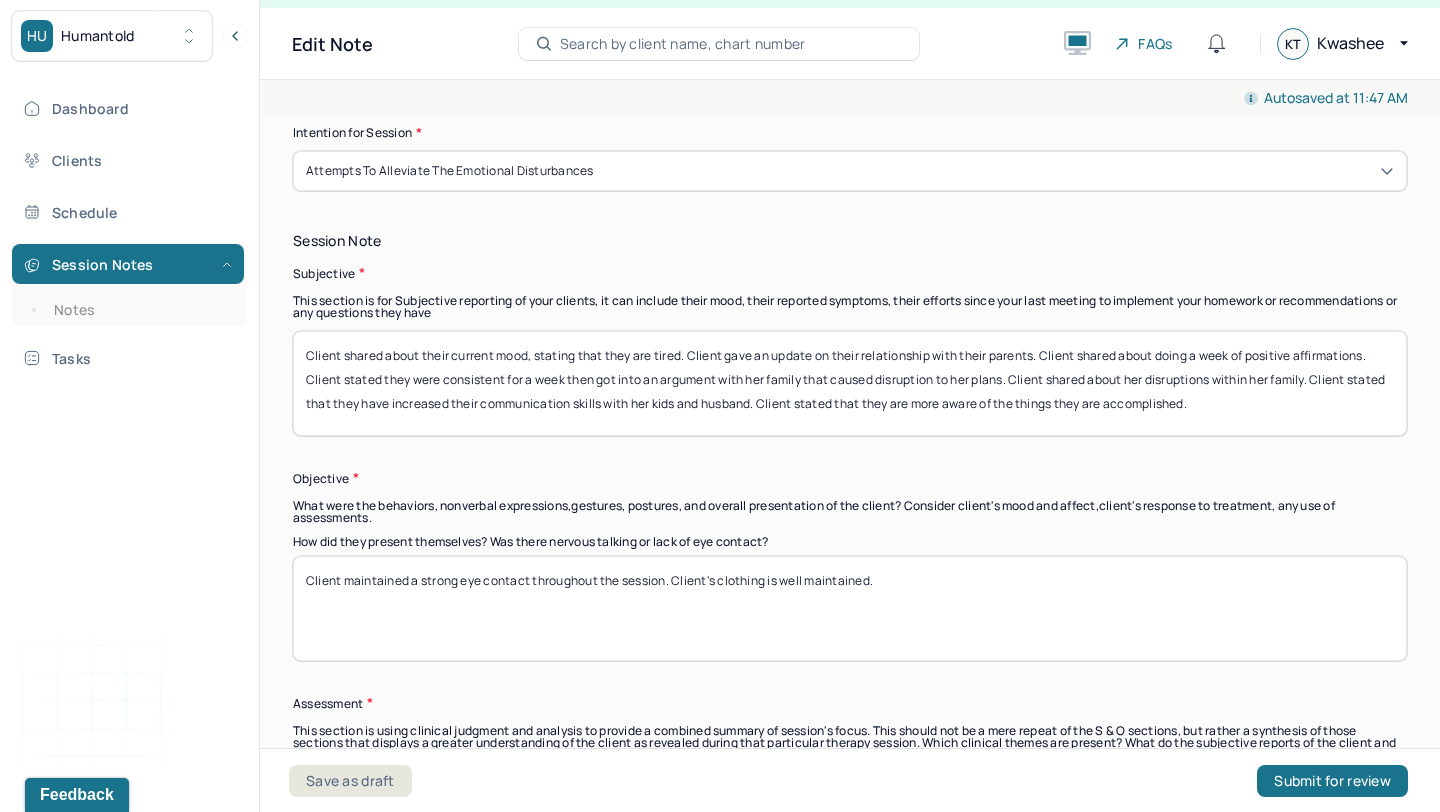 type on "Client shared about their current mood, stating that they are tired. Client gave an update on their relationship with their parents. Client shared about doing a week of positive affirmations. Client stated they were consistent for a week then got into an argument with her family that caused disruption to her plans. Client shared about her disruptions within her family. Client stated that they have increased their communication skills with her kids and husband. Client stated that they are more aware of the things they are accomplished." 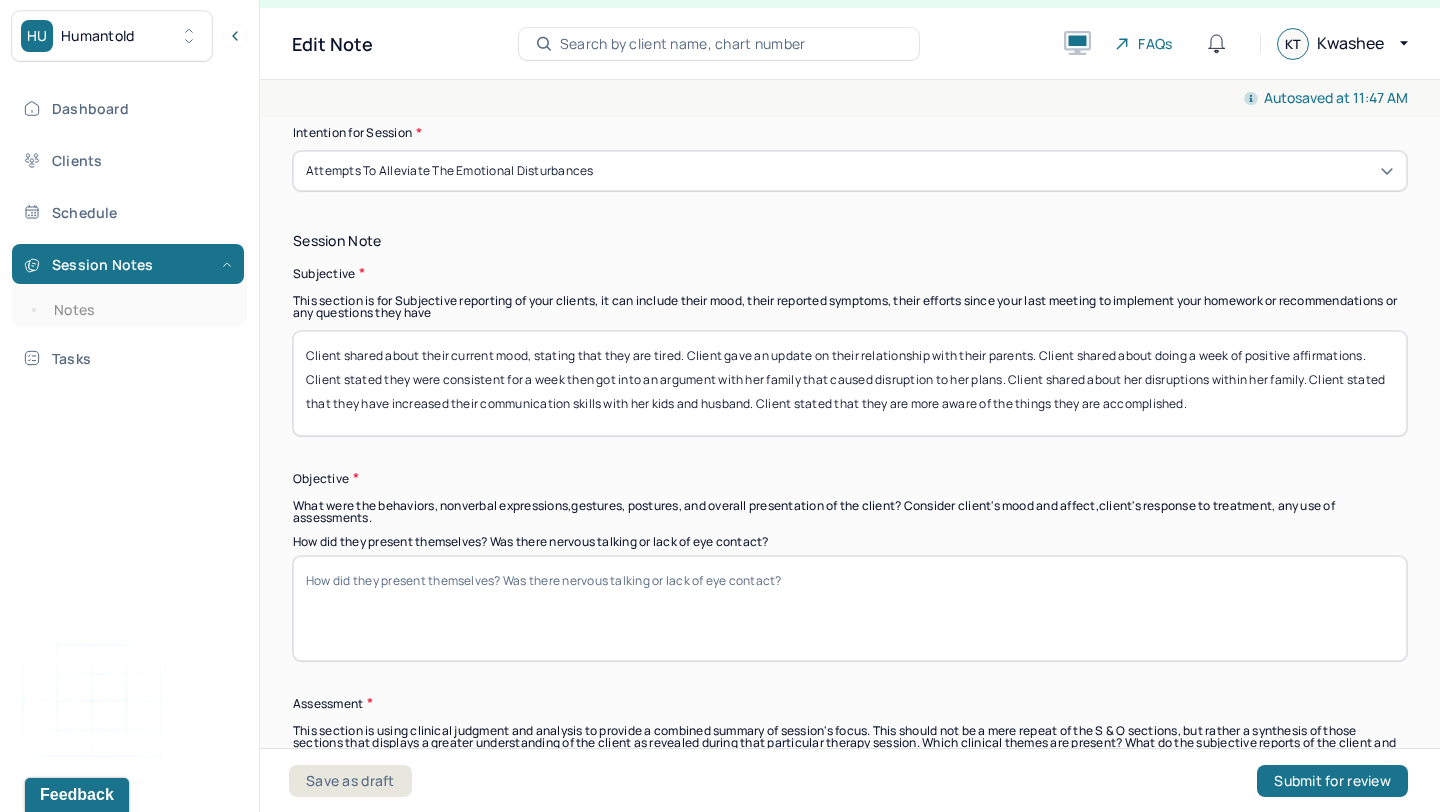 click on "How did they present themselves? Was there nervous talking or lack of eye contact?" at bounding box center [850, 608] 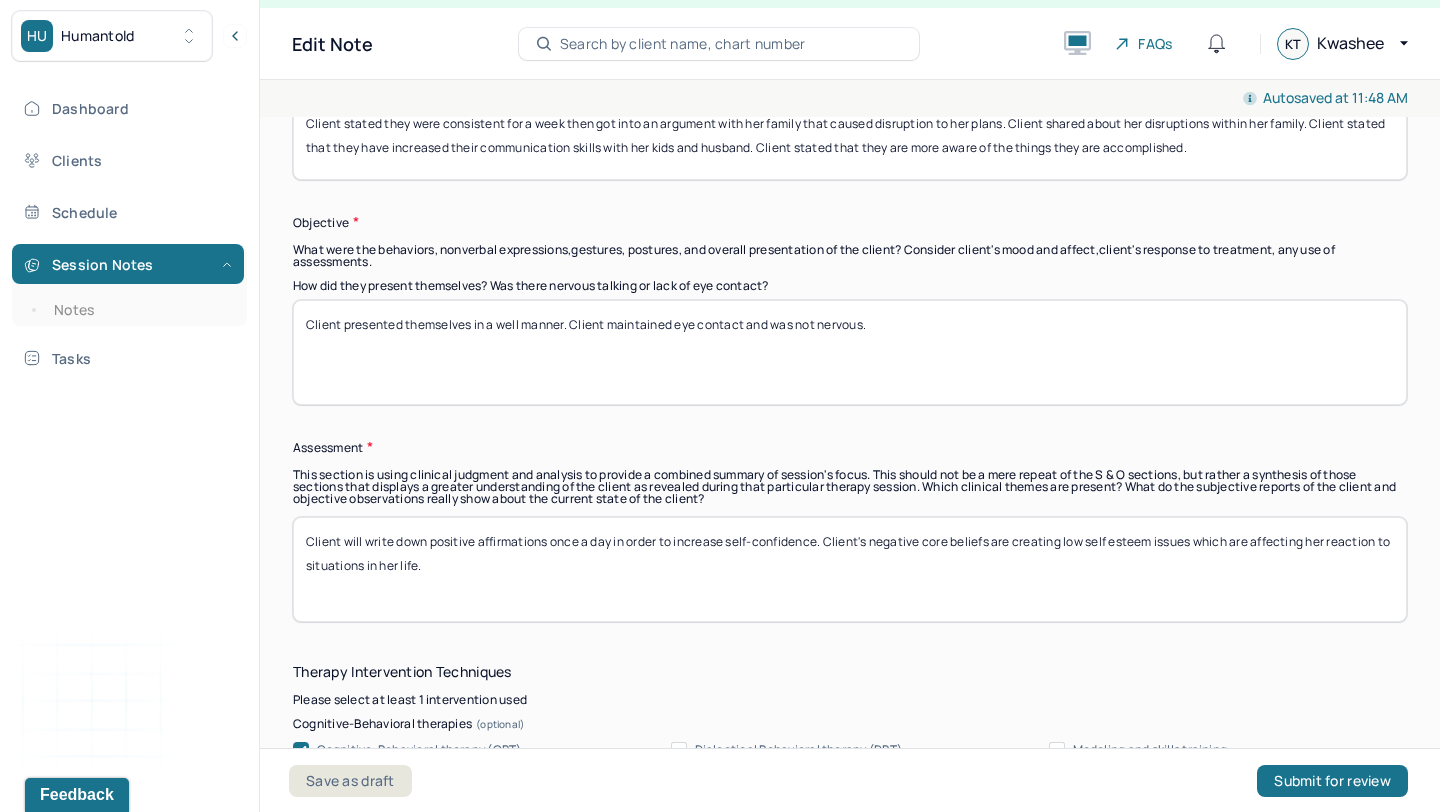 scroll, scrollTop: 1688, scrollLeft: 0, axis: vertical 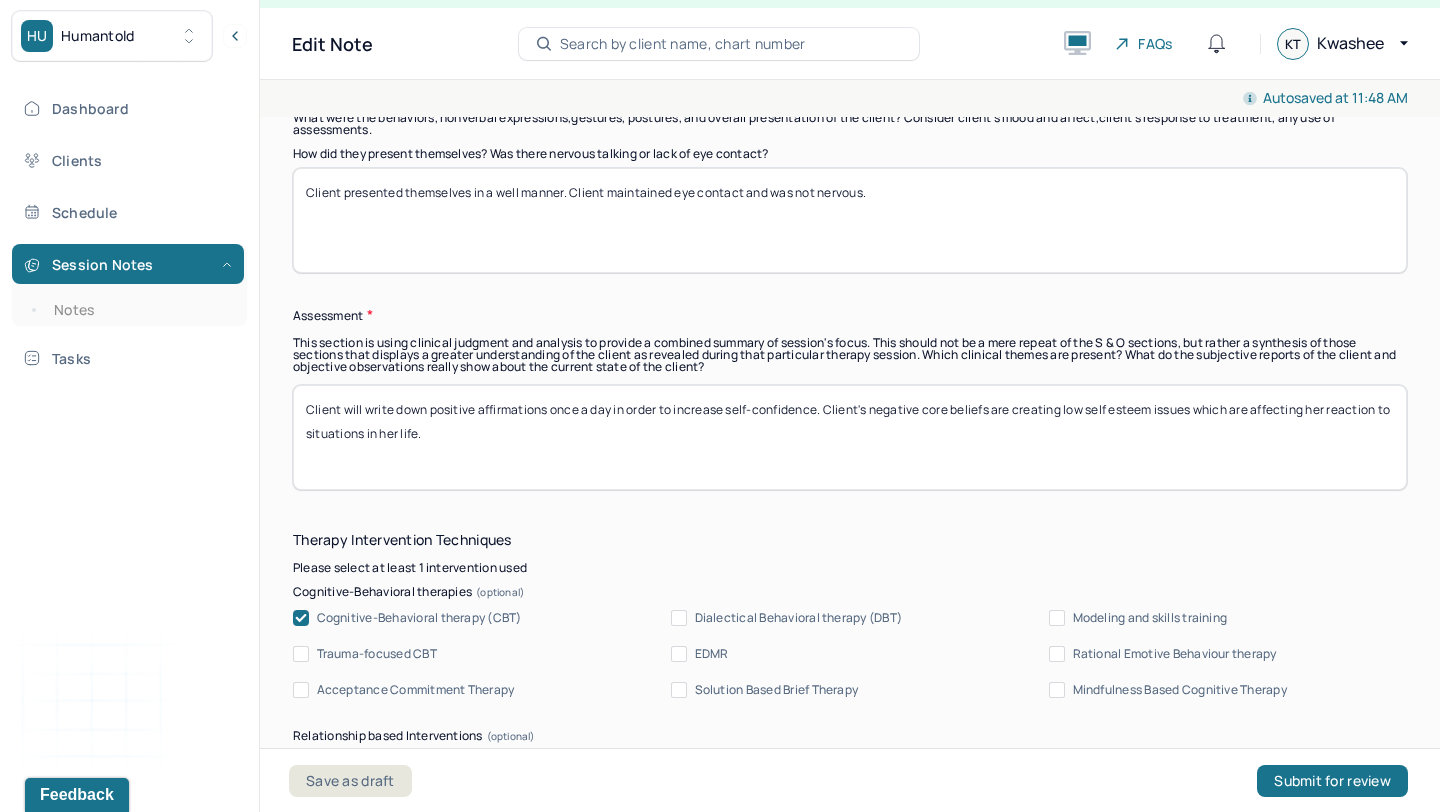 type on "Client presented themselves in a well manner. Client maintained eye contact and was not nervous." 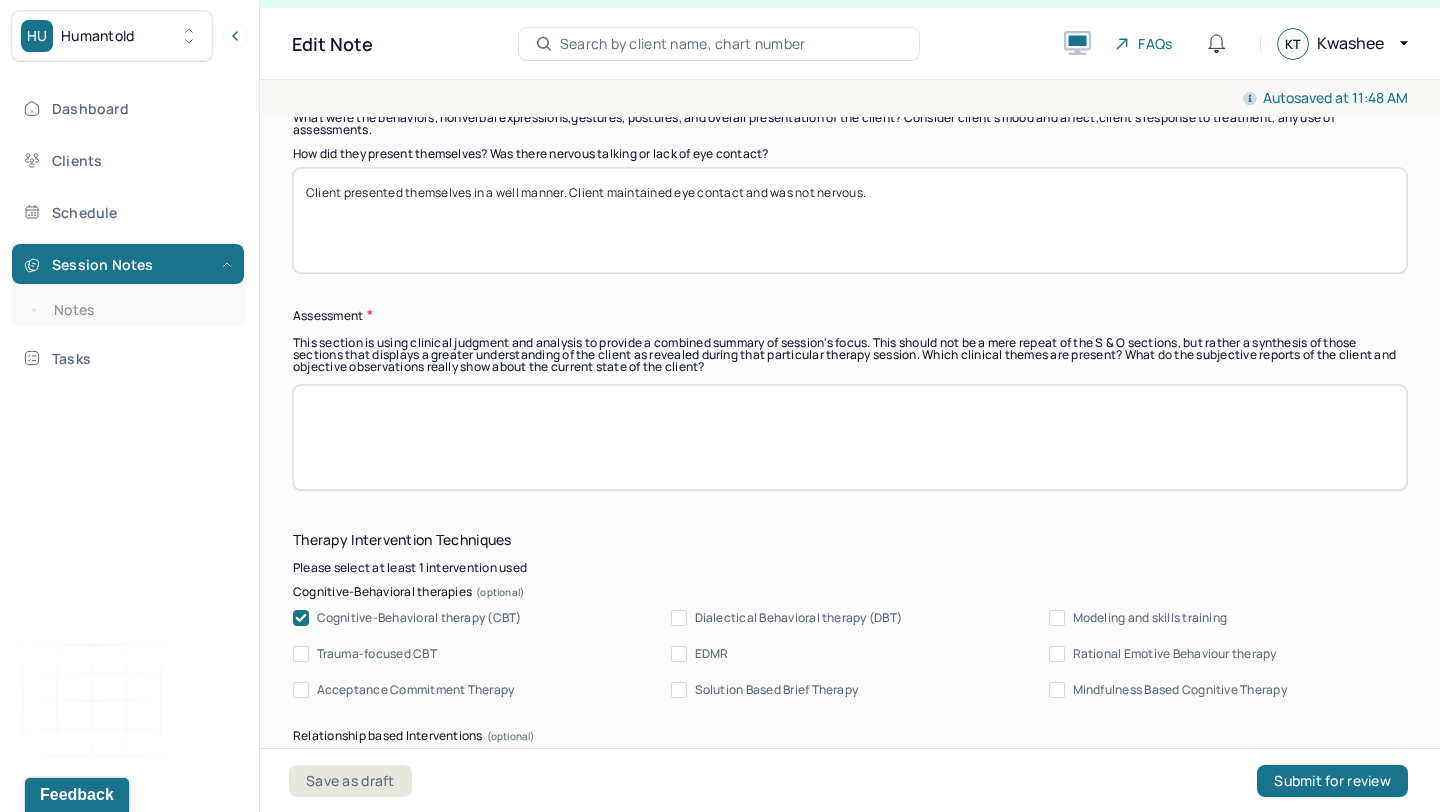 click at bounding box center [850, 437] 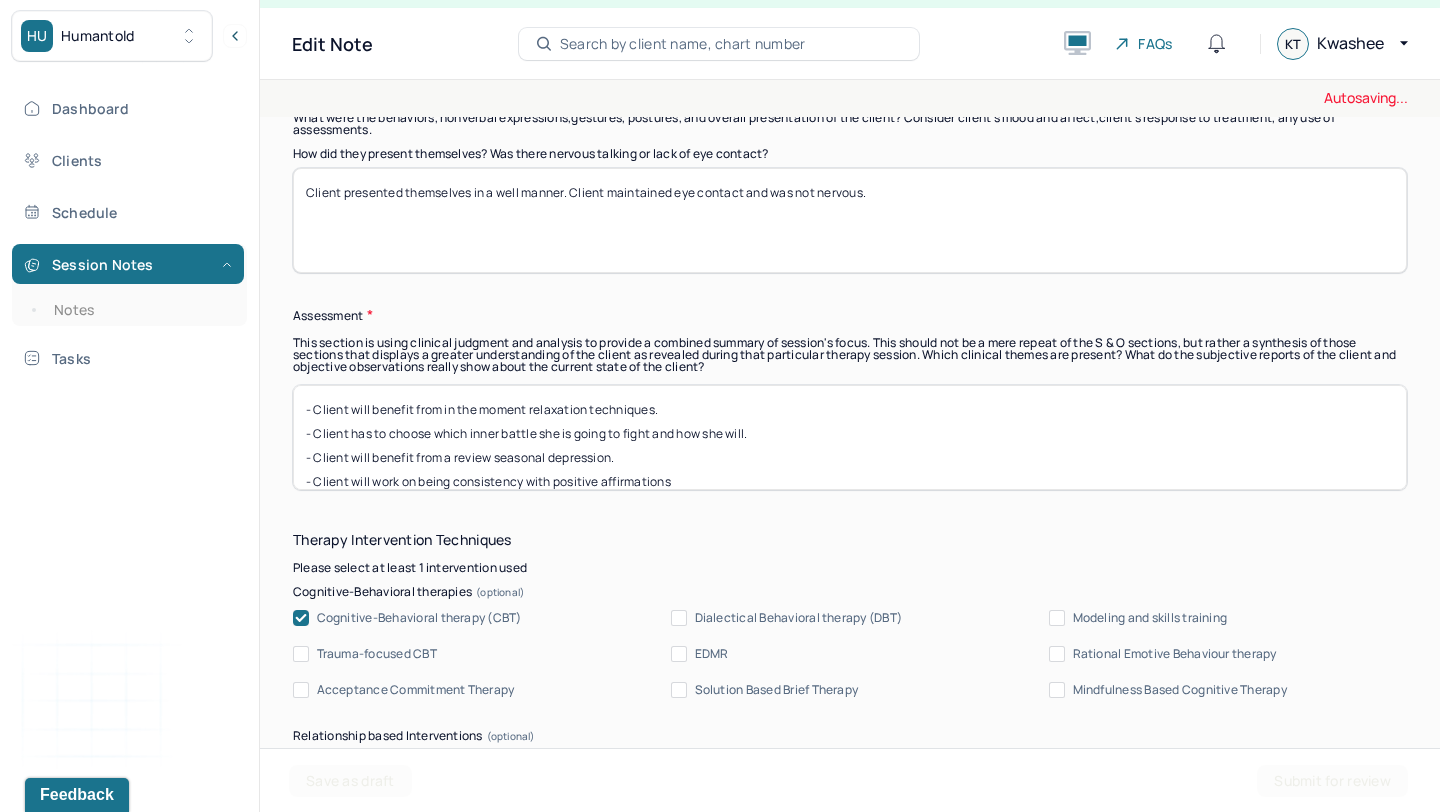 click on "- Client will benefit from in the moment relaxation techniques.
- Client has to choose which inner battle she is going to fight and how she will.
- Client will benefit from a review seasonal depression.
- Client will work on being consistency with positive affirmations" at bounding box center (850, 437) 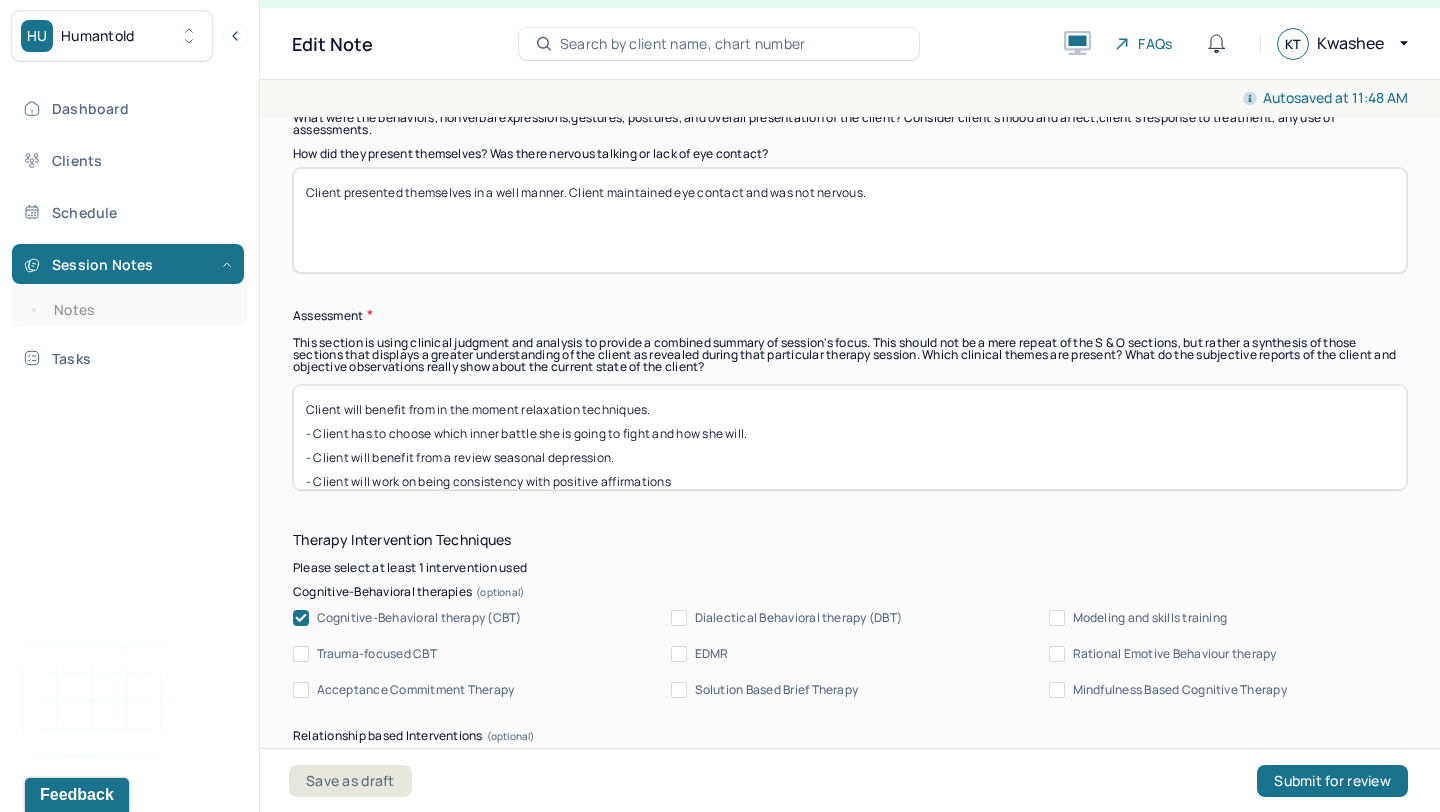 click on "- Client will benefit from in the moment relaxation techniques.
- Client has to choose which inner battle she is going to fight and how she will.
- Client will benefit from a review seasonal depression.
- Client will work on being consistency with positive affirmations" at bounding box center [850, 437] 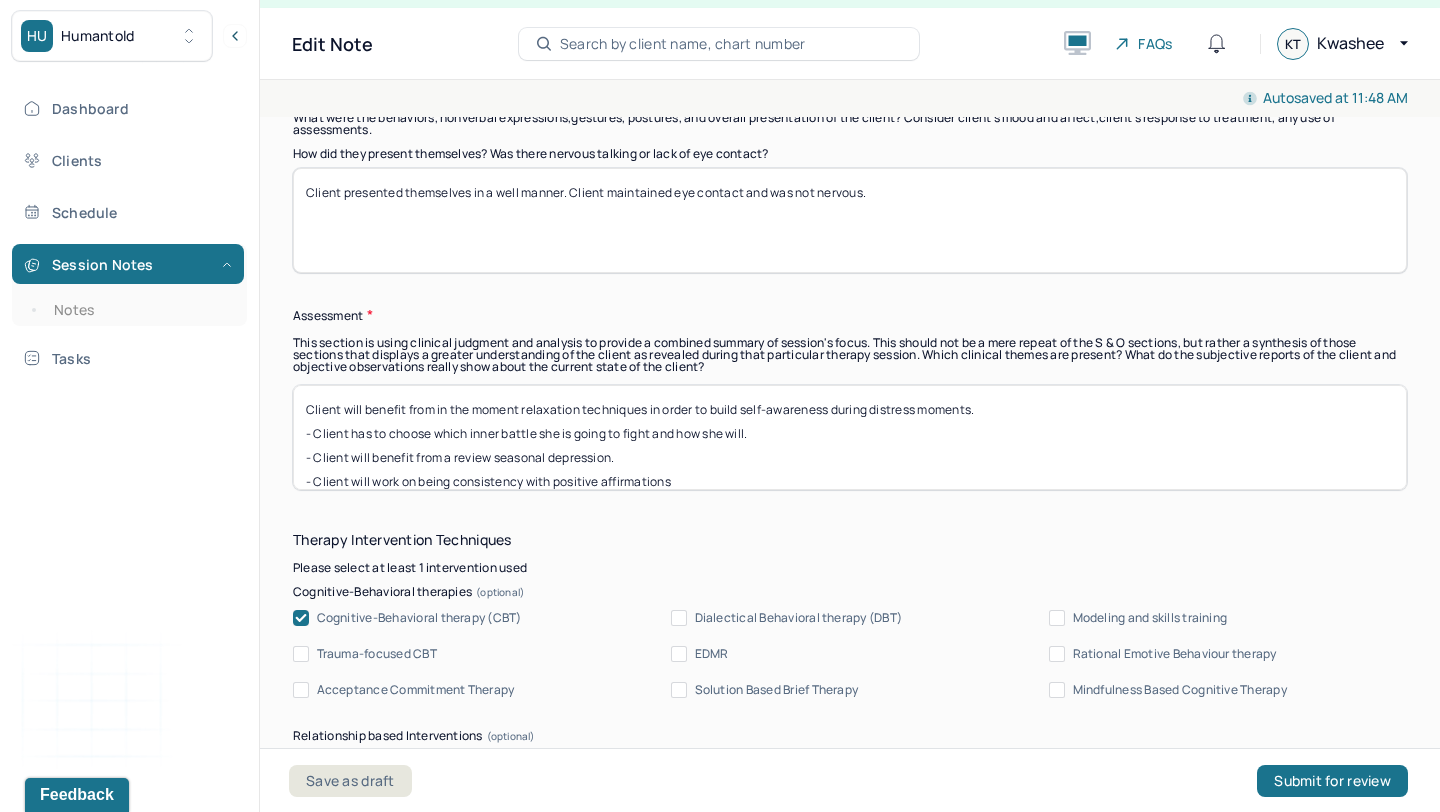 click on "Client will benefit from in the moment relaxation techniques in order to build self-awareness during distress moments.
- Client has to choose which inner battle she is going to fight and how she will.
- Client will benefit from a review seasonal depression.
- Client will work on being consistency with positive affirmations" at bounding box center [850, 437] 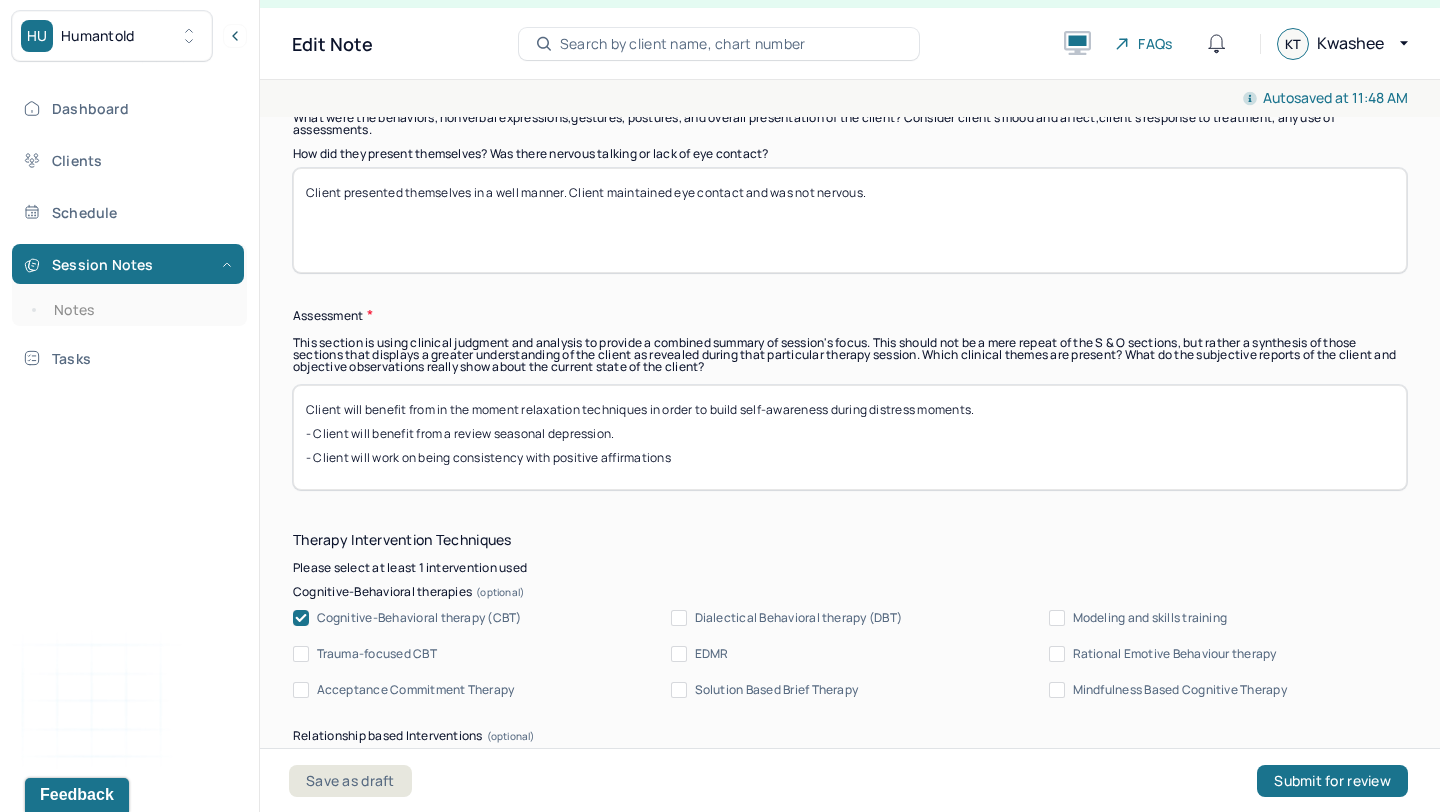 click on "Client will benefit from in the moment relaxation techniques in order to build self-awareness during distress moments.
- Client will benefit from a review seasonal depression.
- Client will work on being consistency with positive affirmations" at bounding box center [850, 437] 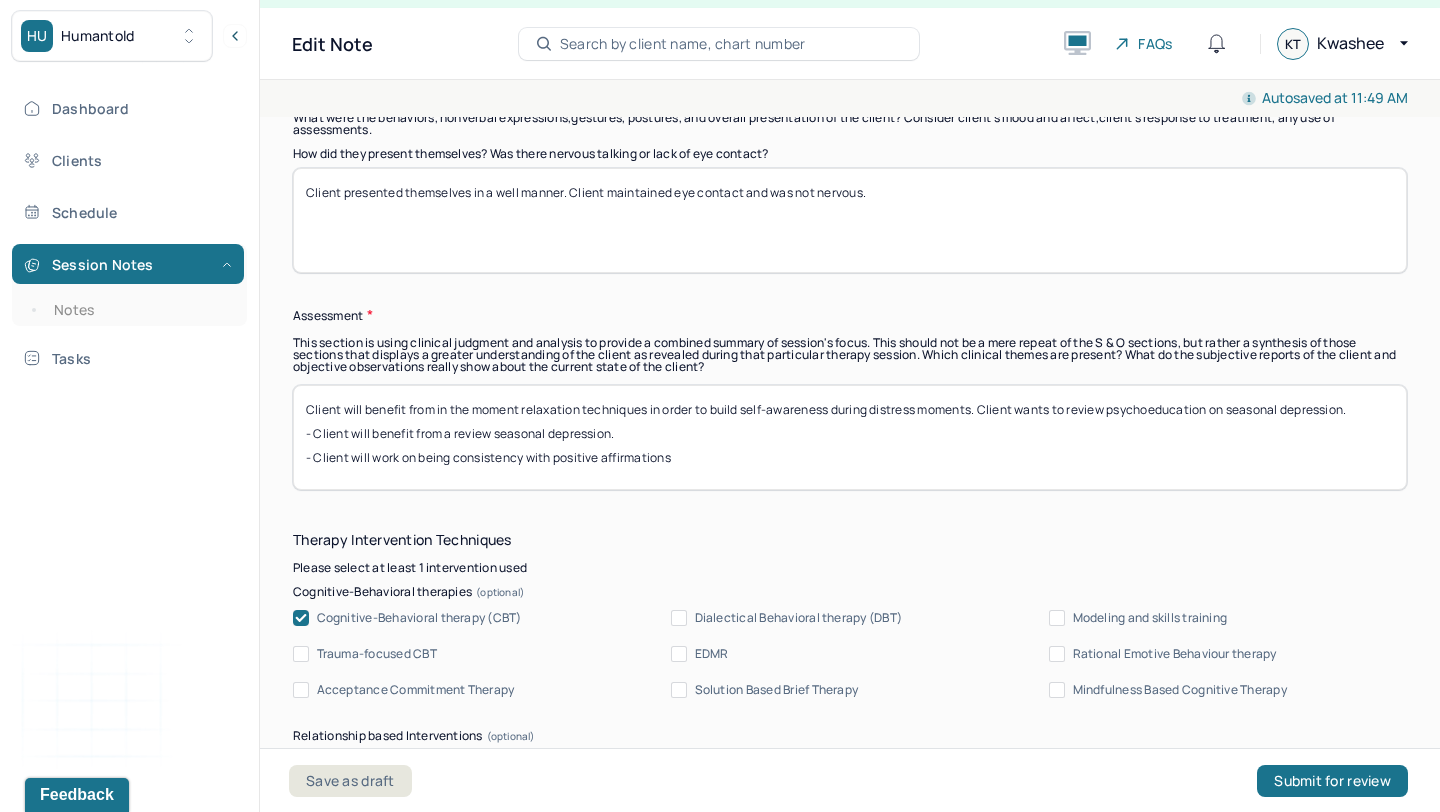 click on "Client will benefit from in the moment relaxation techniques in order to build self-awareness during distress moments. Client wants to review psychoeducation o
- Client will benefit from a review seasonal depression.
- Client will work on being consistency with positive affirmations" at bounding box center [850, 437] 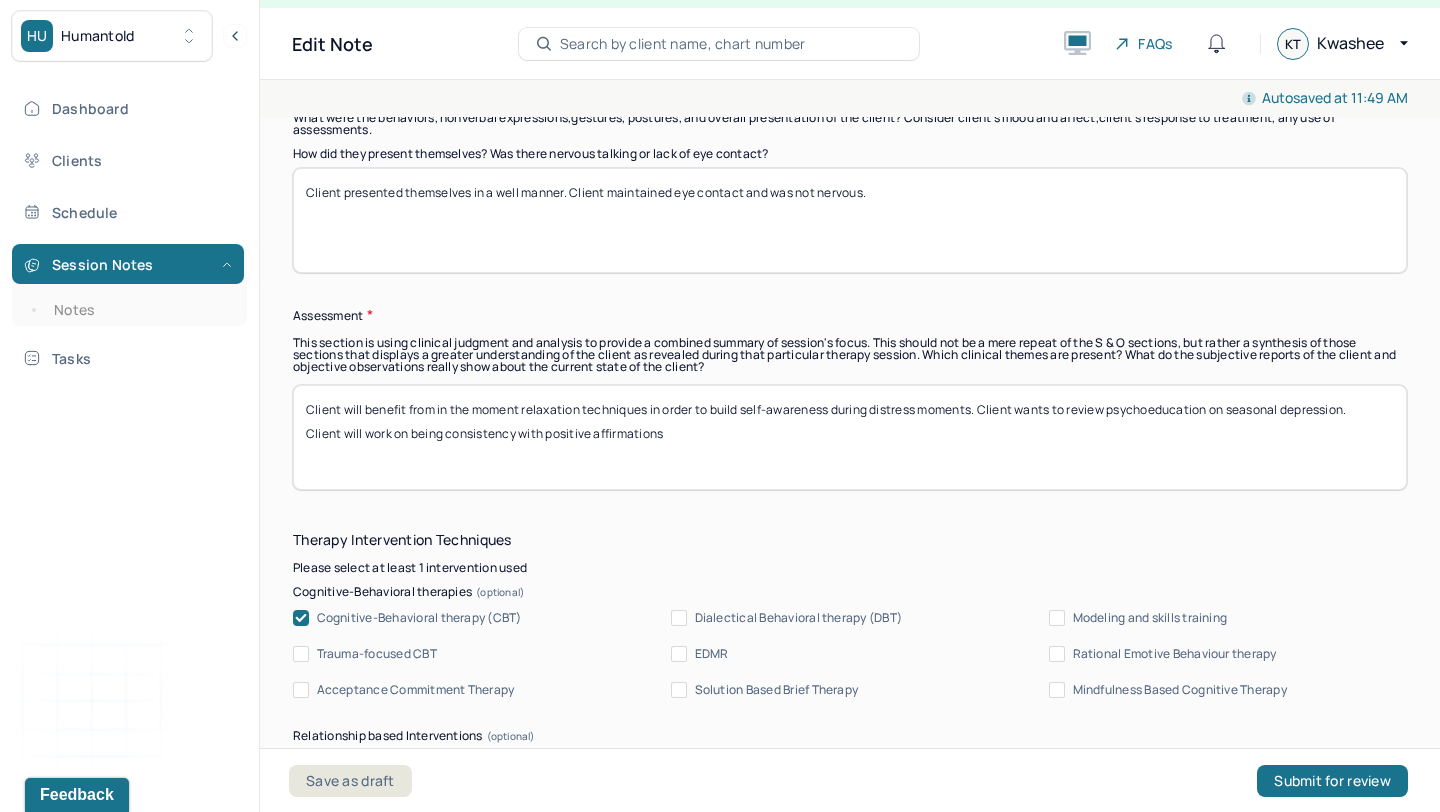 click on "Client will benefit from in the moment relaxation techniques in order to build self-awareness during distress moments. Client wants to review psychoeducation on seasonal depression.
Client will work on being consistency with positive affirmations" at bounding box center [850, 437] 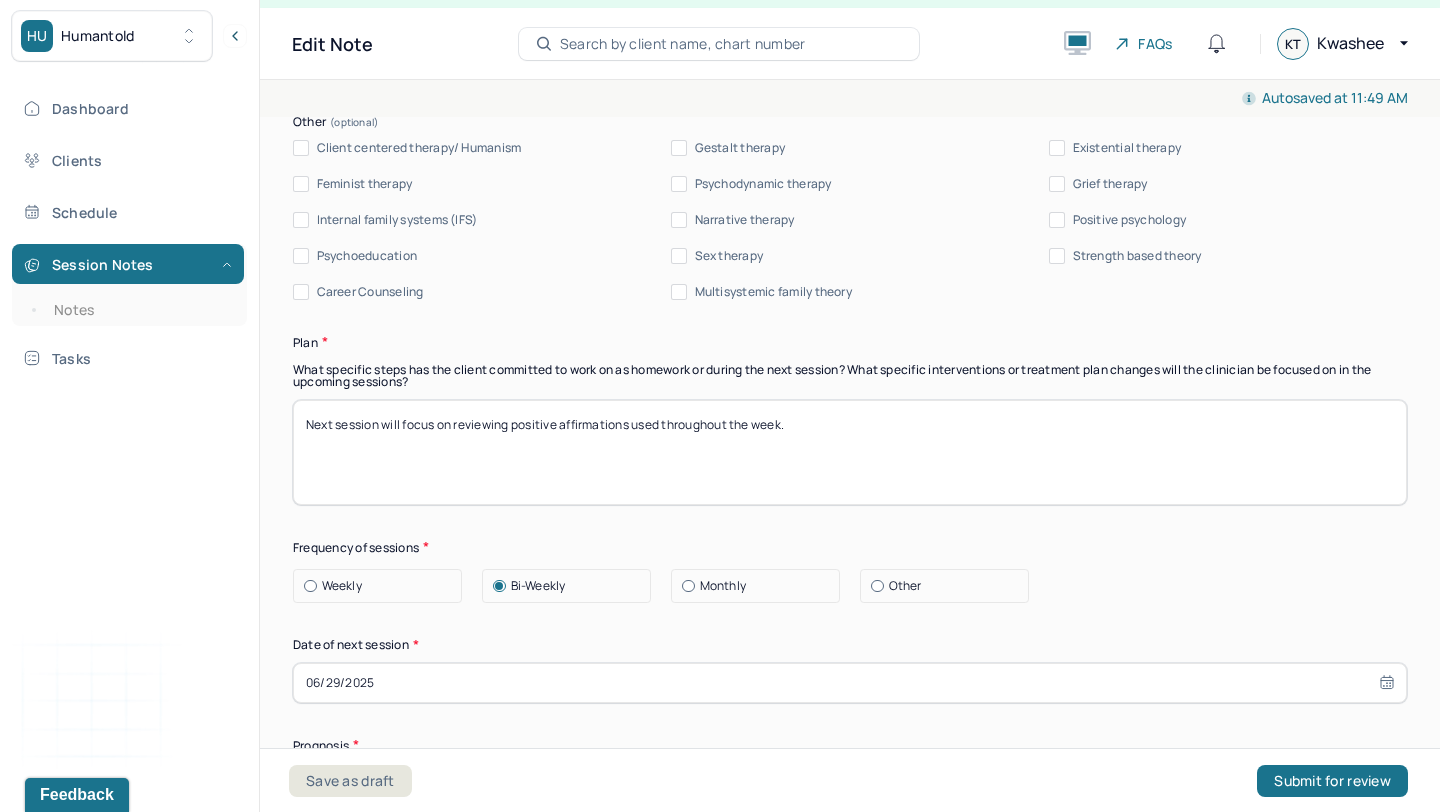 scroll, scrollTop: 2375, scrollLeft: 0, axis: vertical 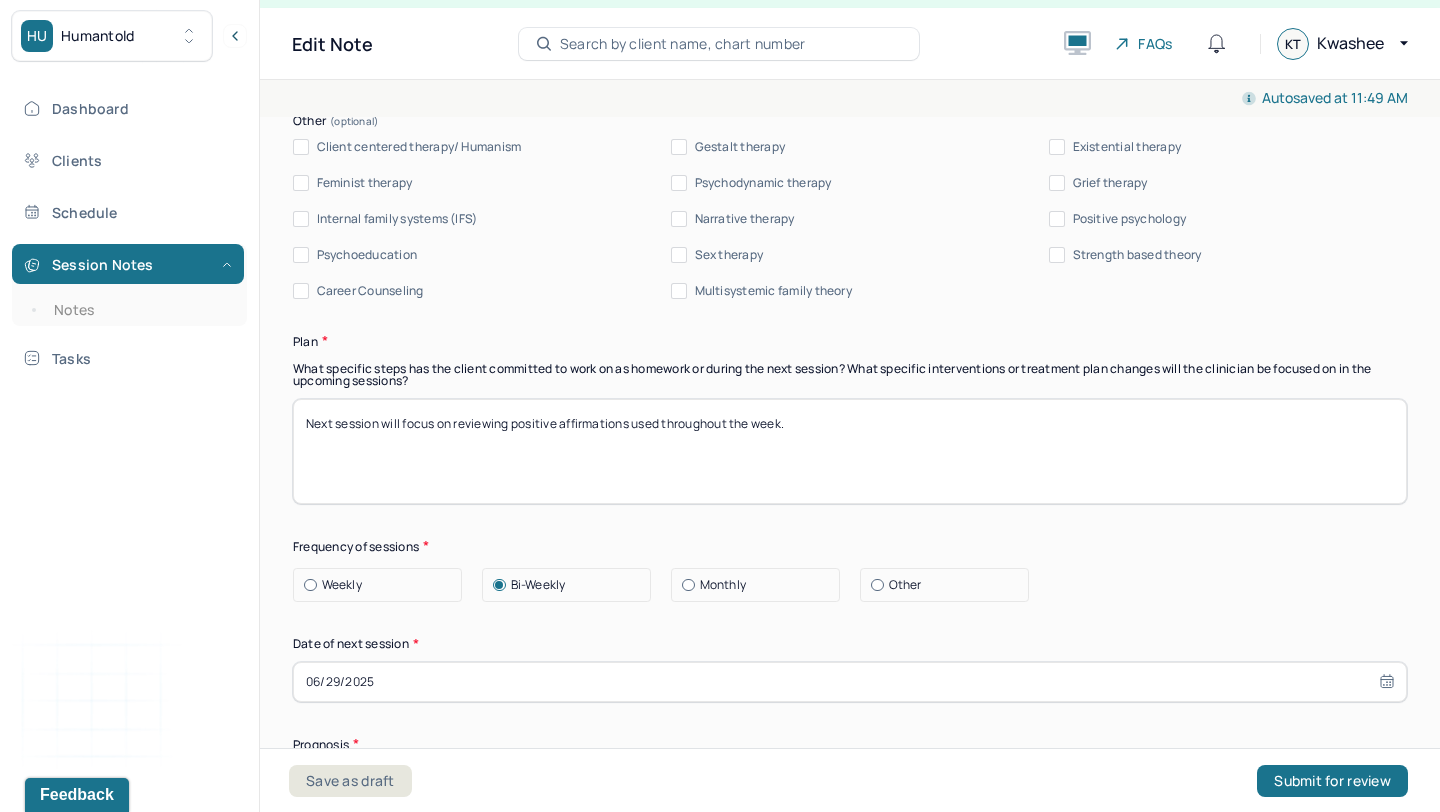 type on "Client will benefit from in the moment relaxation techniques in order to build self-awareness during distress moments. Client wants to review psychoeducation on seasonal depression.
Client needs to work on being consistency with positive affirmations." 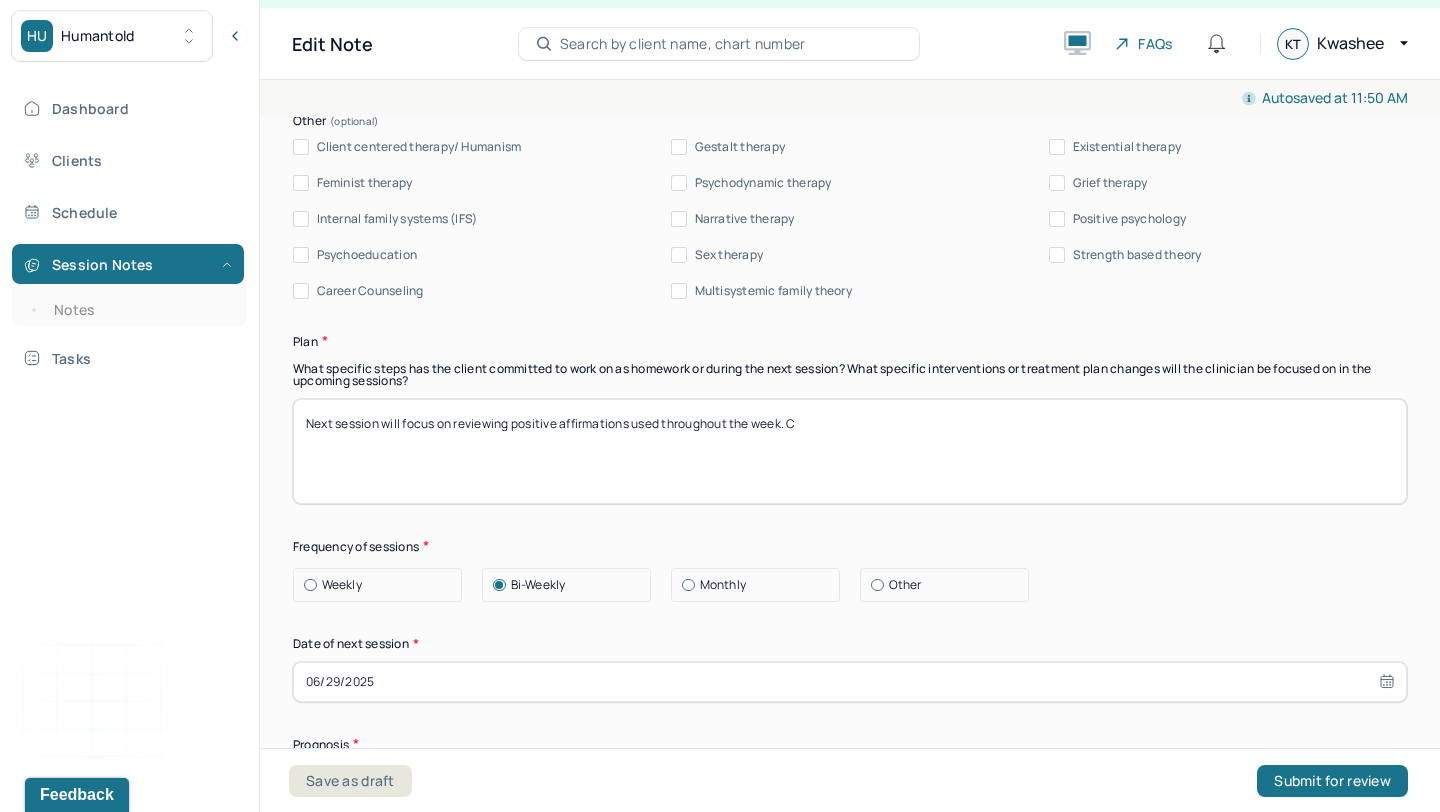 type on "Next session will focus on reviewing positive affirmations used throughout the week." 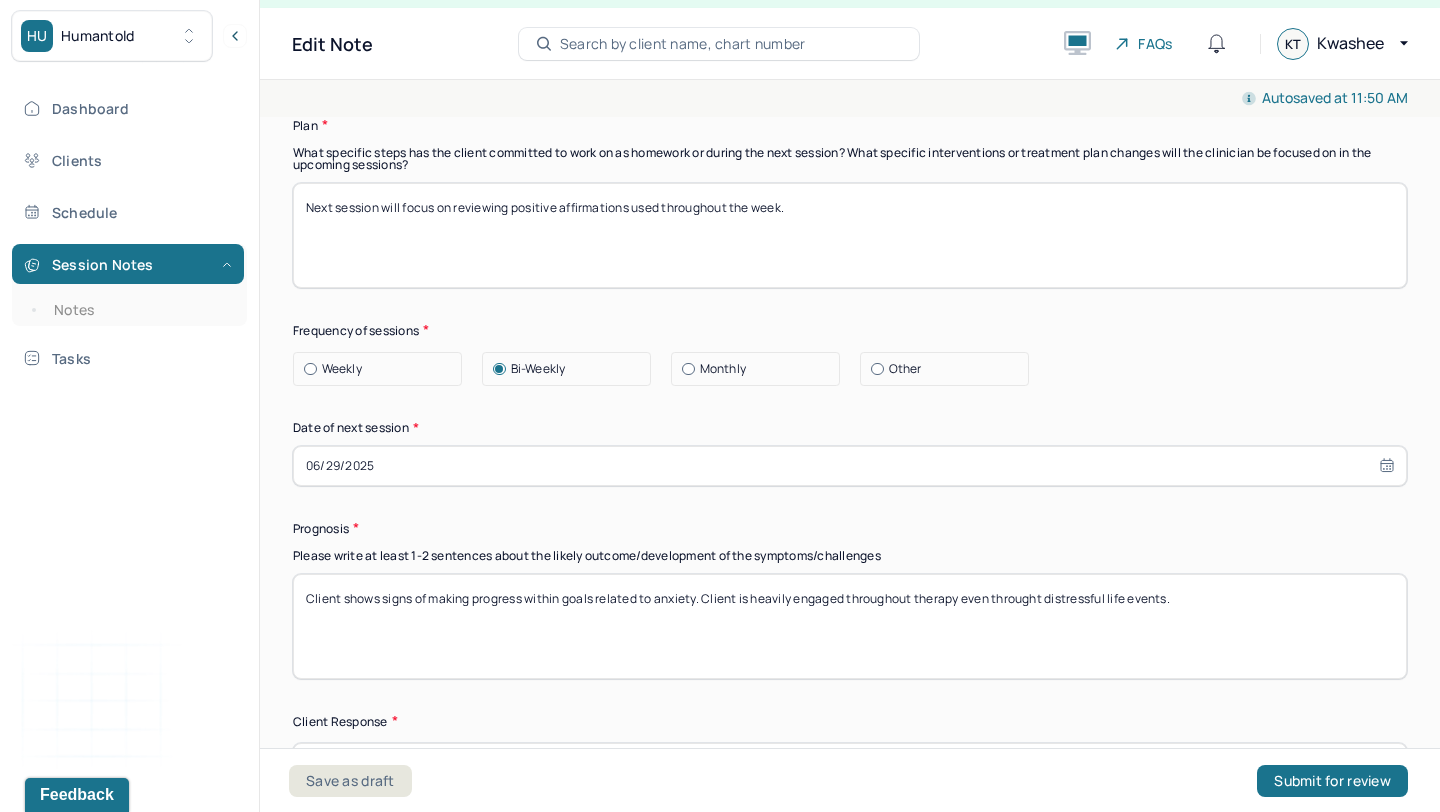 scroll, scrollTop: 2600, scrollLeft: 0, axis: vertical 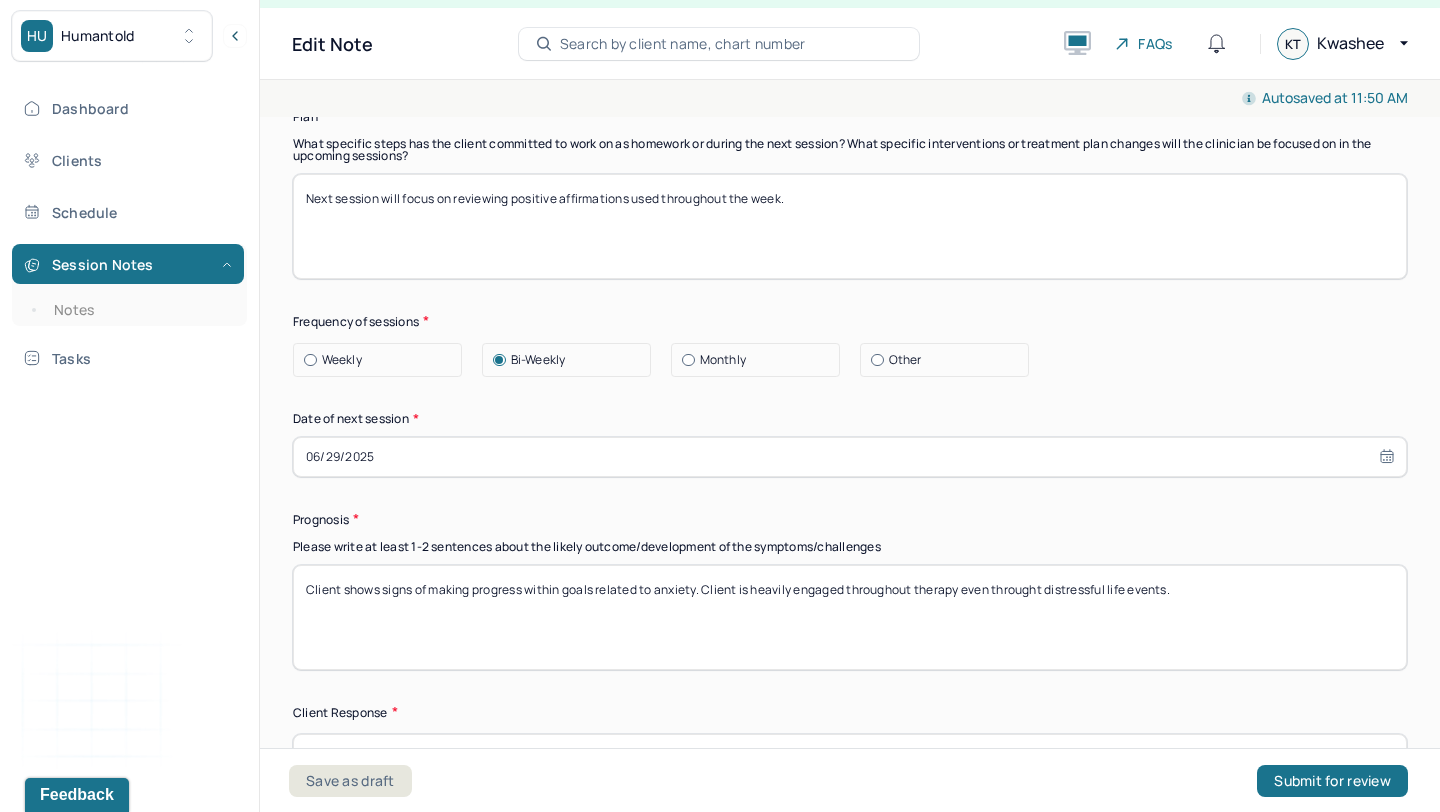 click on "06/29/2025" at bounding box center (850, 457) 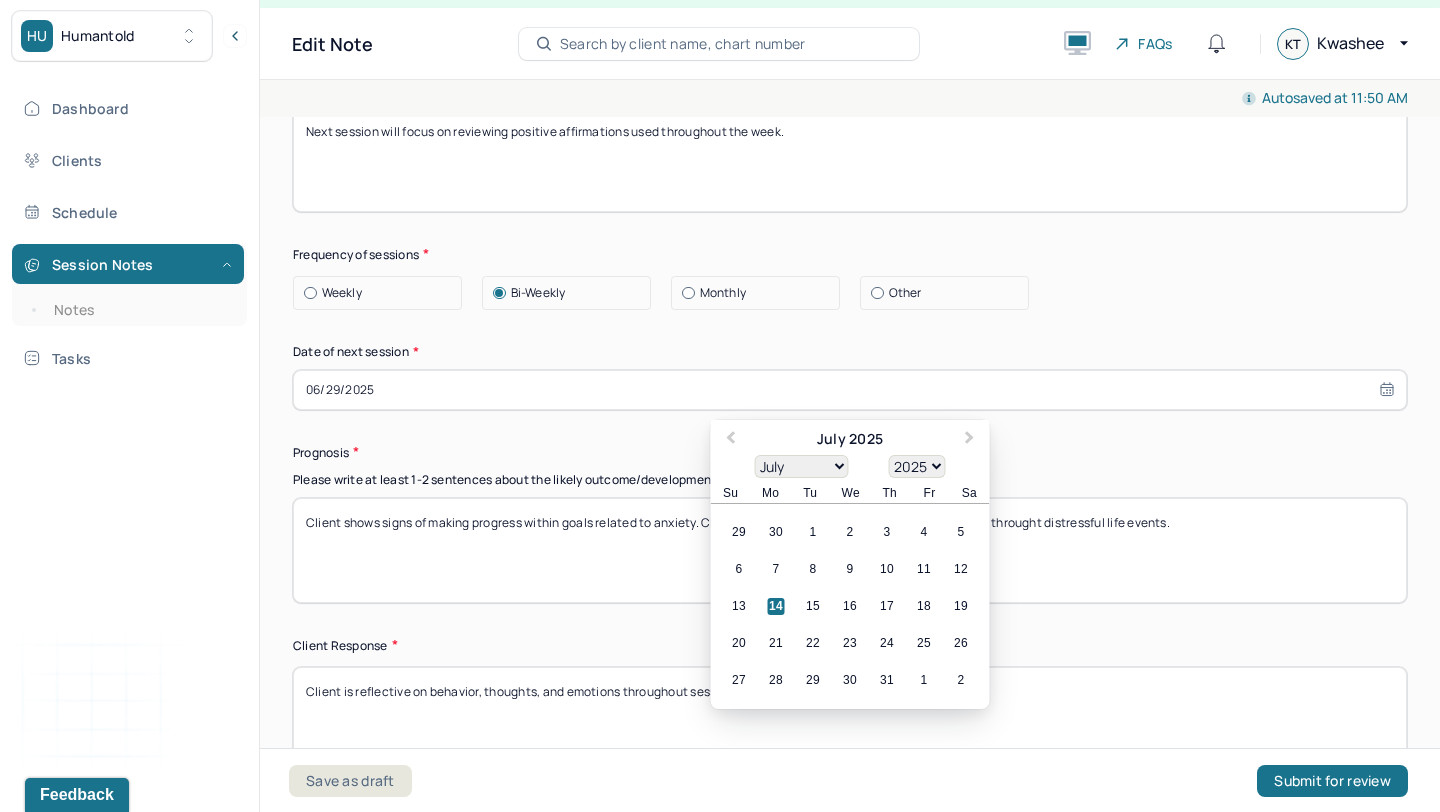scroll, scrollTop: 2669, scrollLeft: 0, axis: vertical 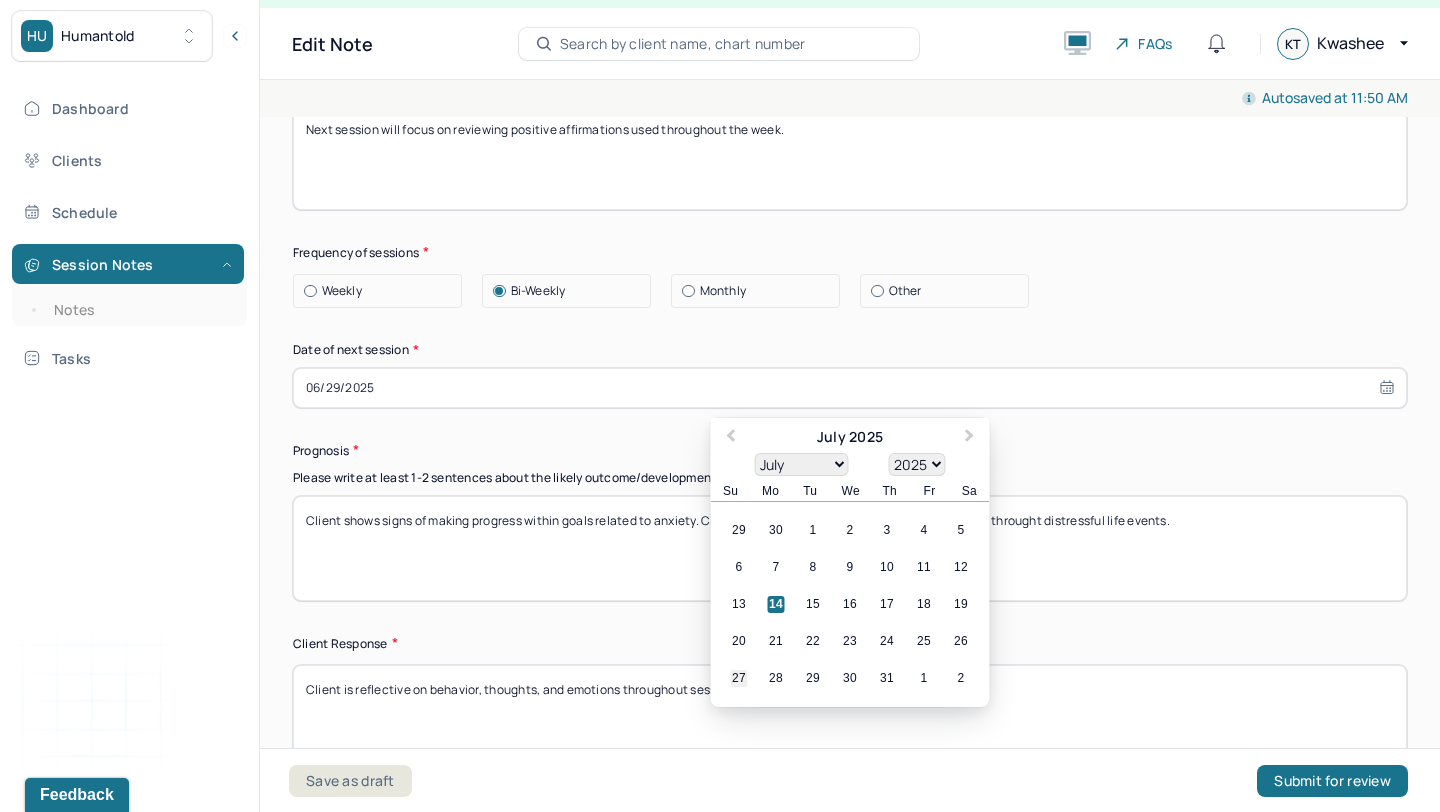 click on "27" at bounding box center (739, 678) 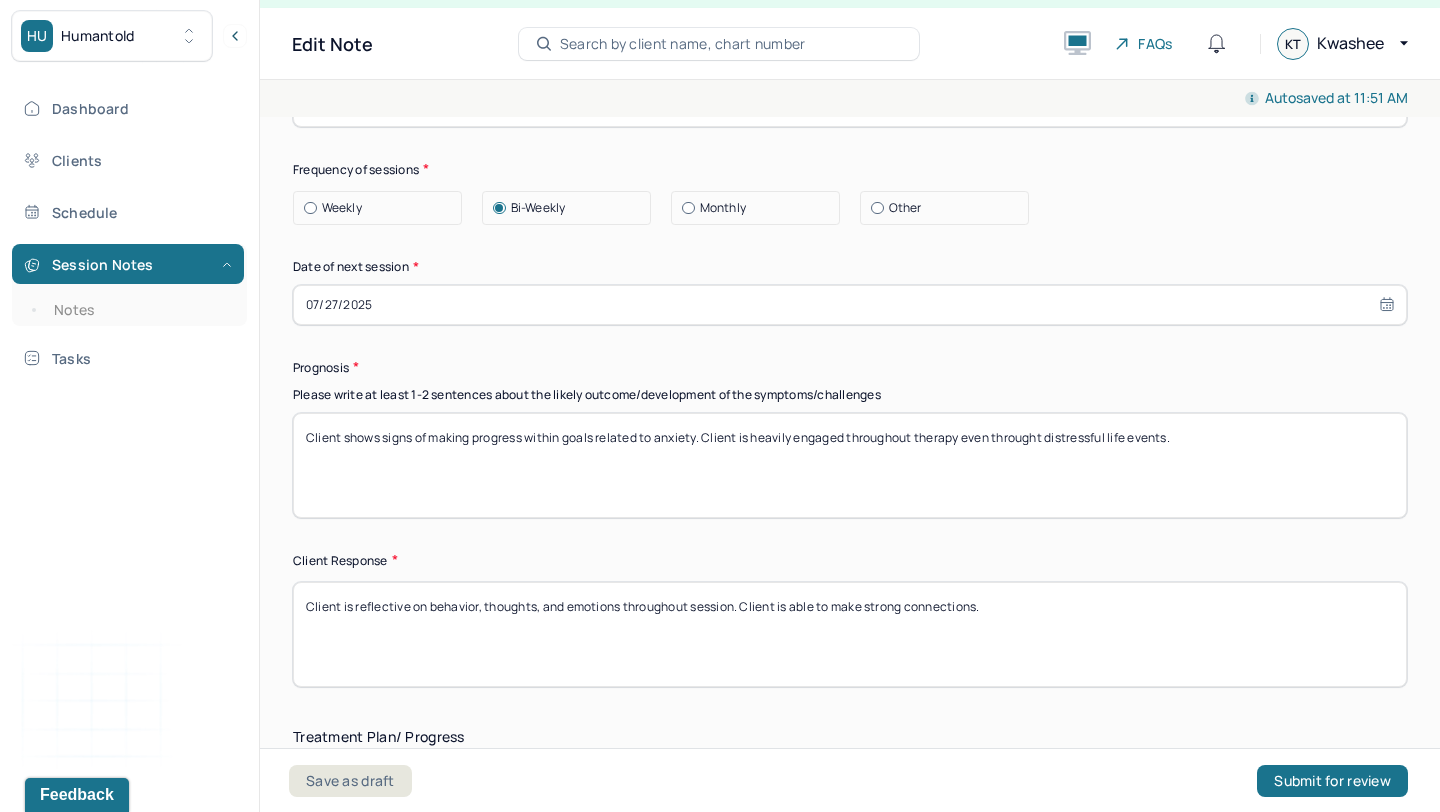 scroll, scrollTop: 2757, scrollLeft: 0, axis: vertical 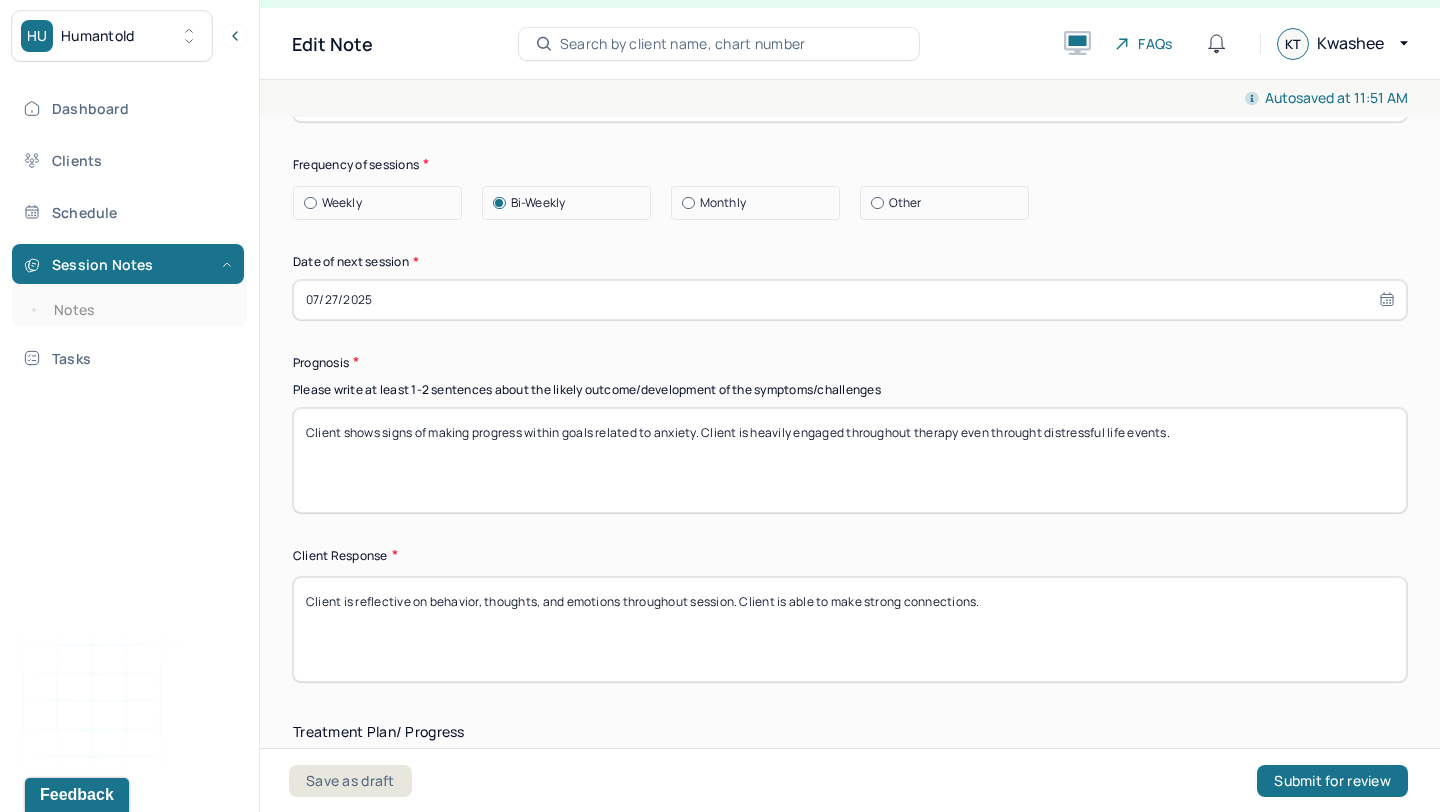 click on "Client shows signs of making progress within goals related to anxiety. Client is heavily engaged throughout therapy even throught distressful life events." at bounding box center (850, 460) 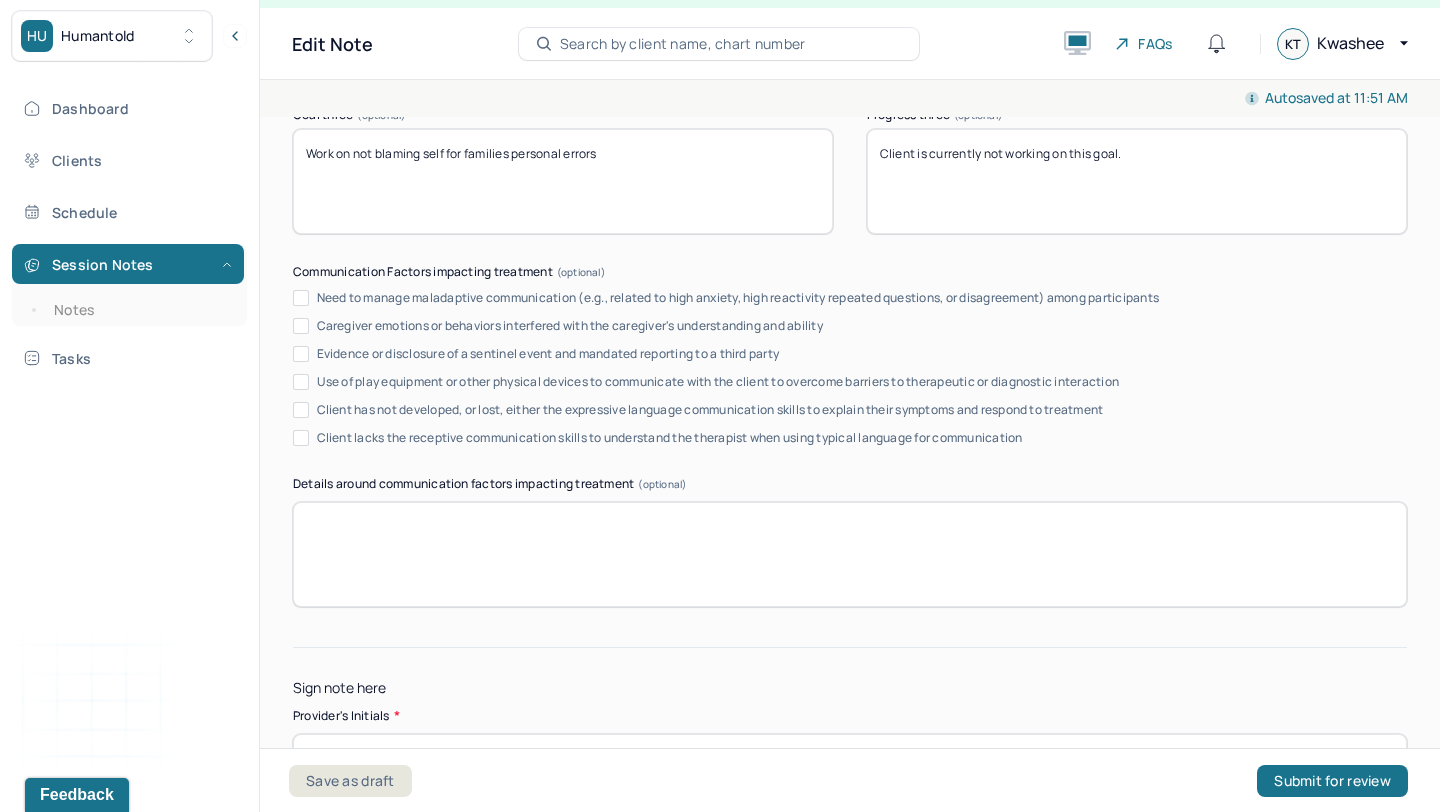 scroll, scrollTop: 3847, scrollLeft: 0, axis: vertical 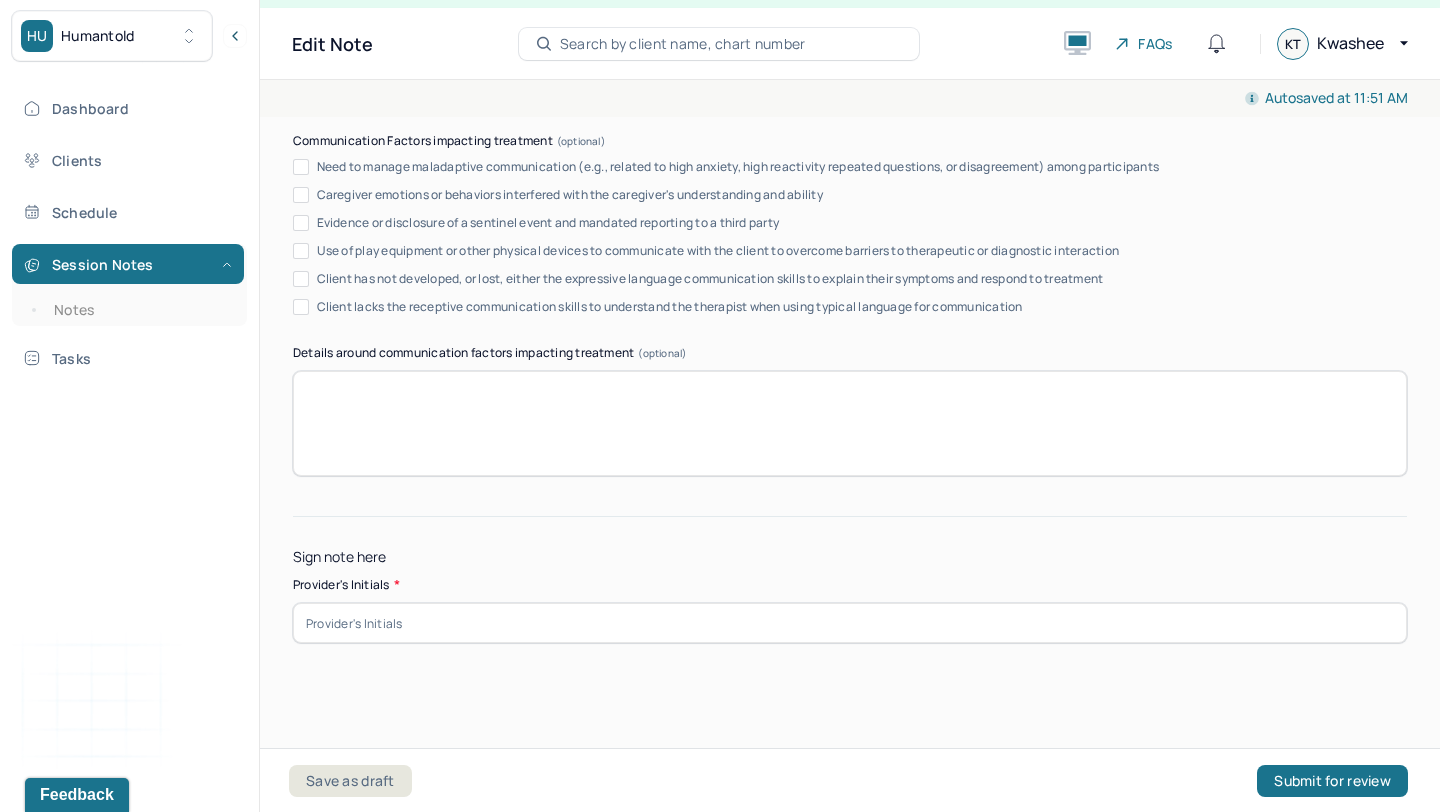 type on "Client shows signs of making progress within goals related to anxiety. Client is heavily engaged throughout therapy even throughout distressful life events." 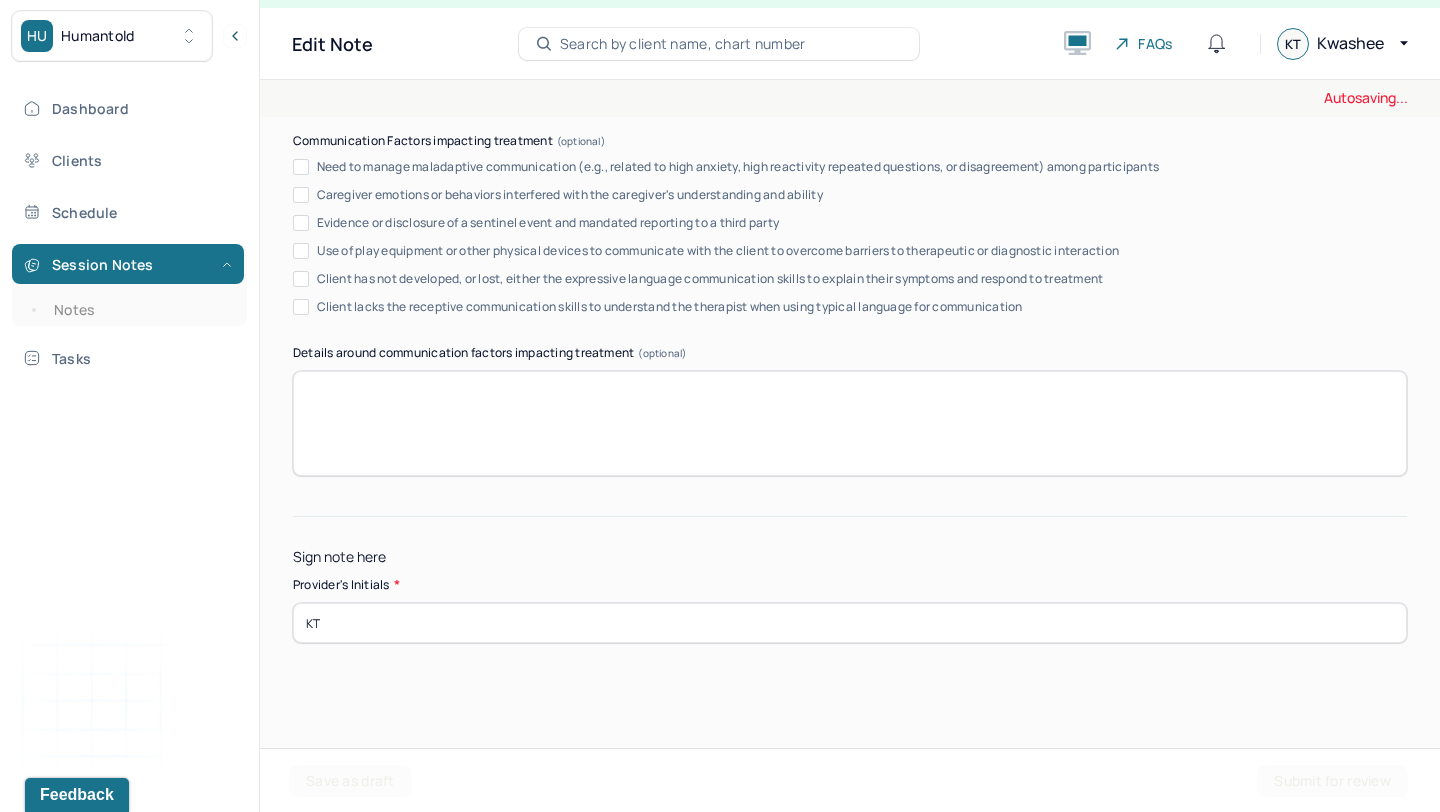 type on "KT" 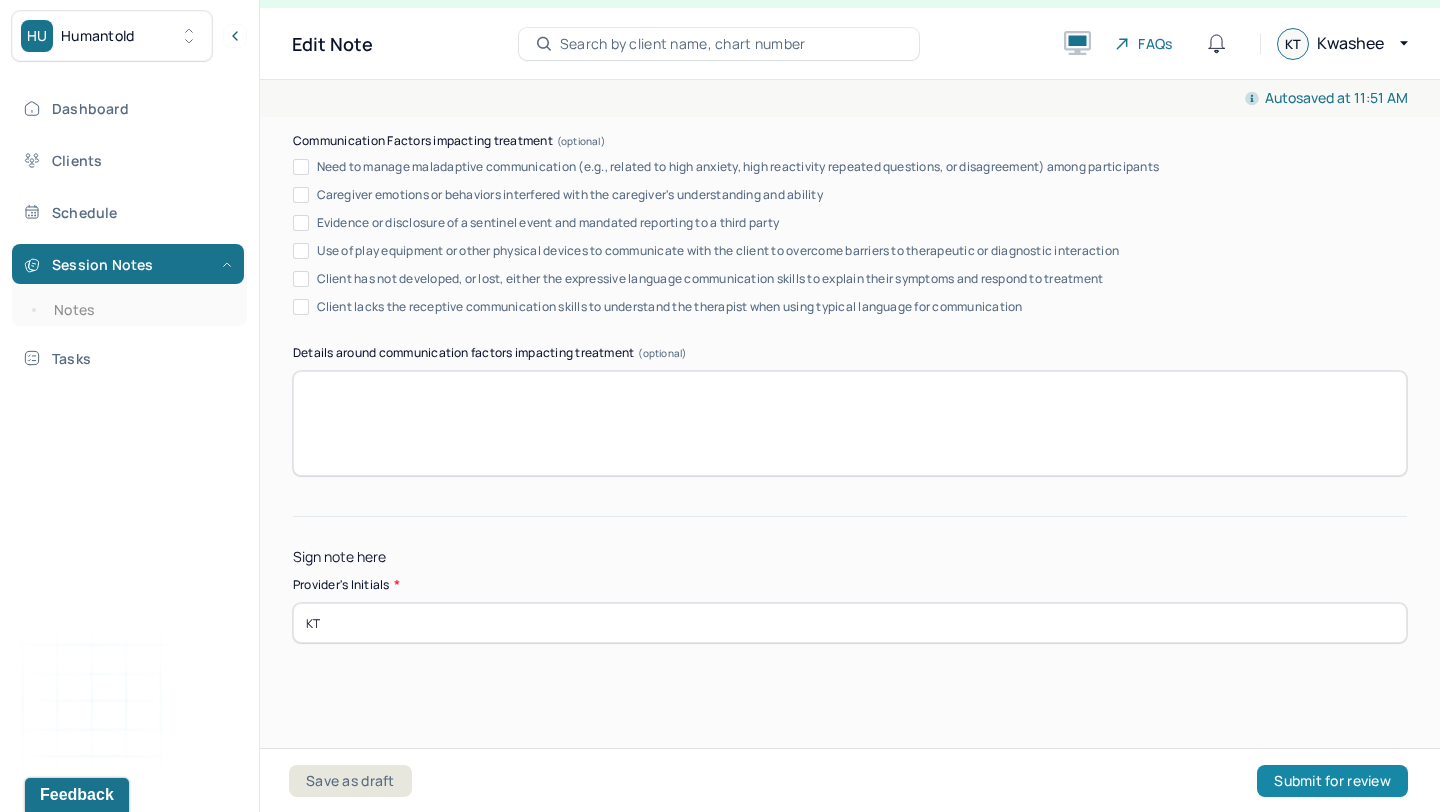 click on "Submit for review" at bounding box center (1332, 781) 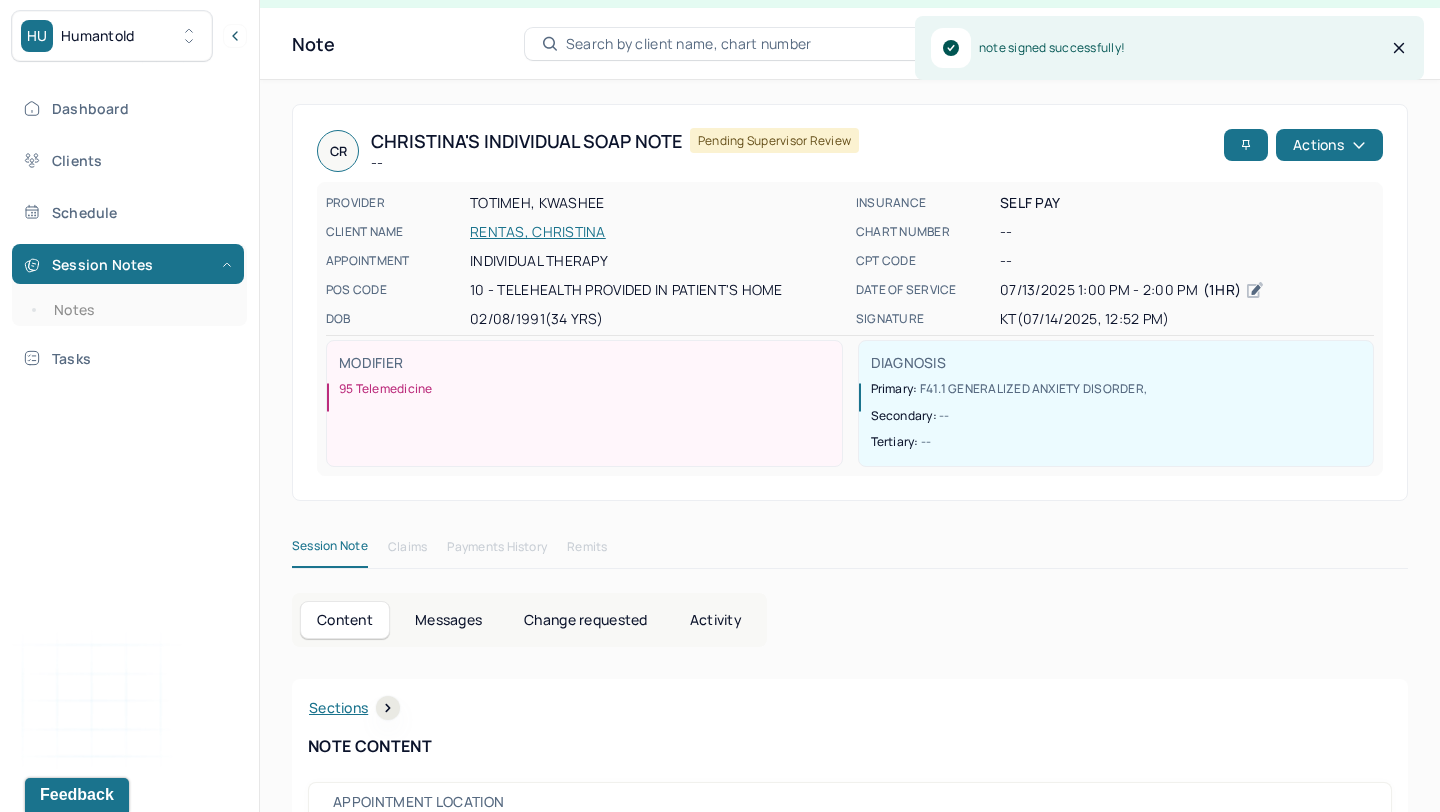 scroll, scrollTop: 0, scrollLeft: 0, axis: both 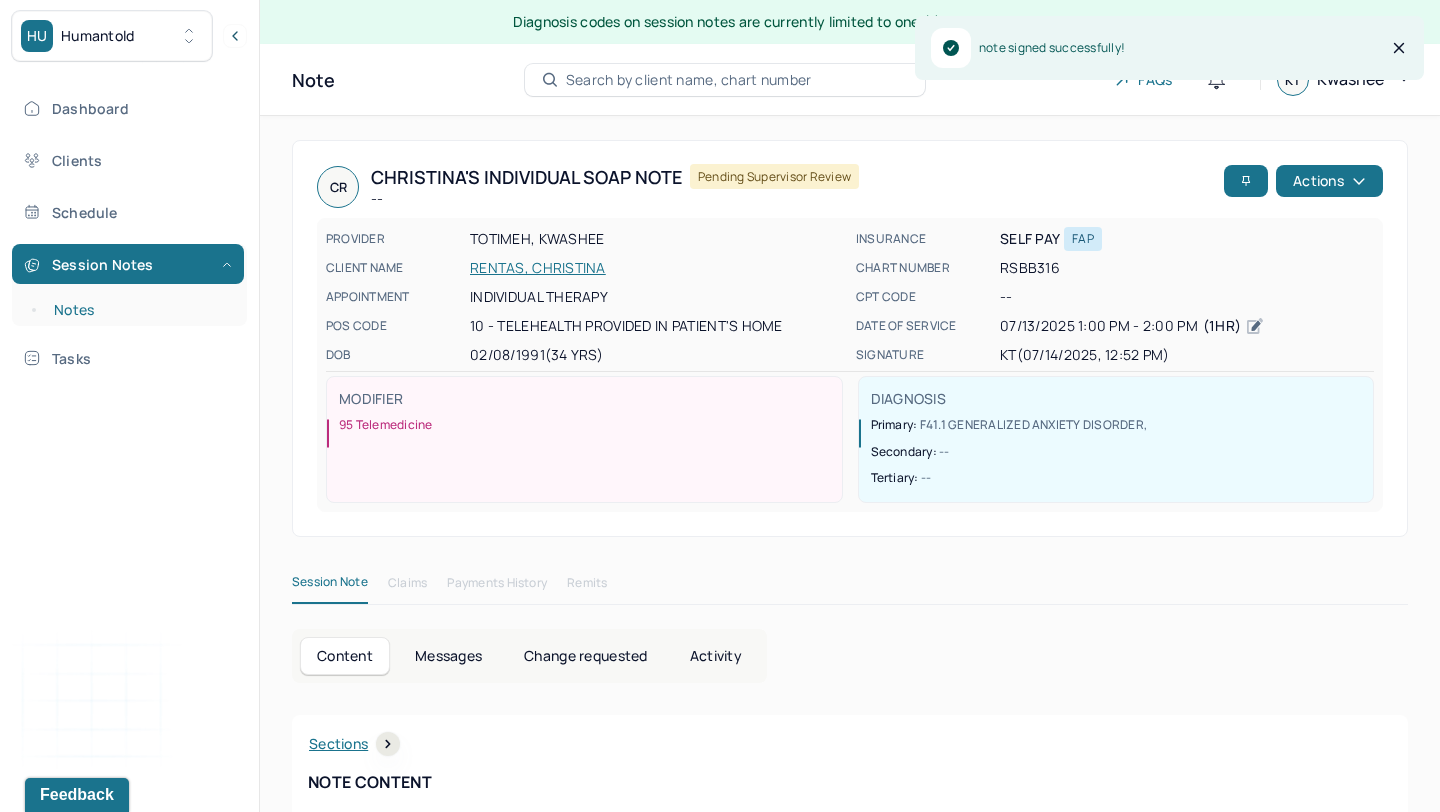 click on "Notes" at bounding box center [139, 310] 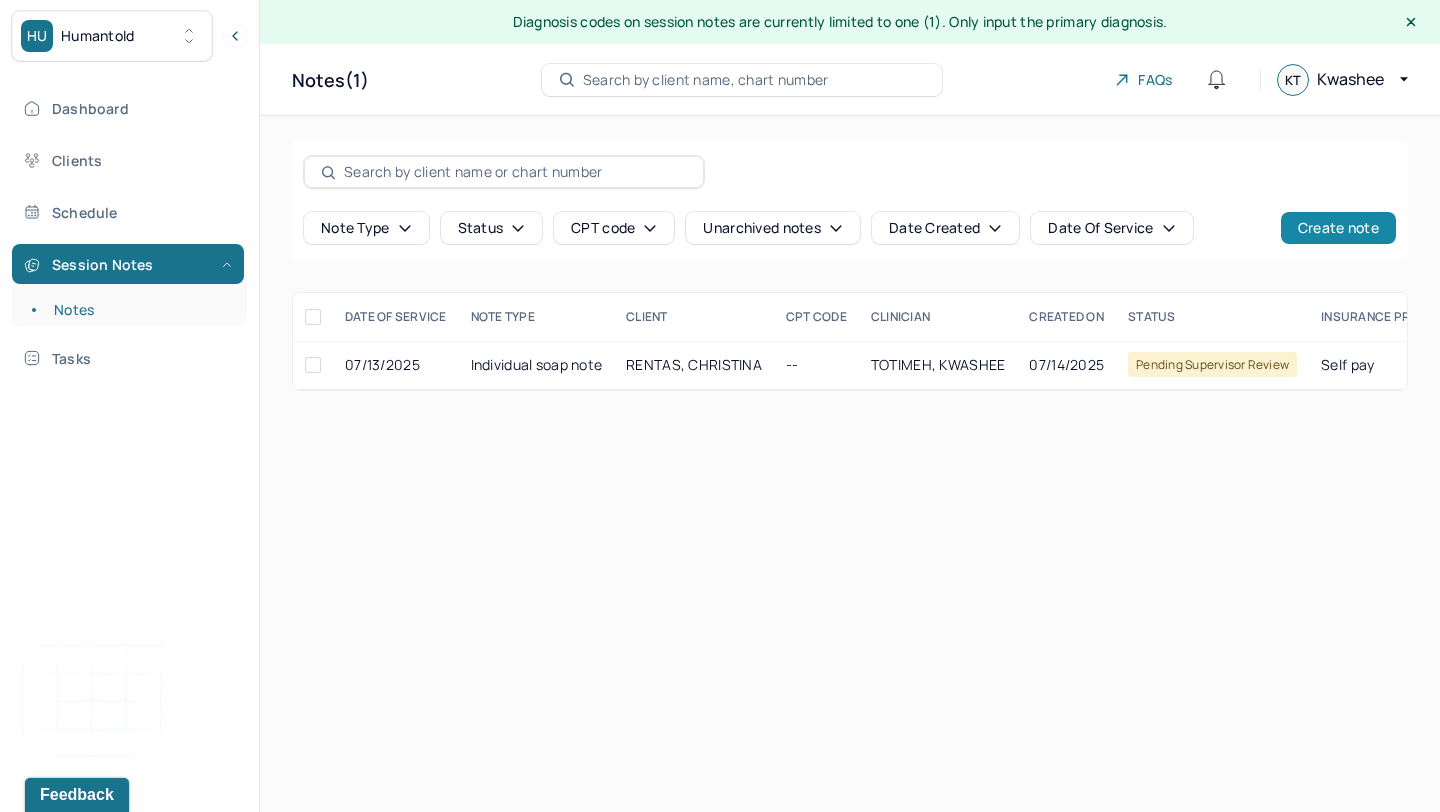 click on "Create note" at bounding box center (1338, 228) 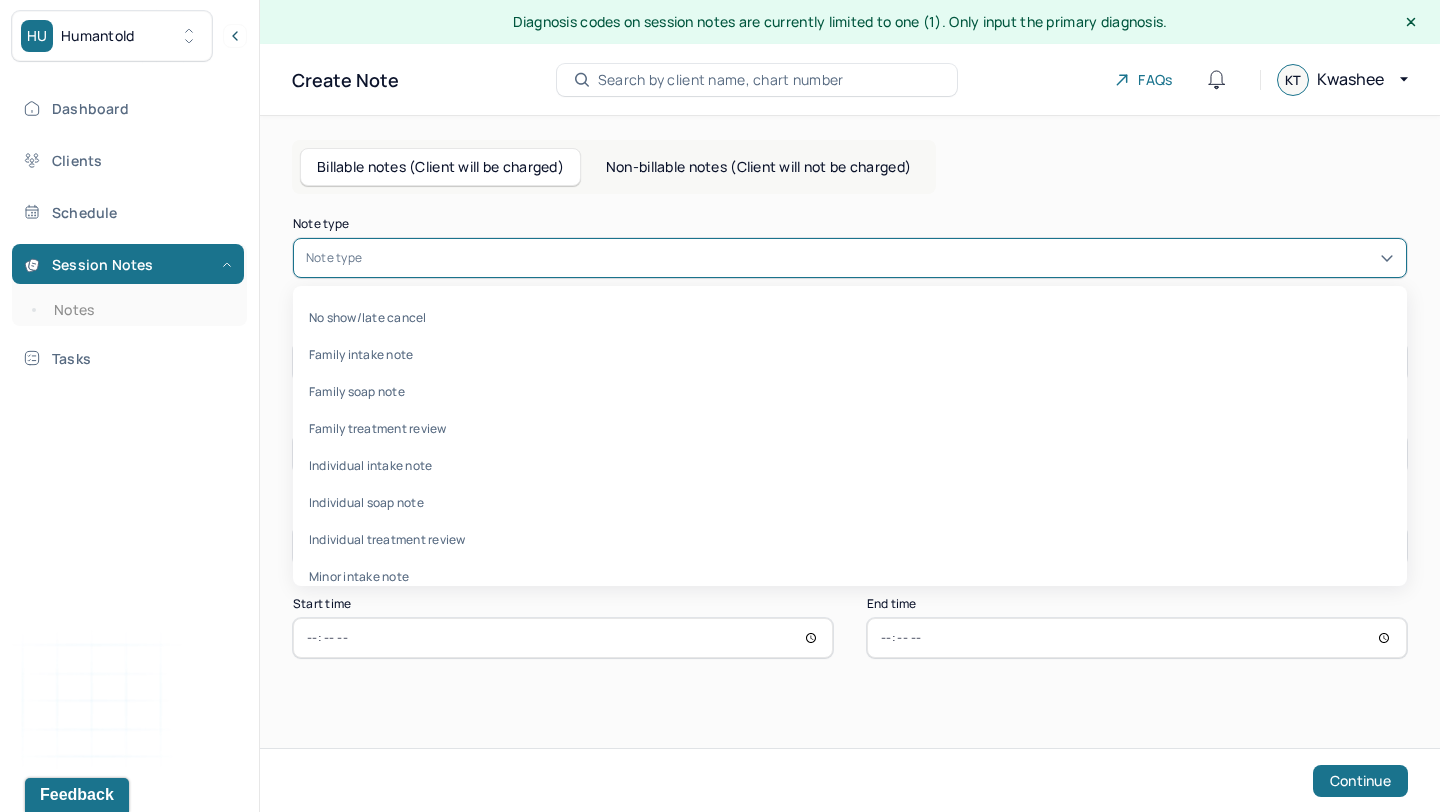 click at bounding box center (880, 258) 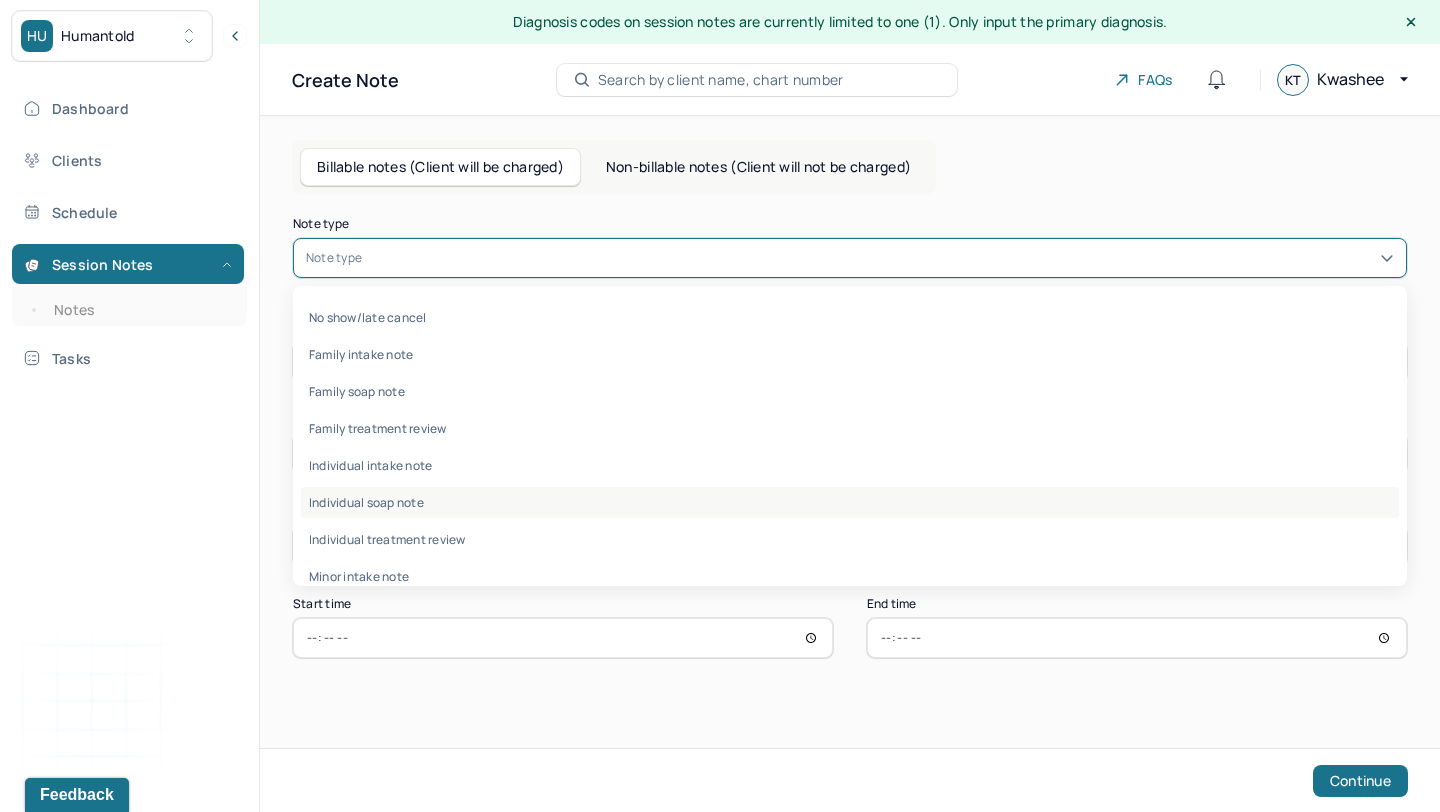 click on "Individual soap note" at bounding box center [850, 502] 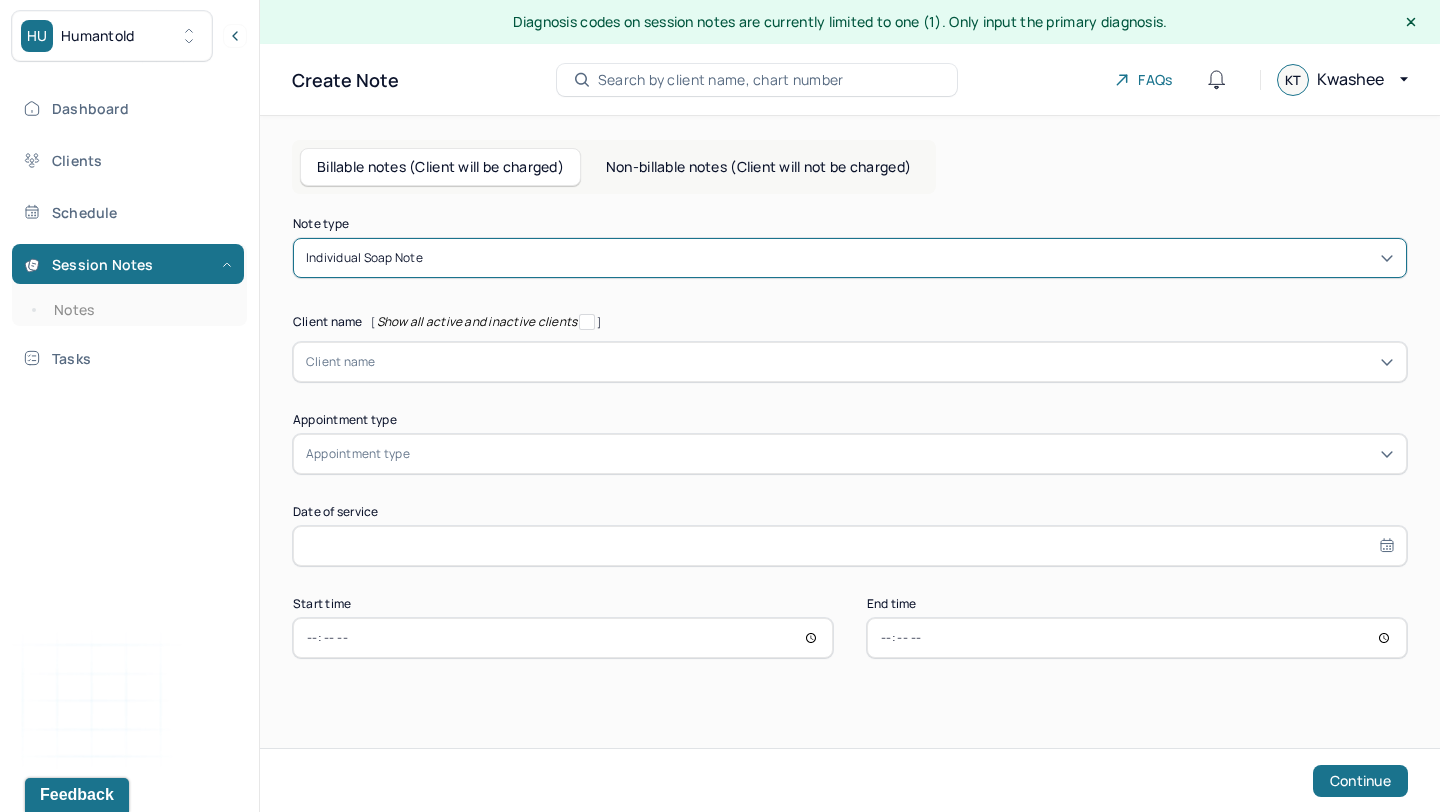 click at bounding box center (885, 362) 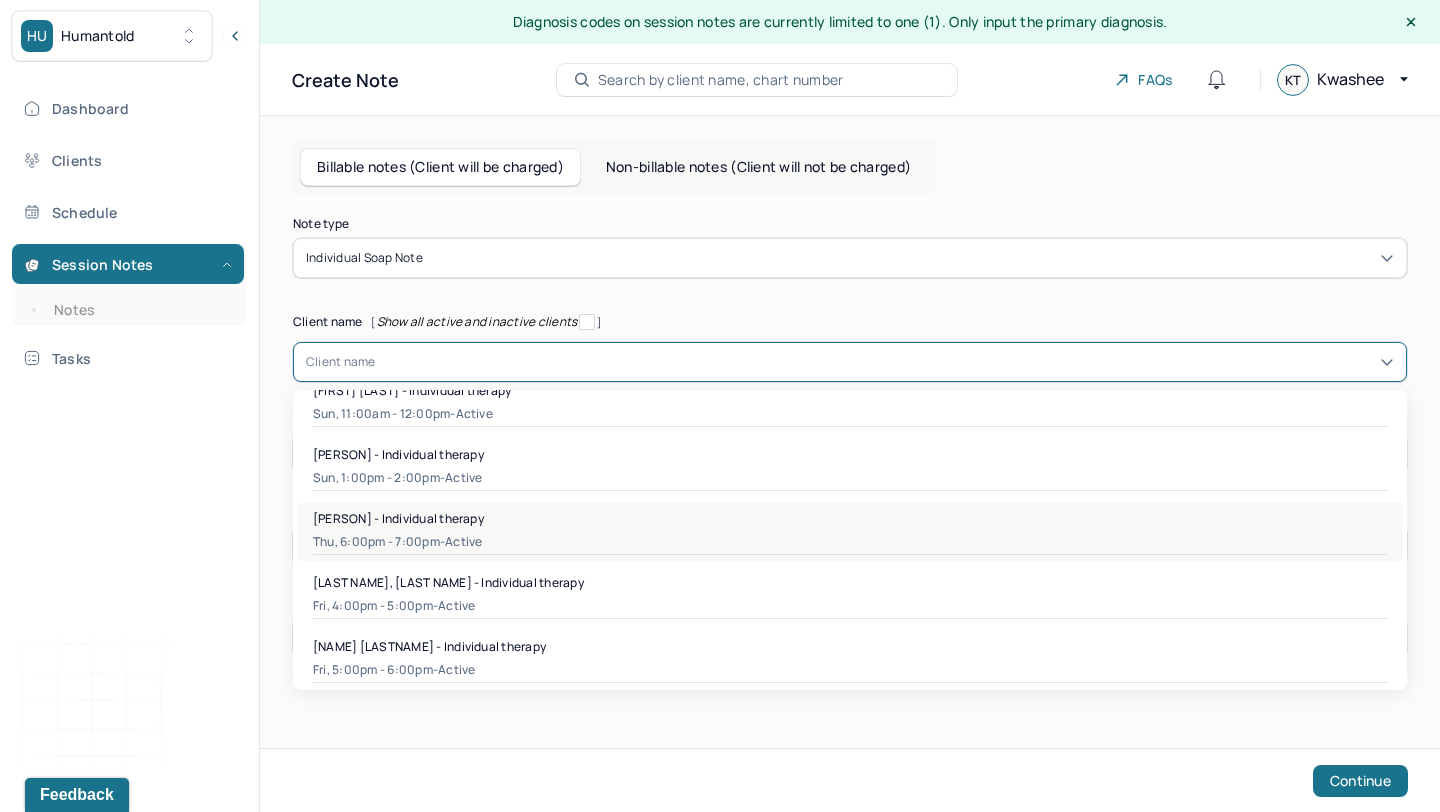 scroll, scrollTop: 0, scrollLeft: 0, axis: both 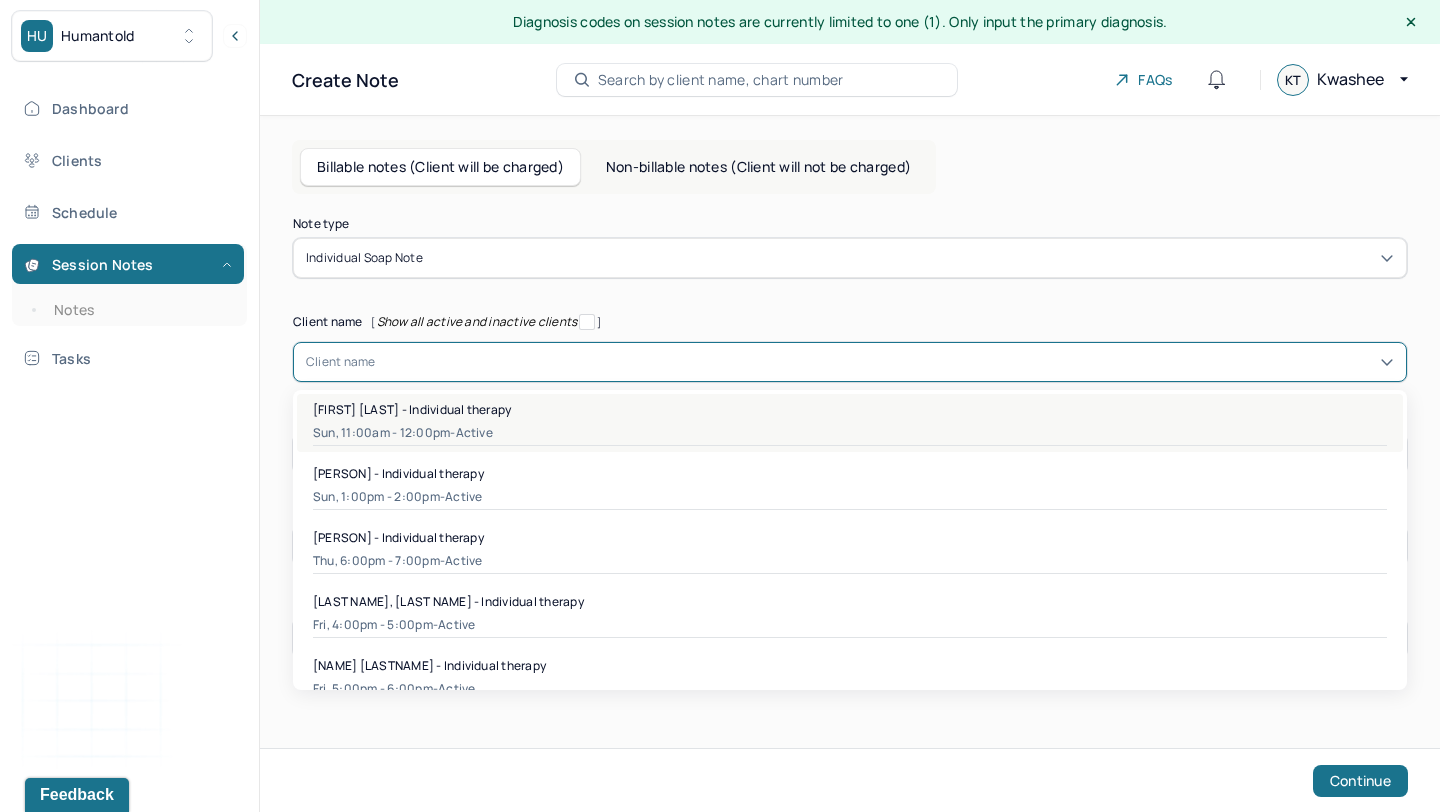 click on "Sun, 11:00am - 12:00pm  -  active" at bounding box center [850, 433] 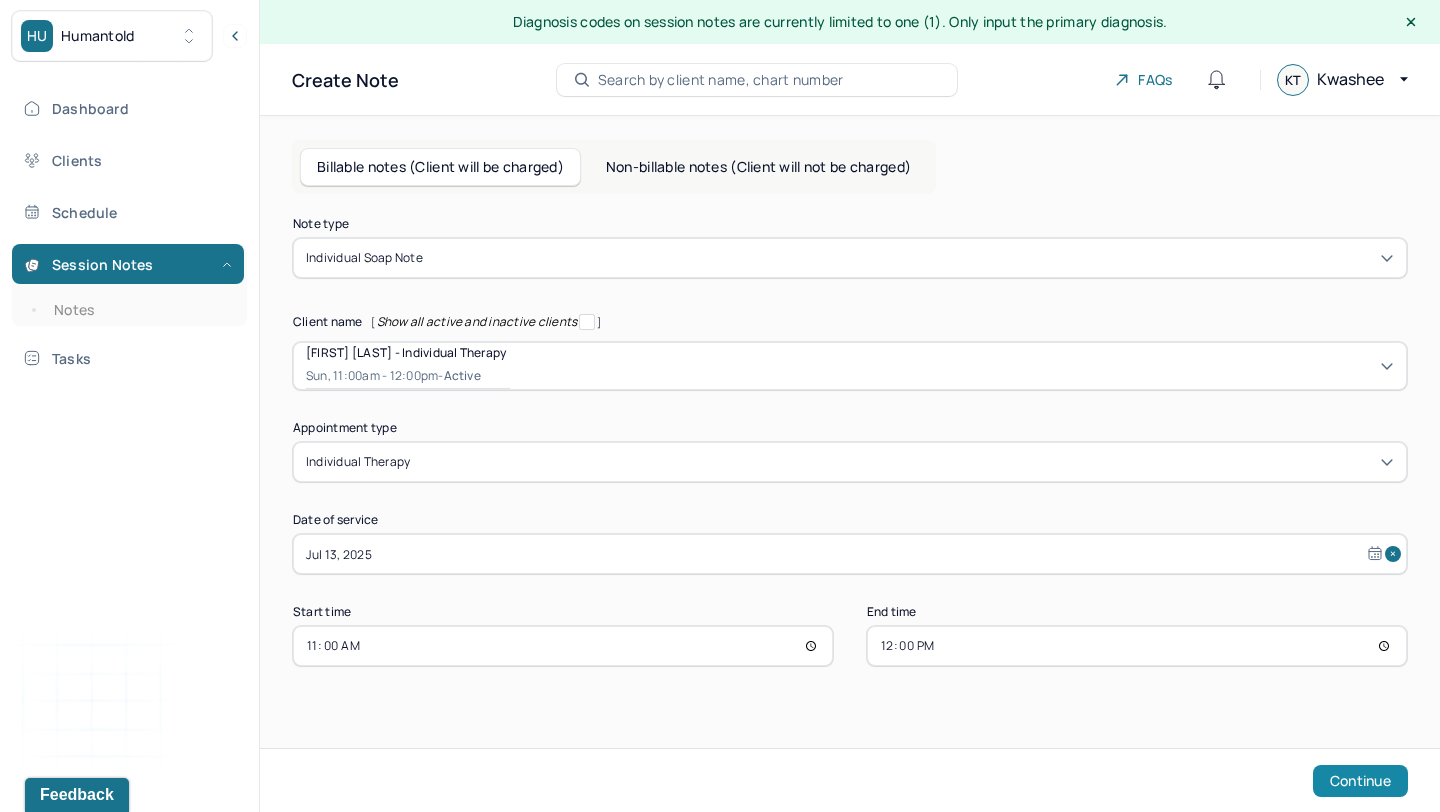 click on "Continue" at bounding box center (1360, 781) 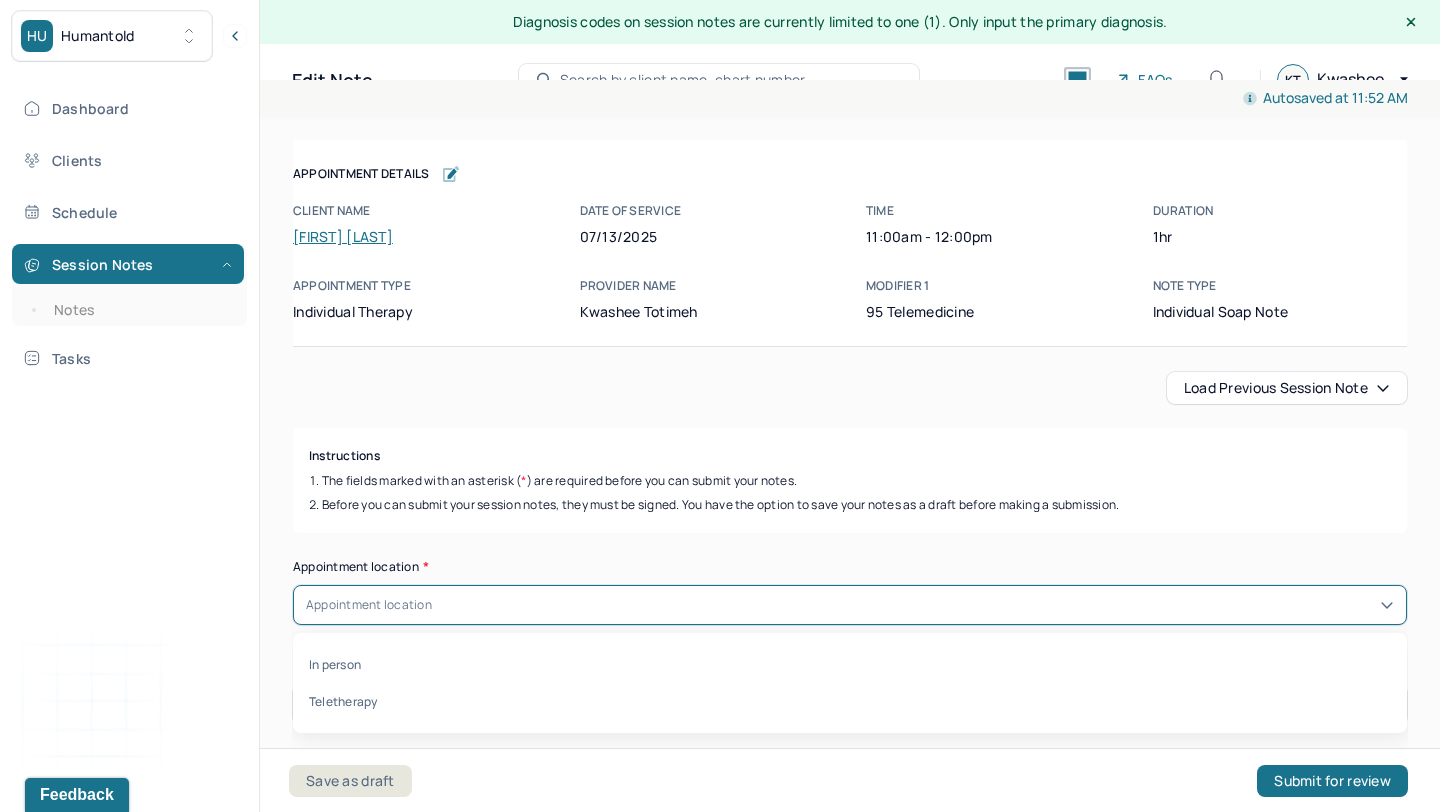 click on "Appointment location" at bounding box center (850, 605) 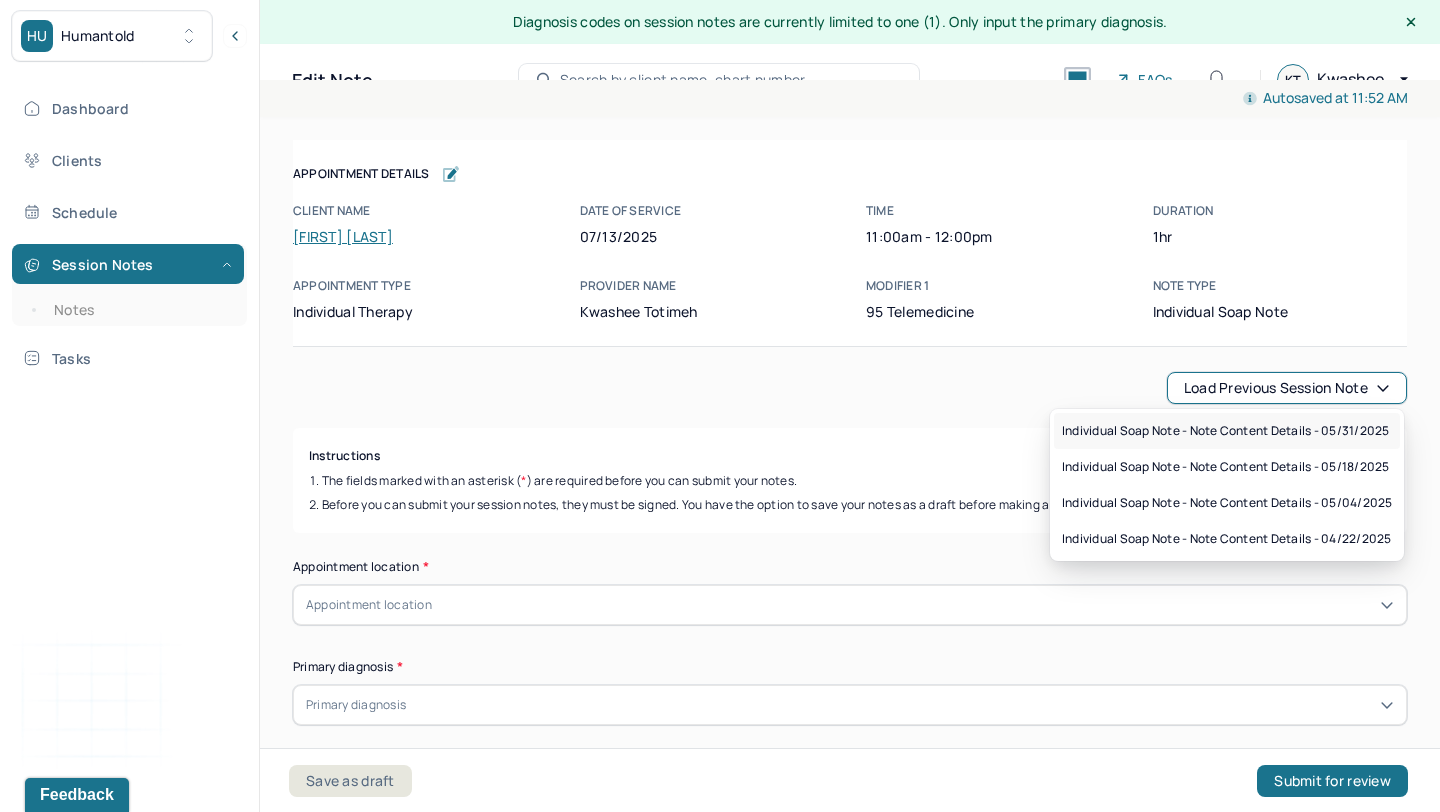 click on "Individual soap note   - Note content Details -   05/31/2025" at bounding box center [1225, 431] 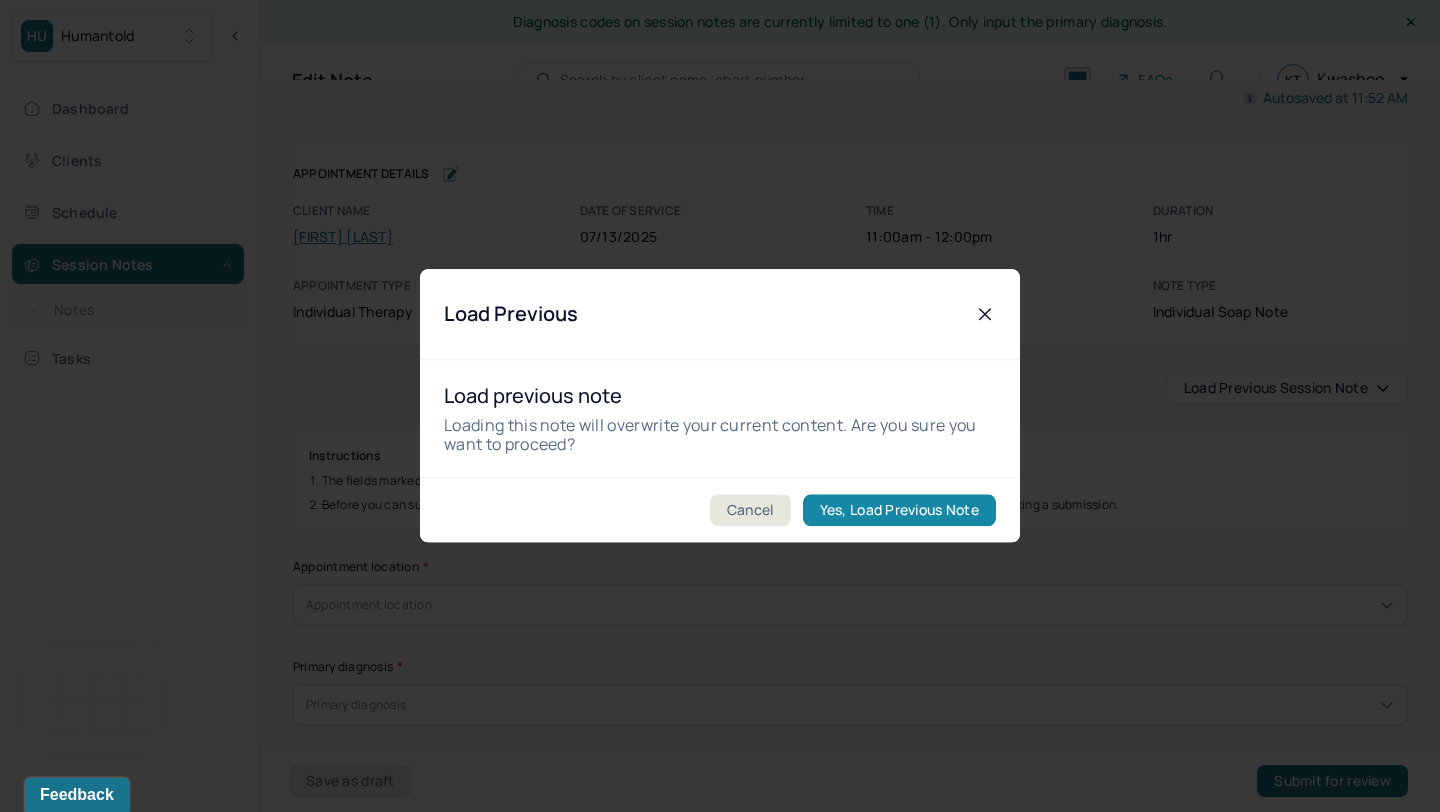click on "Yes, Load Previous Note" at bounding box center [899, 511] 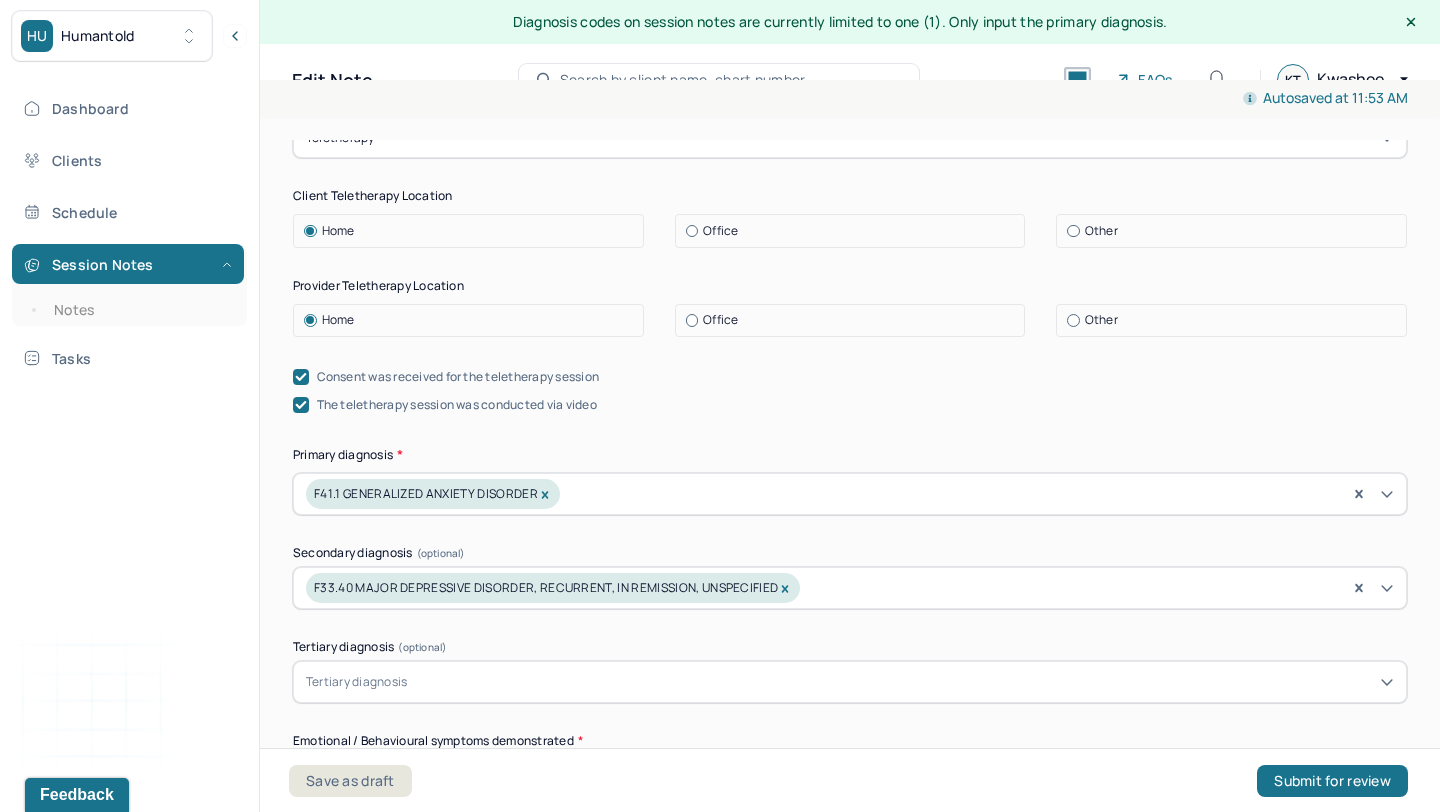 scroll, scrollTop: 447, scrollLeft: 0, axis: vertical 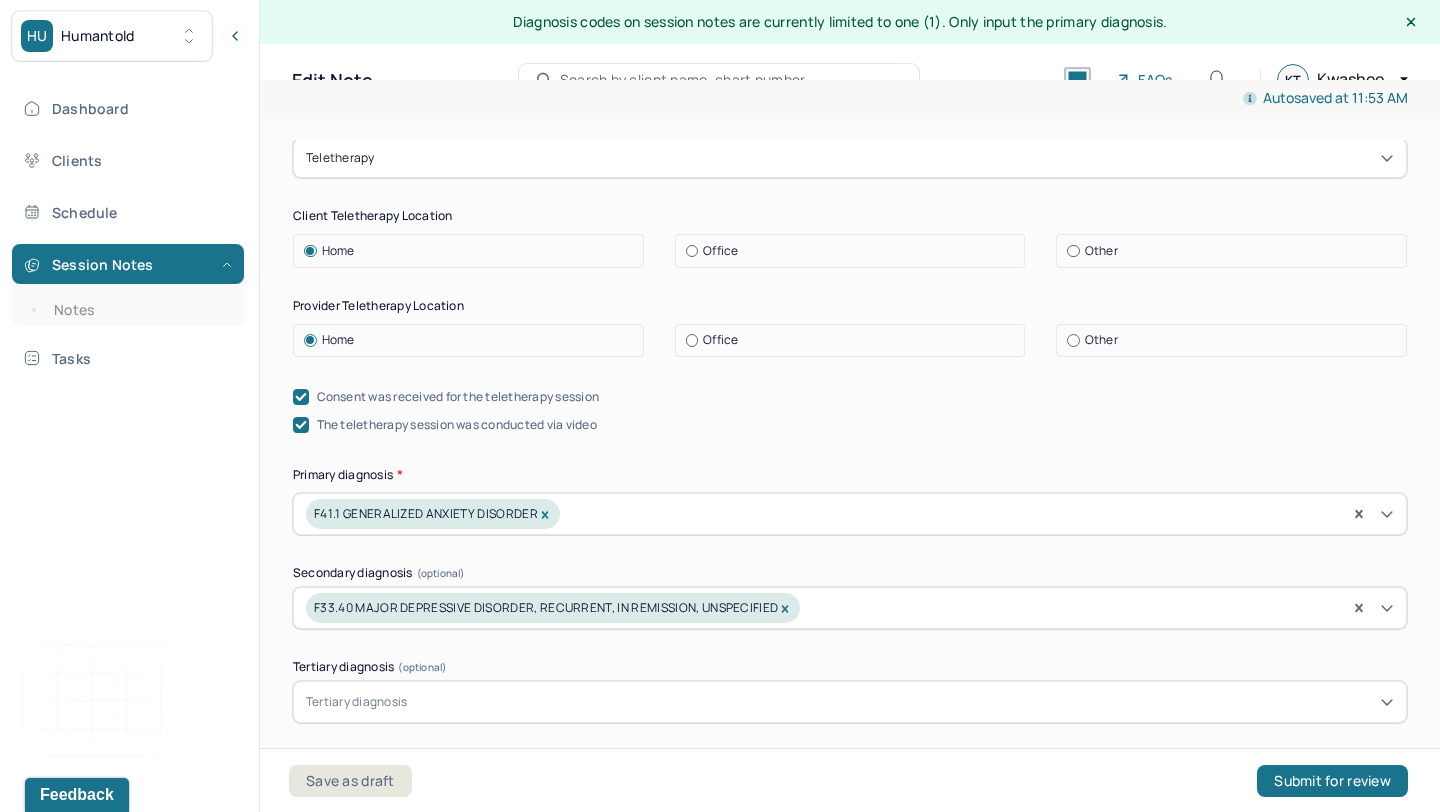 click at bounding box center [692, 251] 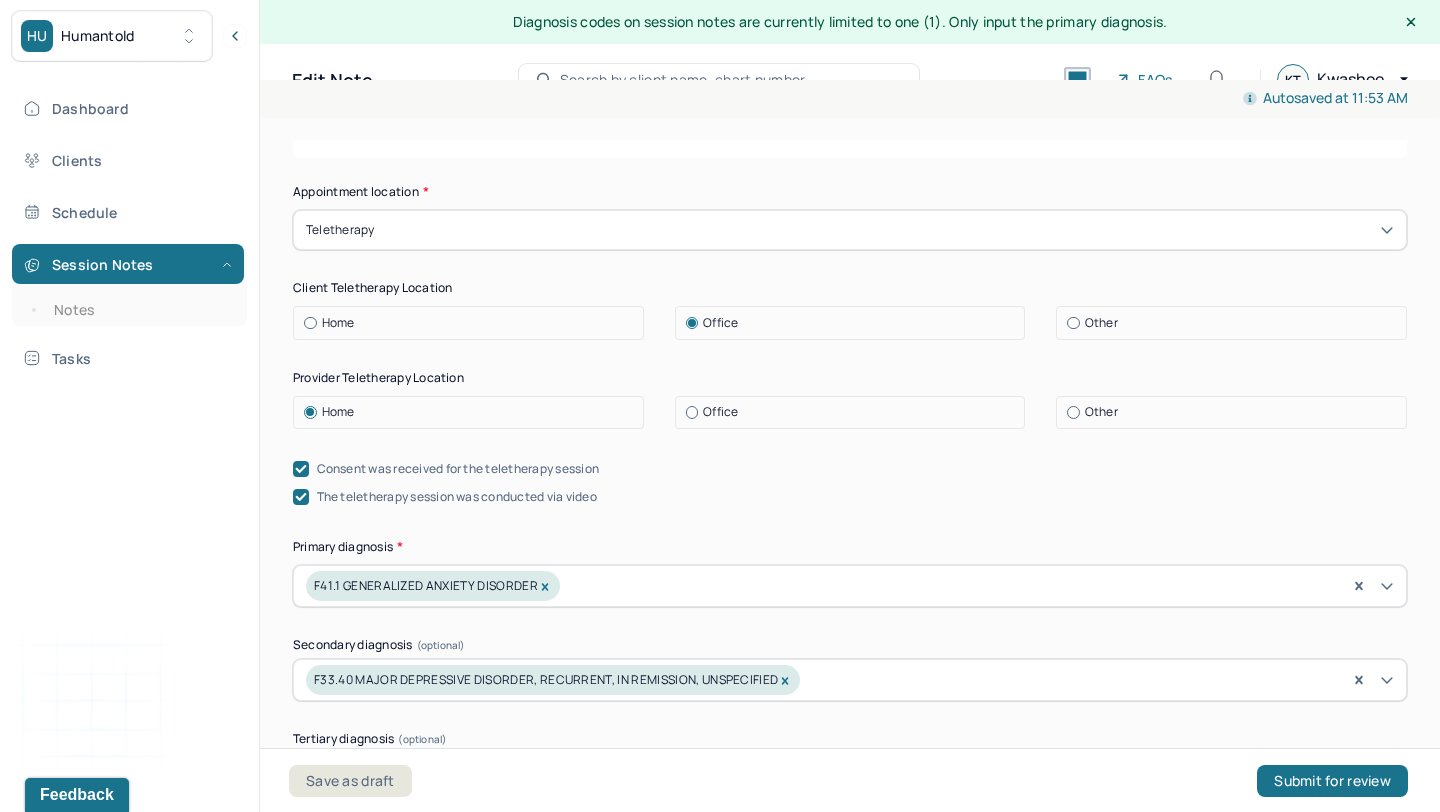 scroll, scrollTop: 372, scrollLeft: 0, axis: vertical 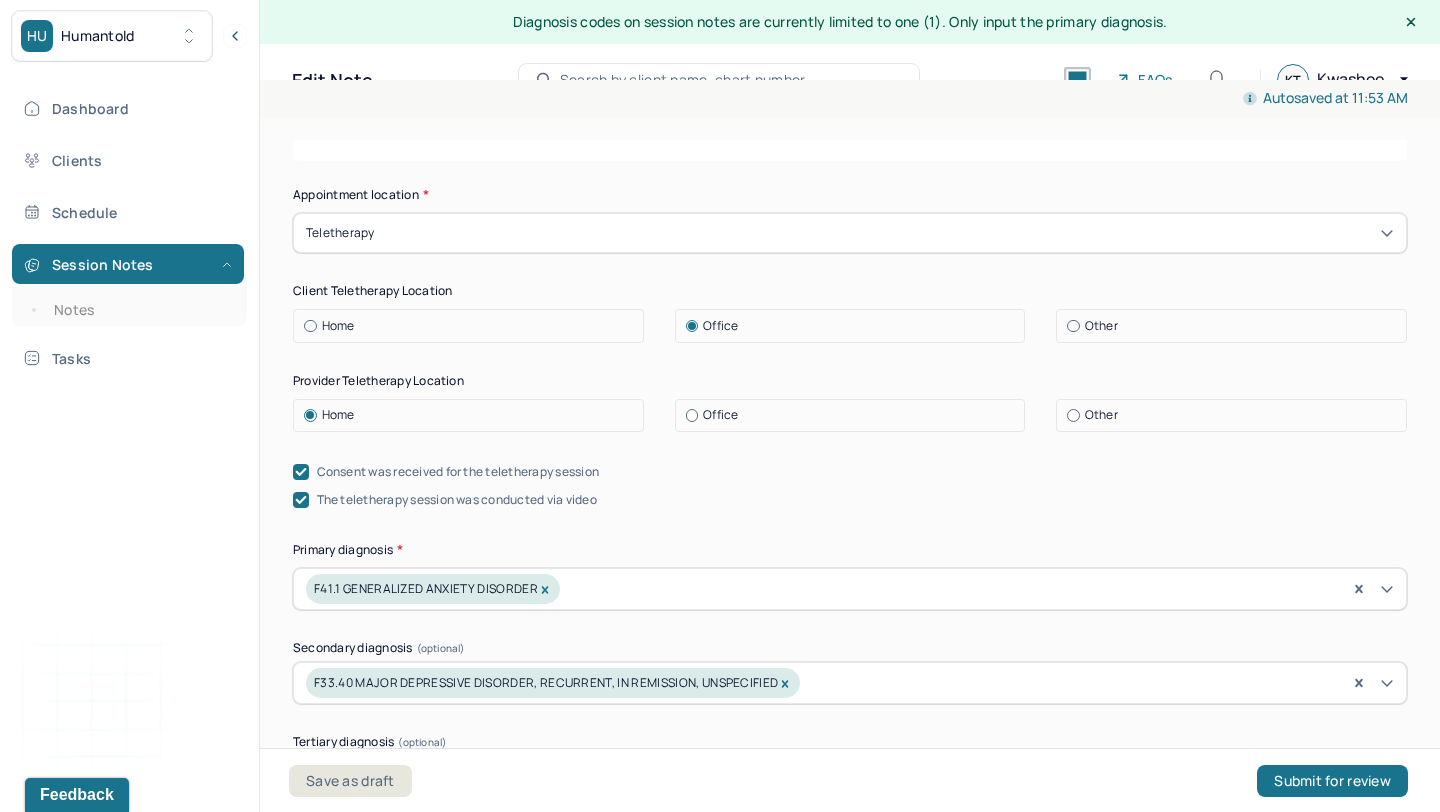 click on "Home" at bounding box center [473, 326] 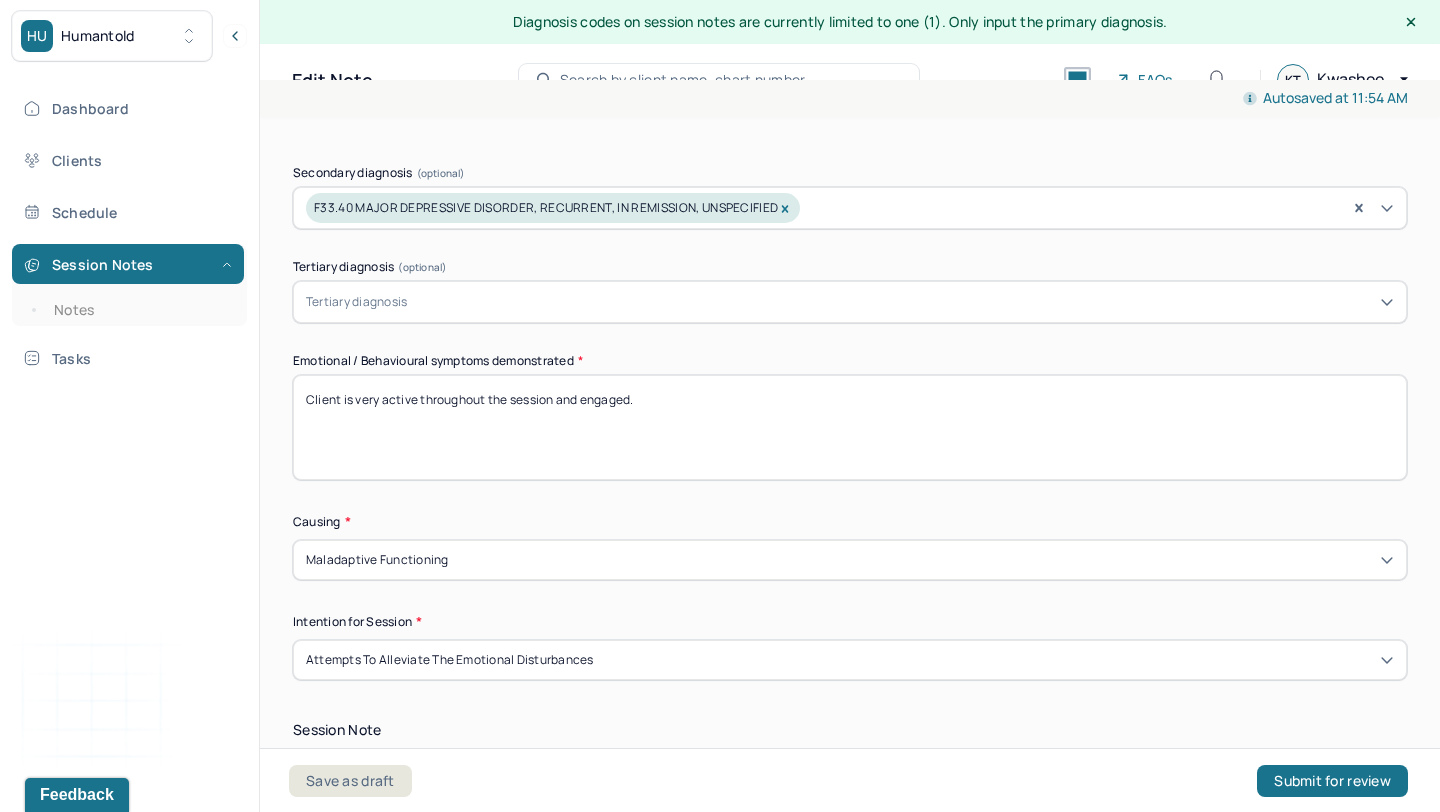 scroll, scrollTop: 866, scrollLeft: 0, axis: vertical 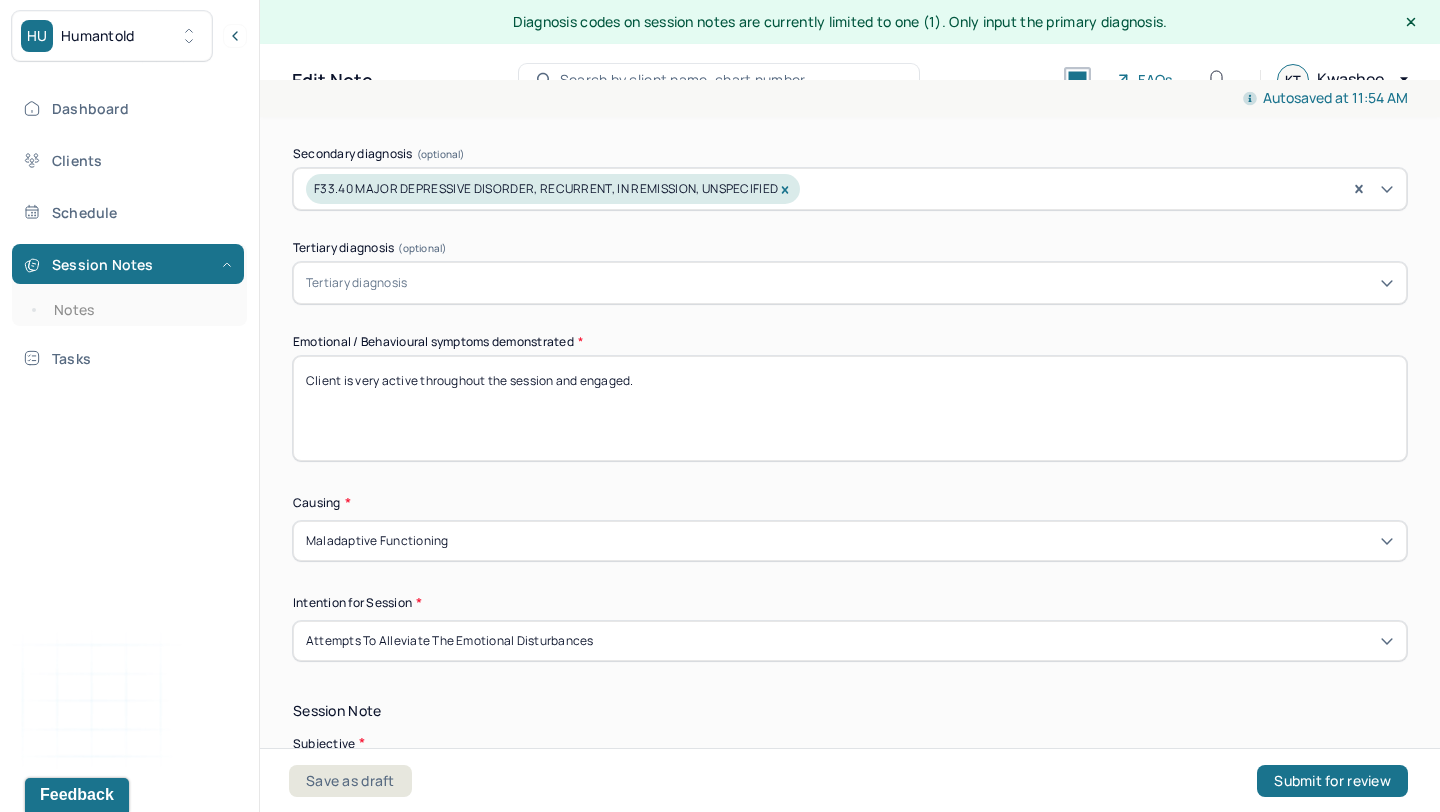 click on "Client is very active throughout the session and engaged." at bounding box center (850, 408) 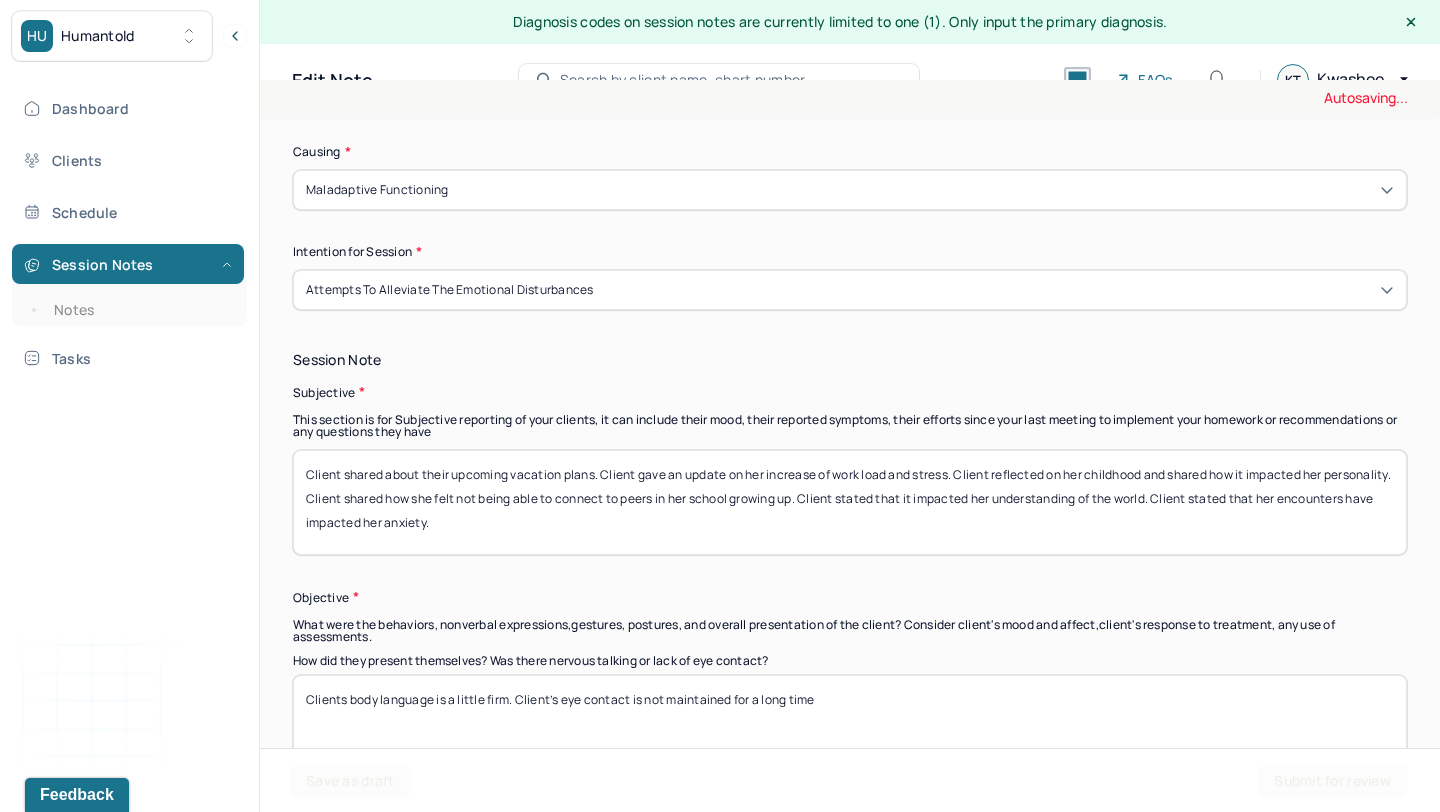 scroll, scrollTop: 1235, scrollLeft: 0, axis: vertical 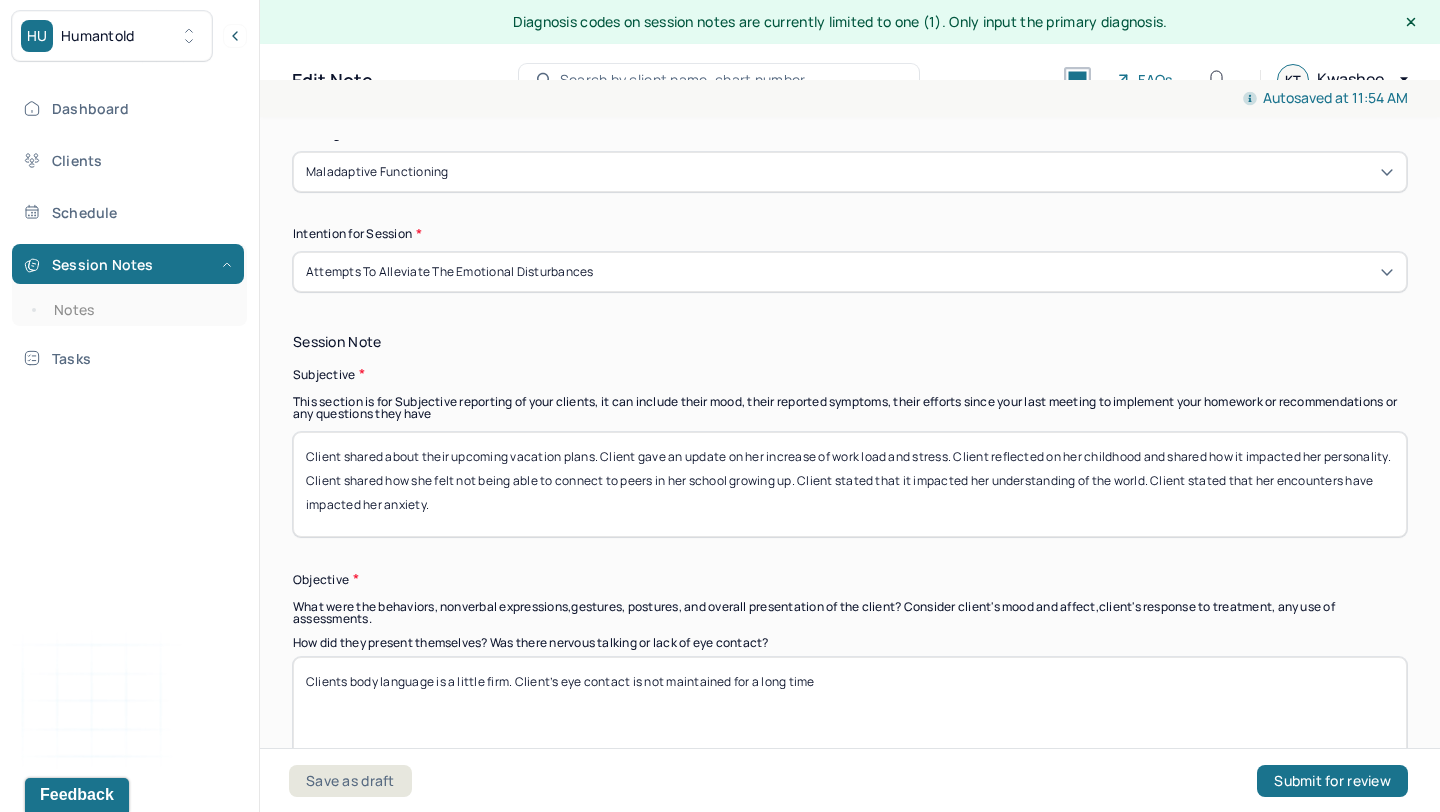 type 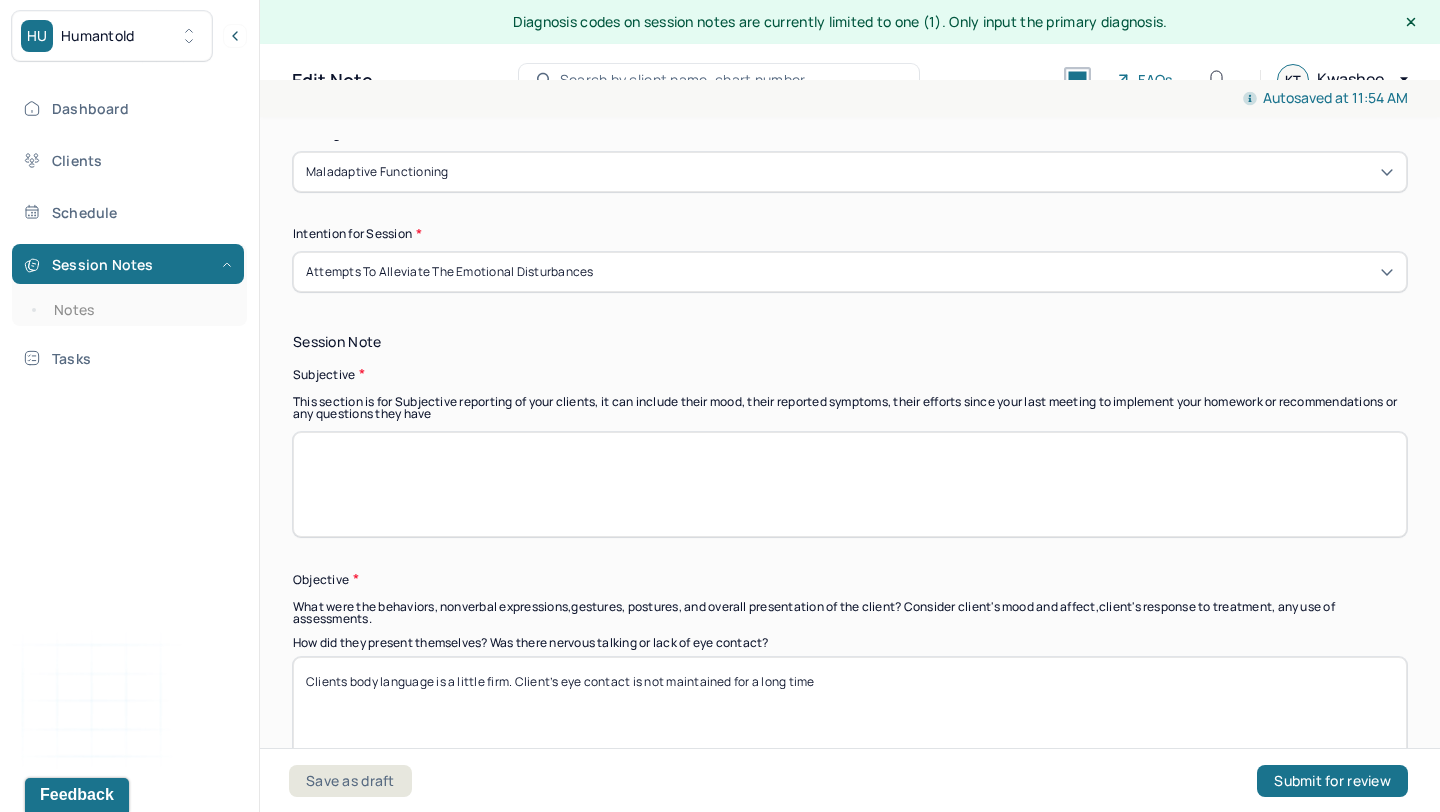 type 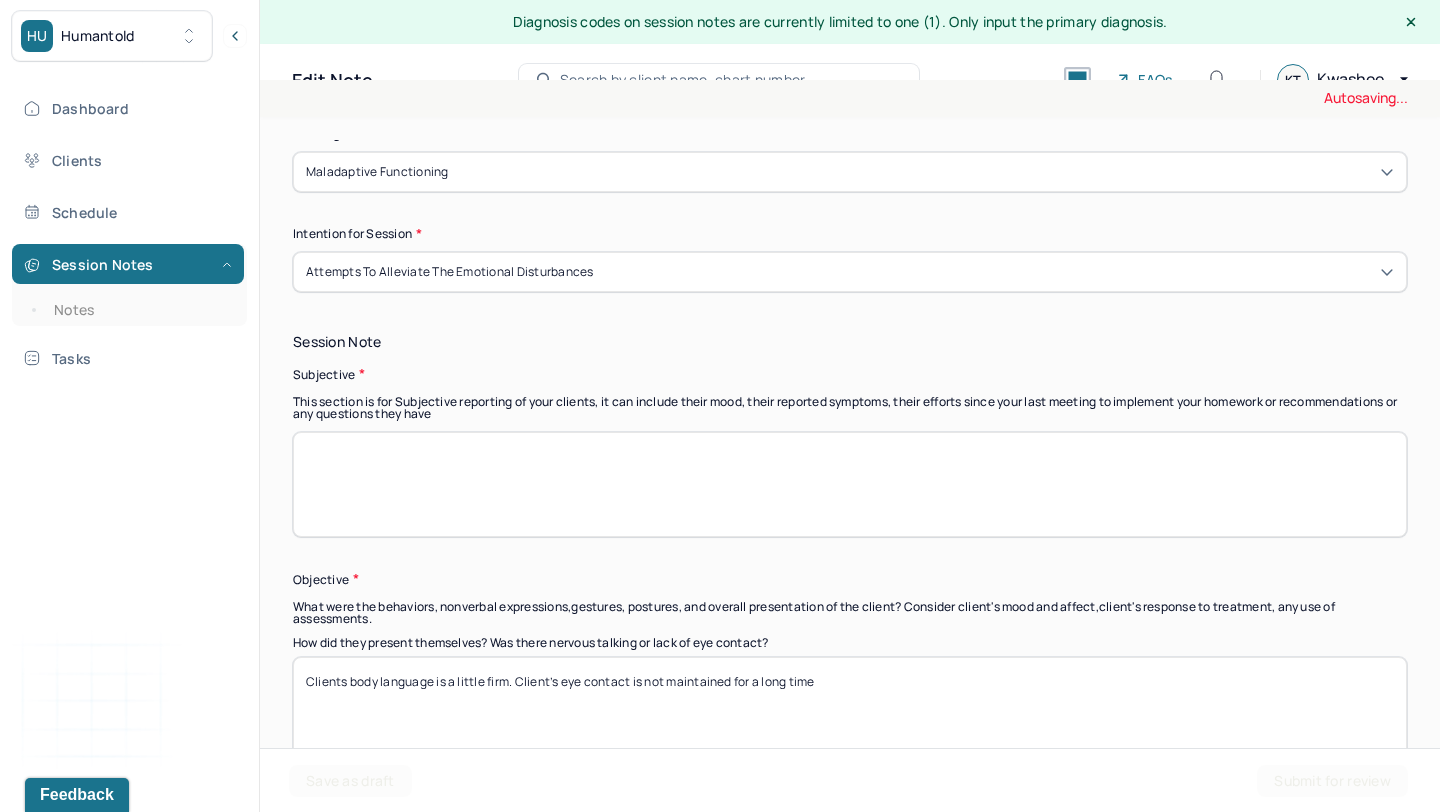 click on "Clients body language is a little firm. Client’s eye contact is not maintained for a long time" at bounding box center [850, 709] 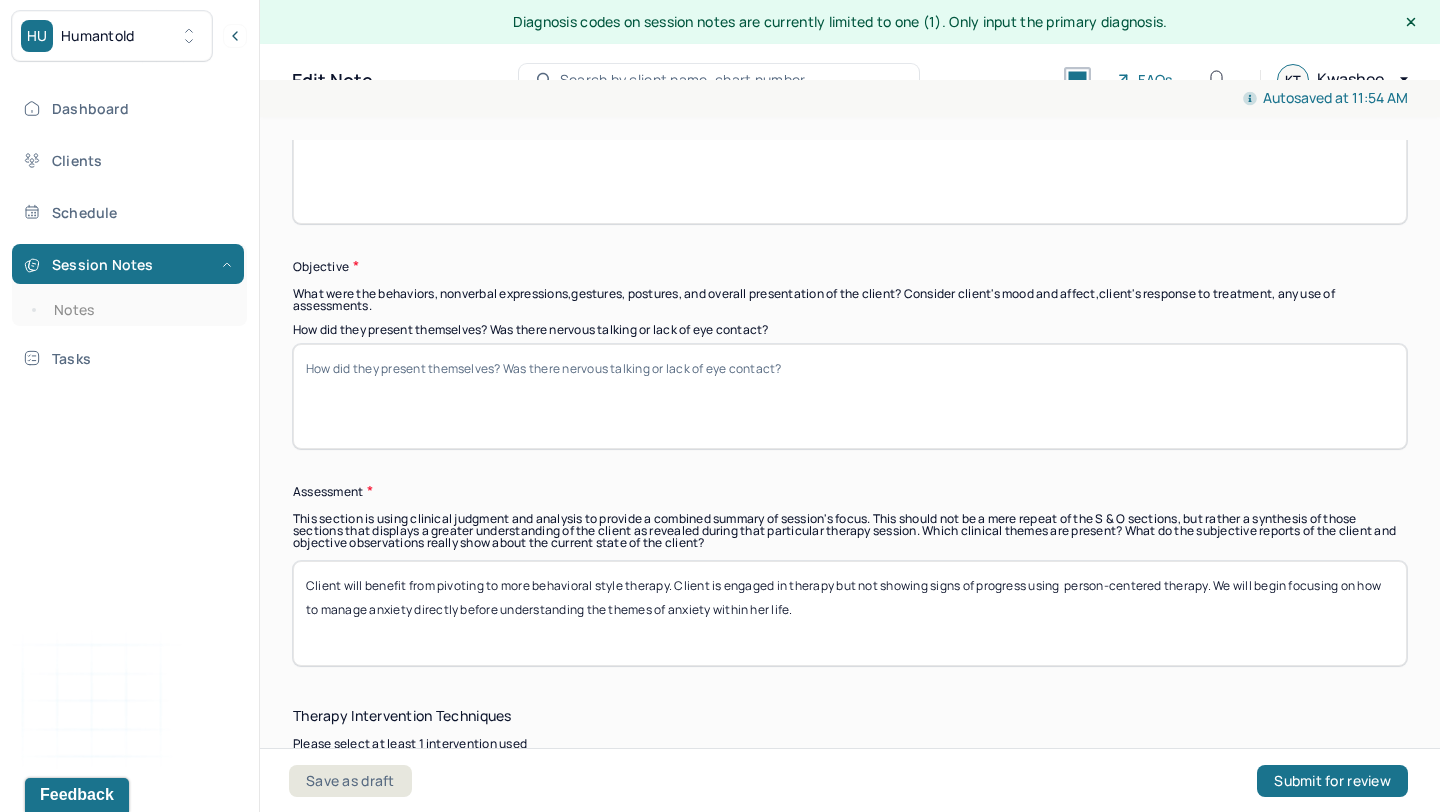 scroll, scrollTop: 1584, scrollLeft: 0, axis: vertical 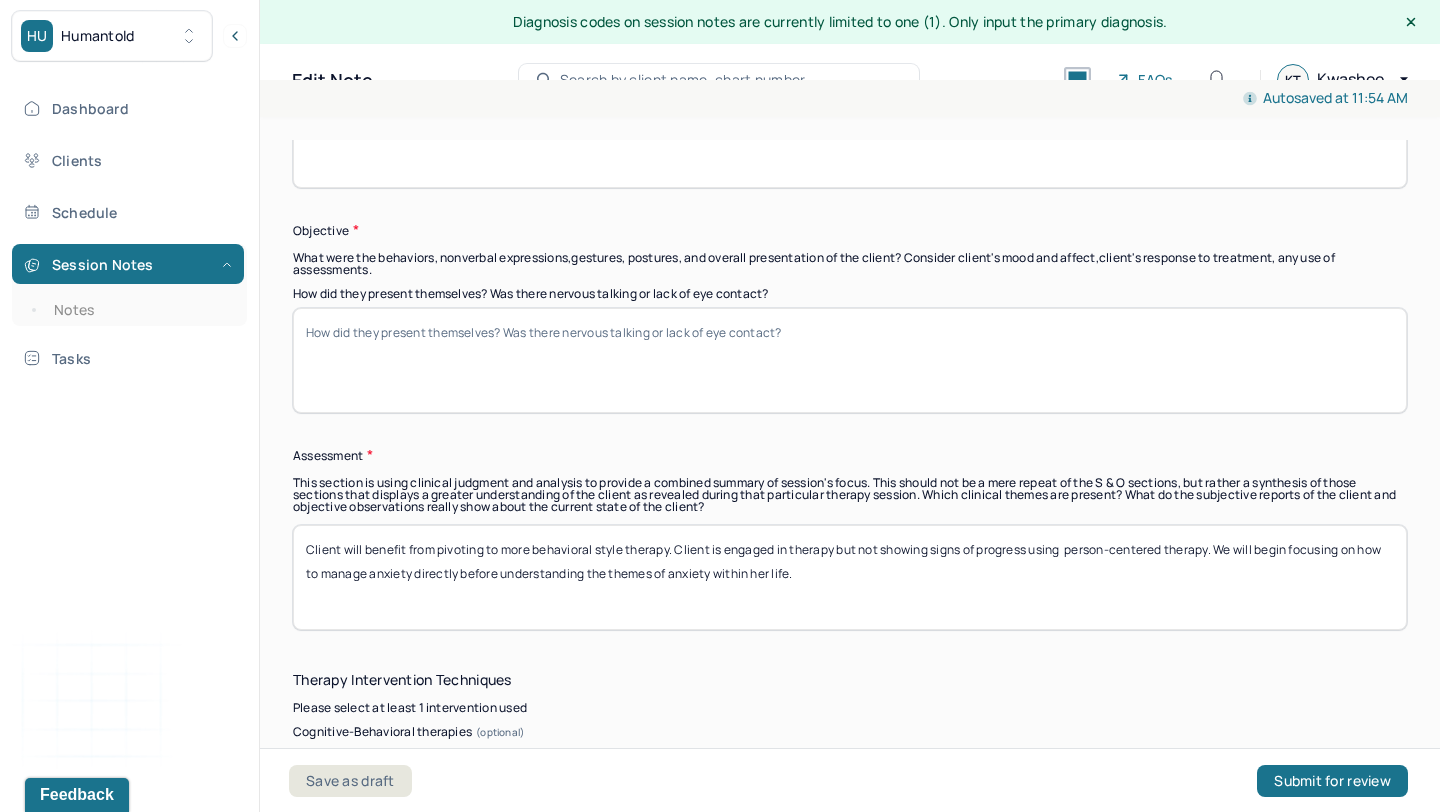 type 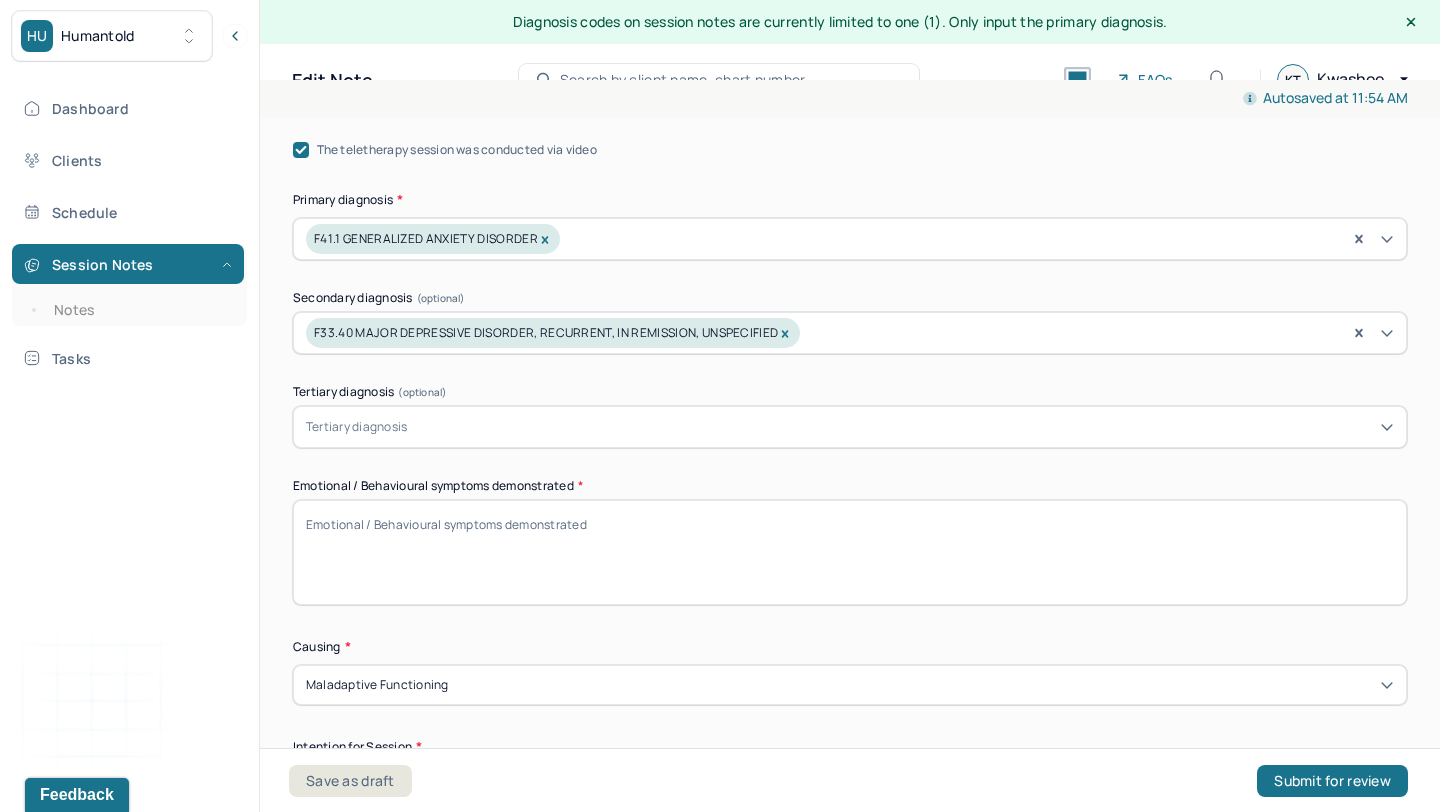 scroll, scrollTop: 725, scrollLeft: 0, axis: vertical 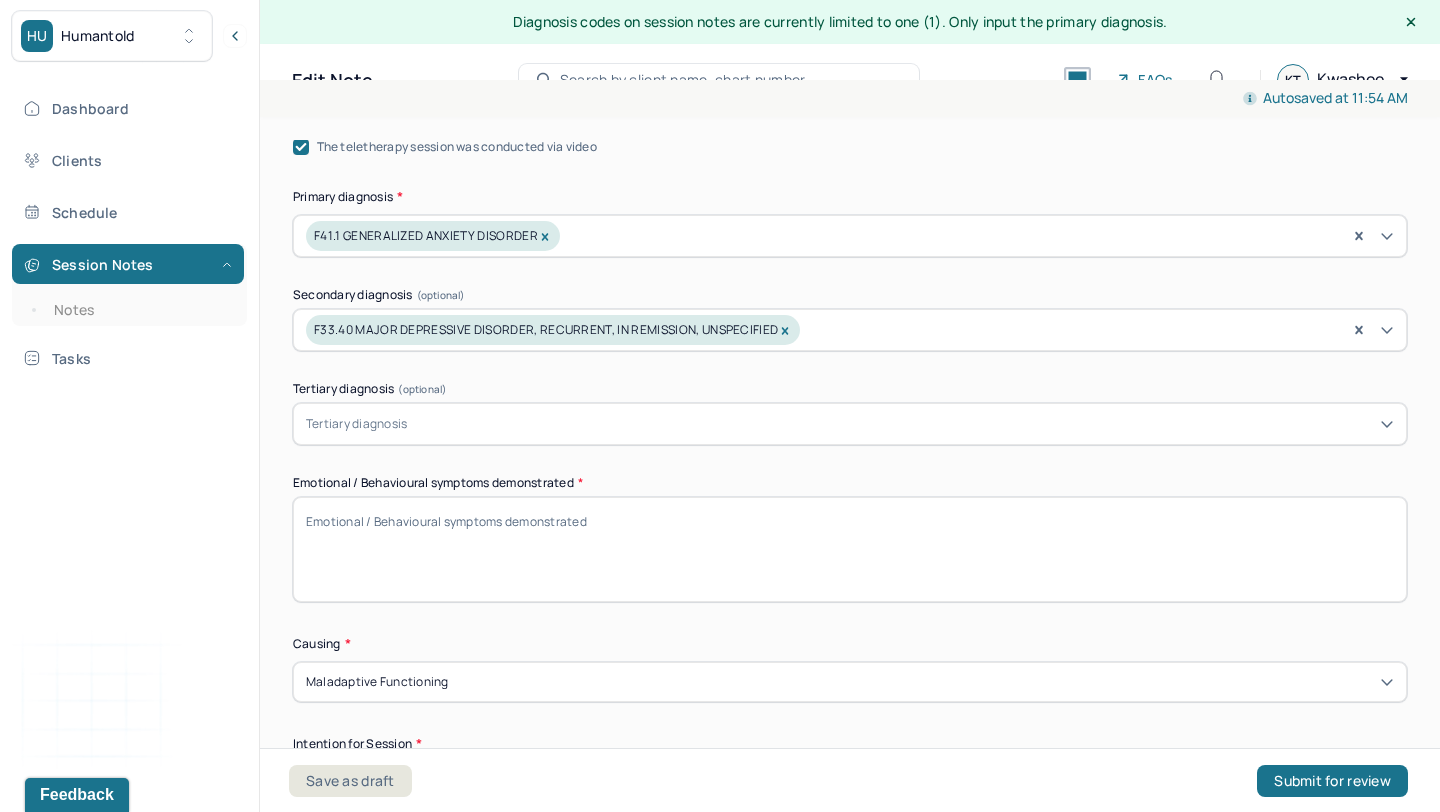 type 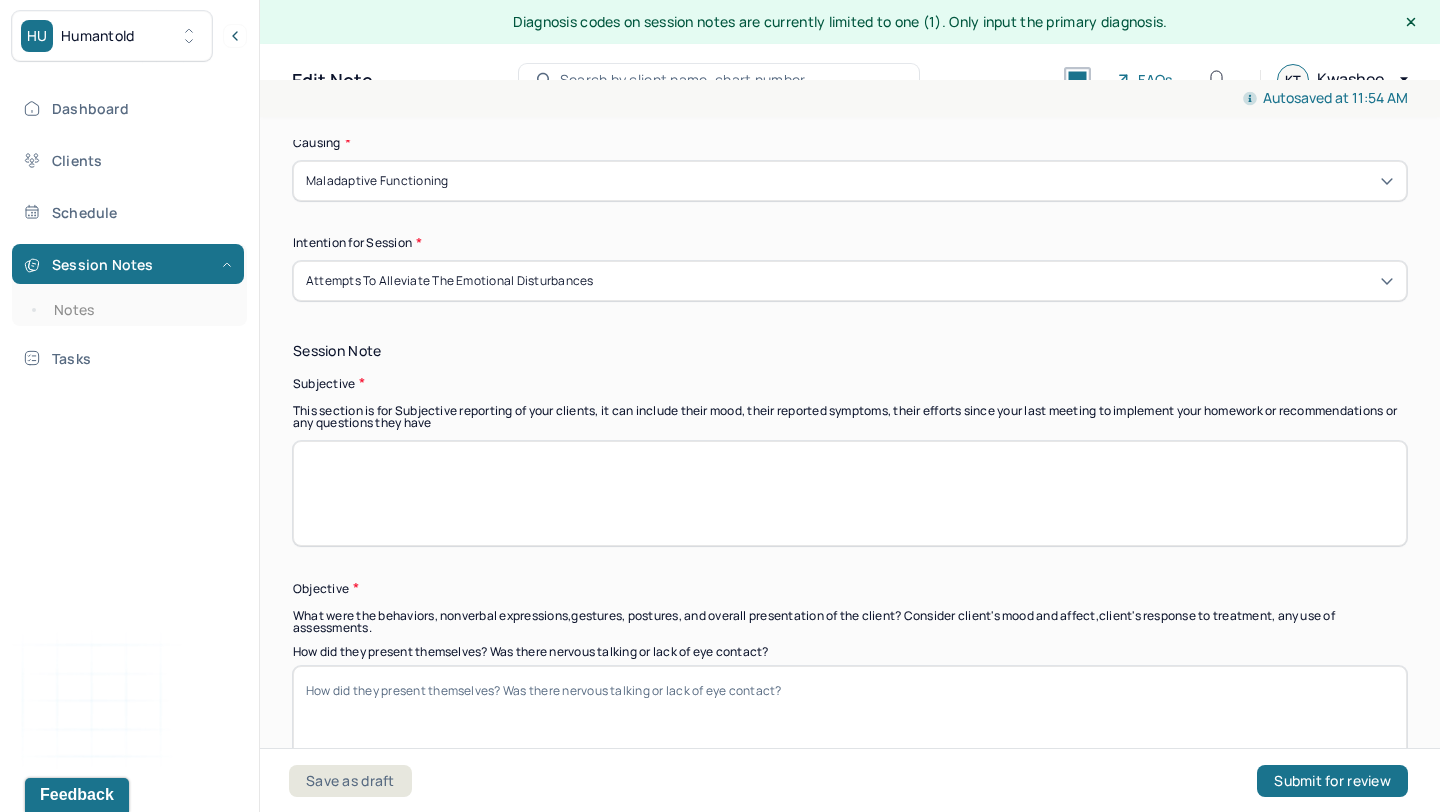 scroll, scrollTop: 1253, scrollLeft: 0, axis: vertical 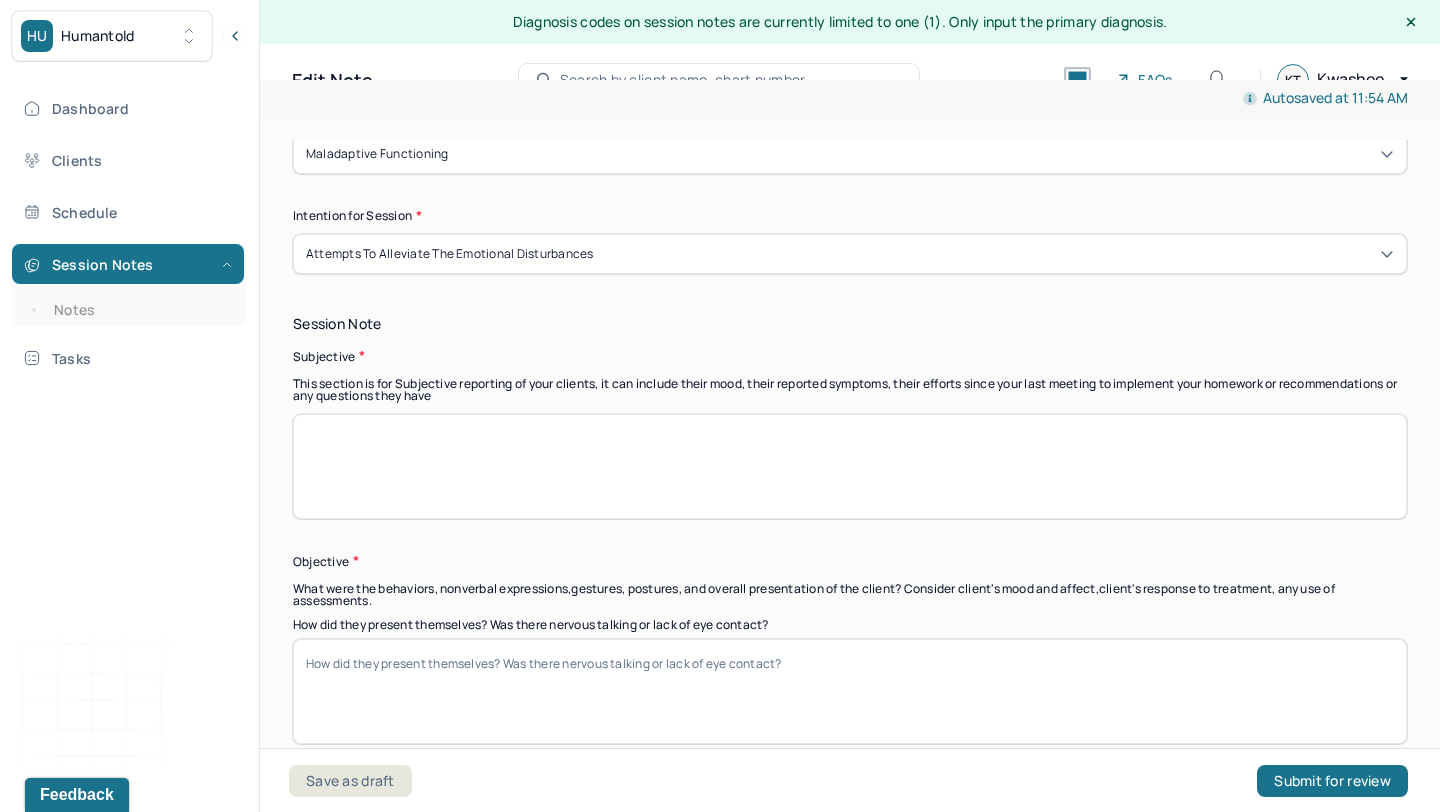 click at bounding box center [850, 466] 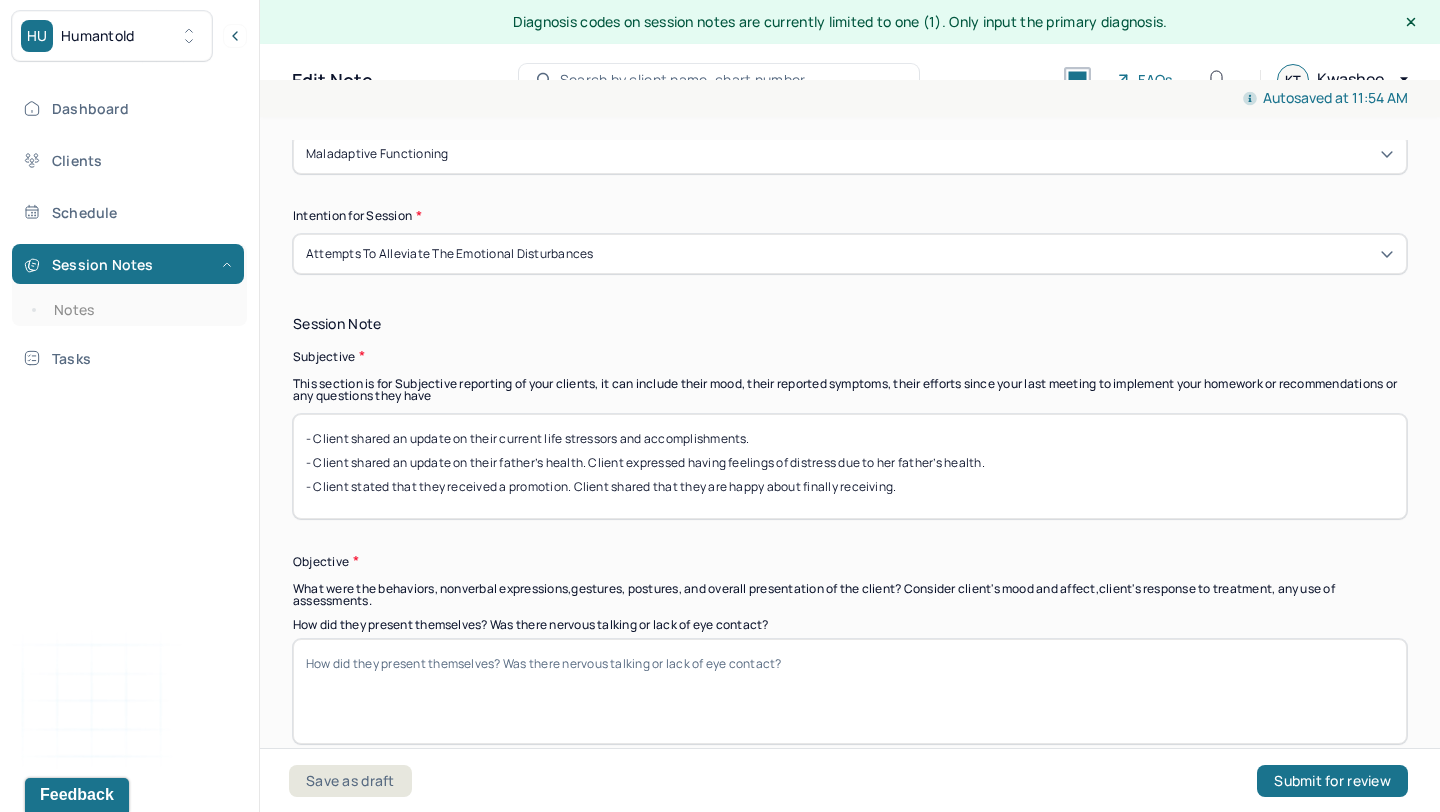 click on "- Client shared an update on their current life stressors and accomplishments.
- Client shared an update on their father’s health. Client expressed having feelings of distress due to her father’s health.
- Client stated that they received a promotion. Client shared that they are happy about finally receiving." at bounding box center [850, 466] 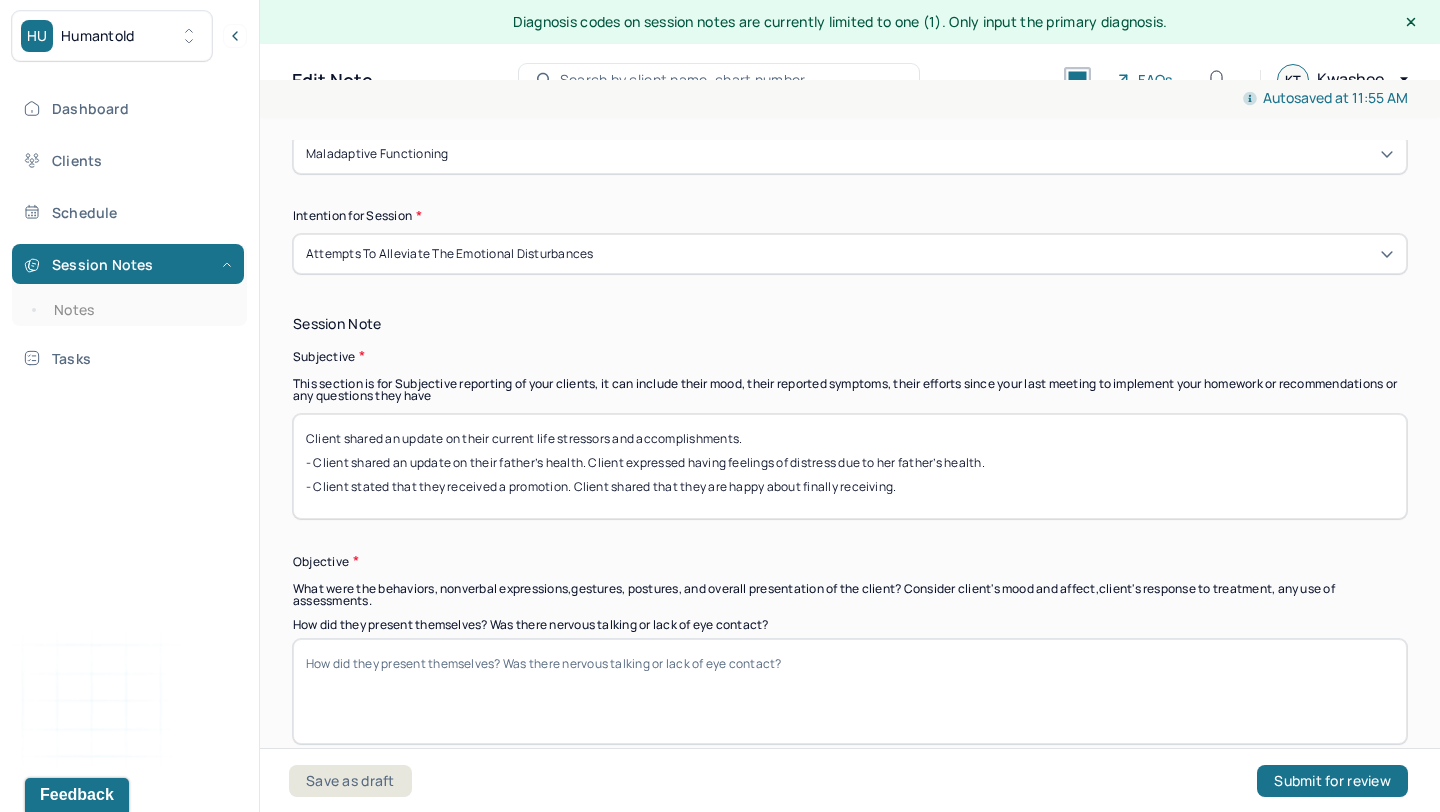 click on "Client shared an update on their current life stressors and accomplishments.
- Client shared an update on their father’s health. Client expressed having feelings of distress due to her father’s health.
- Client stated that they received a promotion. Client shared that they are happy about finally receiving." at bounding box center [850, 466] 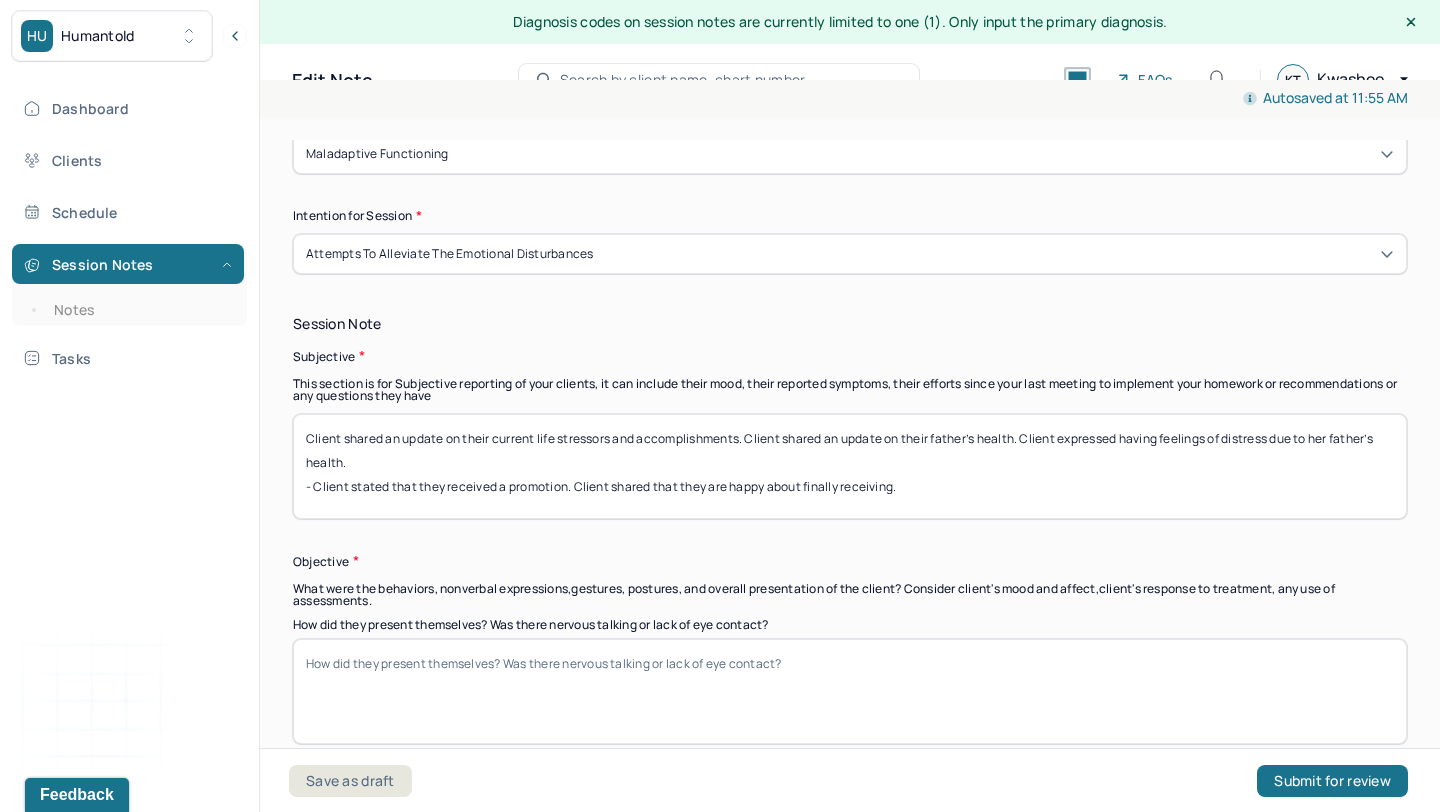 click on "Client shared an update on their current life stressors and accomplishments. Client shared an update on their father’s health. Client expressed having feelings of distress due to her father’s health.
- Client stated that they received a promotion. Client shared that they are happy about finally receiving." at bounding box center (850, 466) 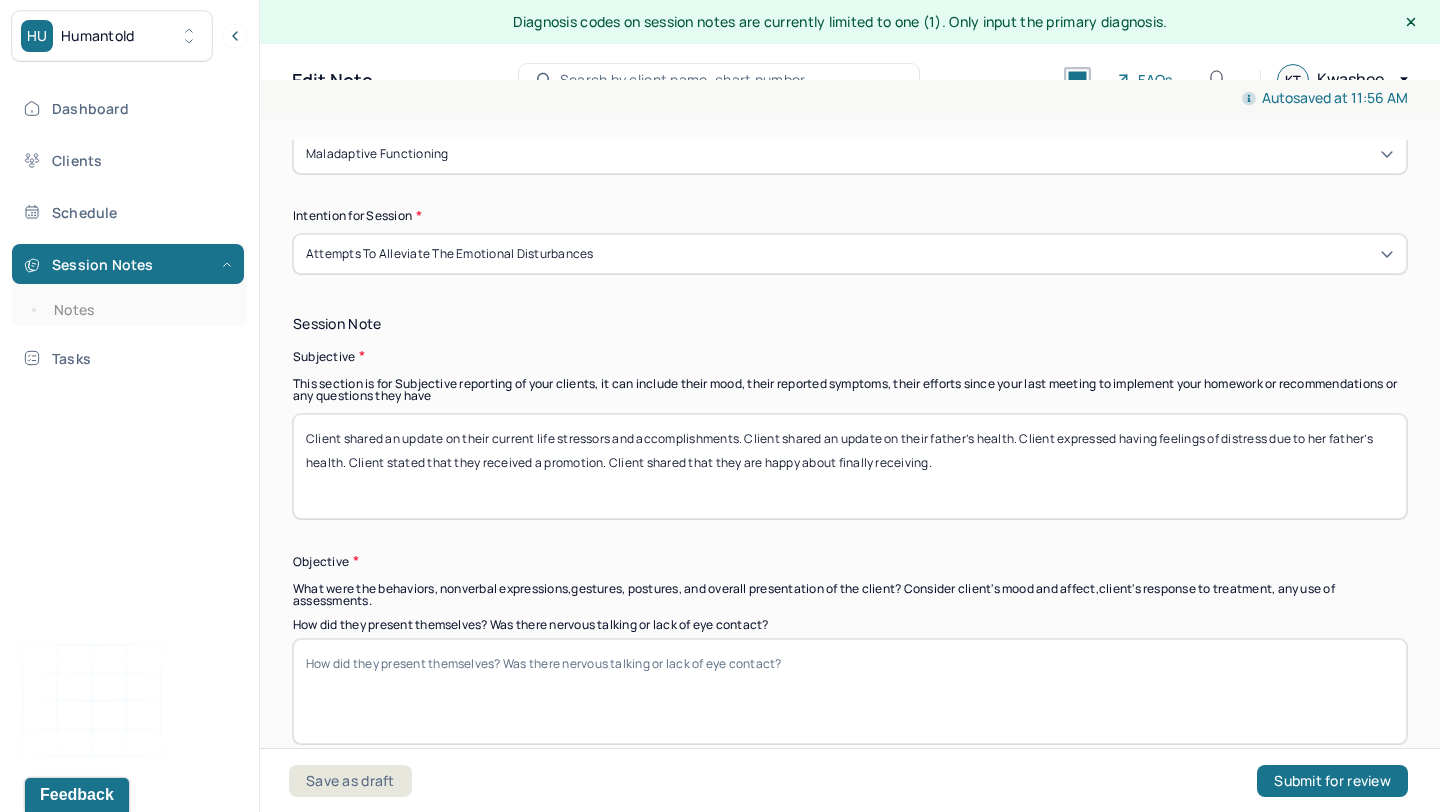click on "Client shared an update on their current life stressors and accomplishments. Client shared an update on their father’s health. Client expressed having feelings of distress due to her father’s health. Client stated that they received a promotion. Client shared that they are happy about finally receiving." at bounding box center (850, 466) 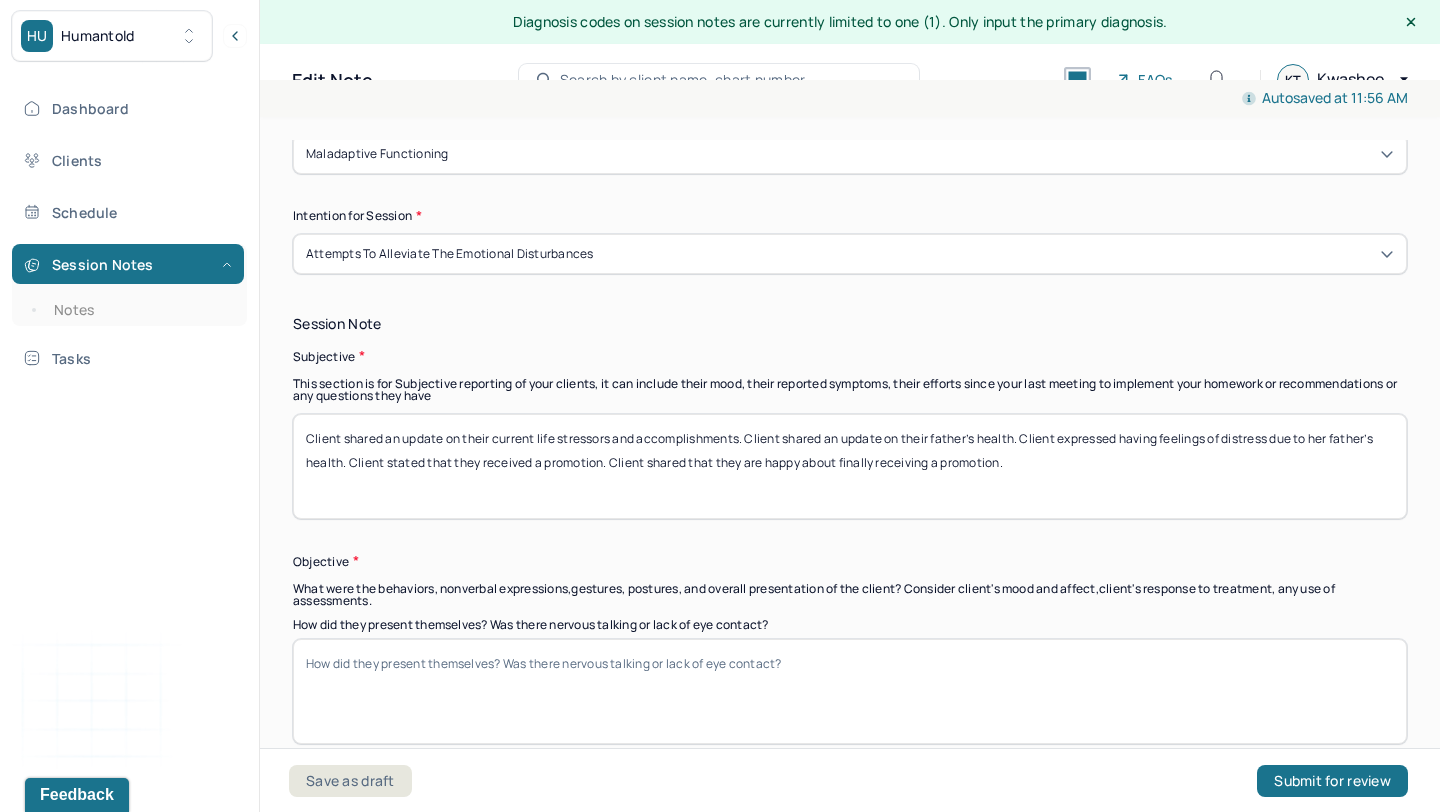 type on "Client shared an update on their current life stressors and accomplishments. Client shared an update on their father’s health. Client expressed having feelings of distress due to her father’s health. Client stated that they received a promotion. Client shared that they are happy about finally receiving a promotion." 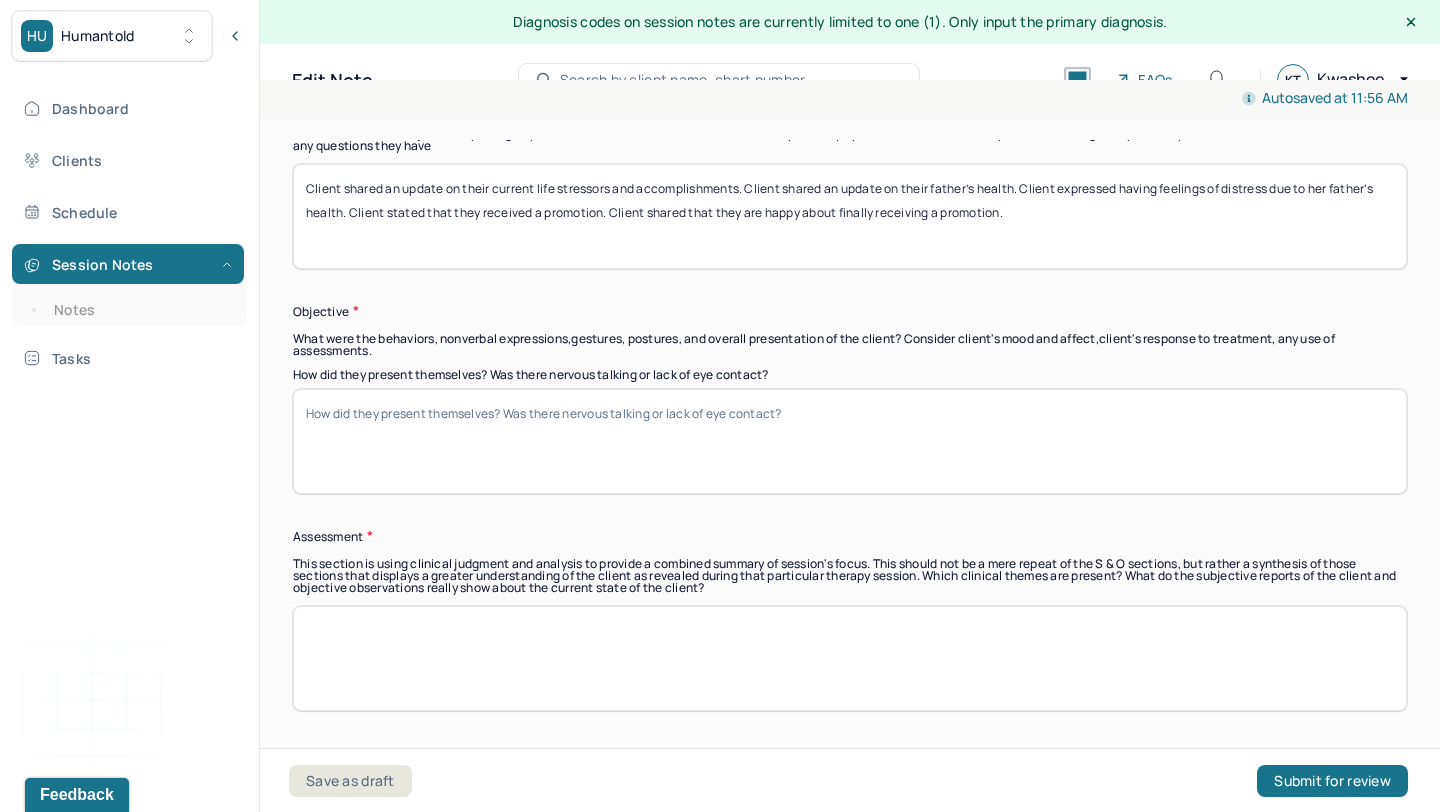 scroll, scrollTop: 1605, scrollLeft: 0, axis: vertical 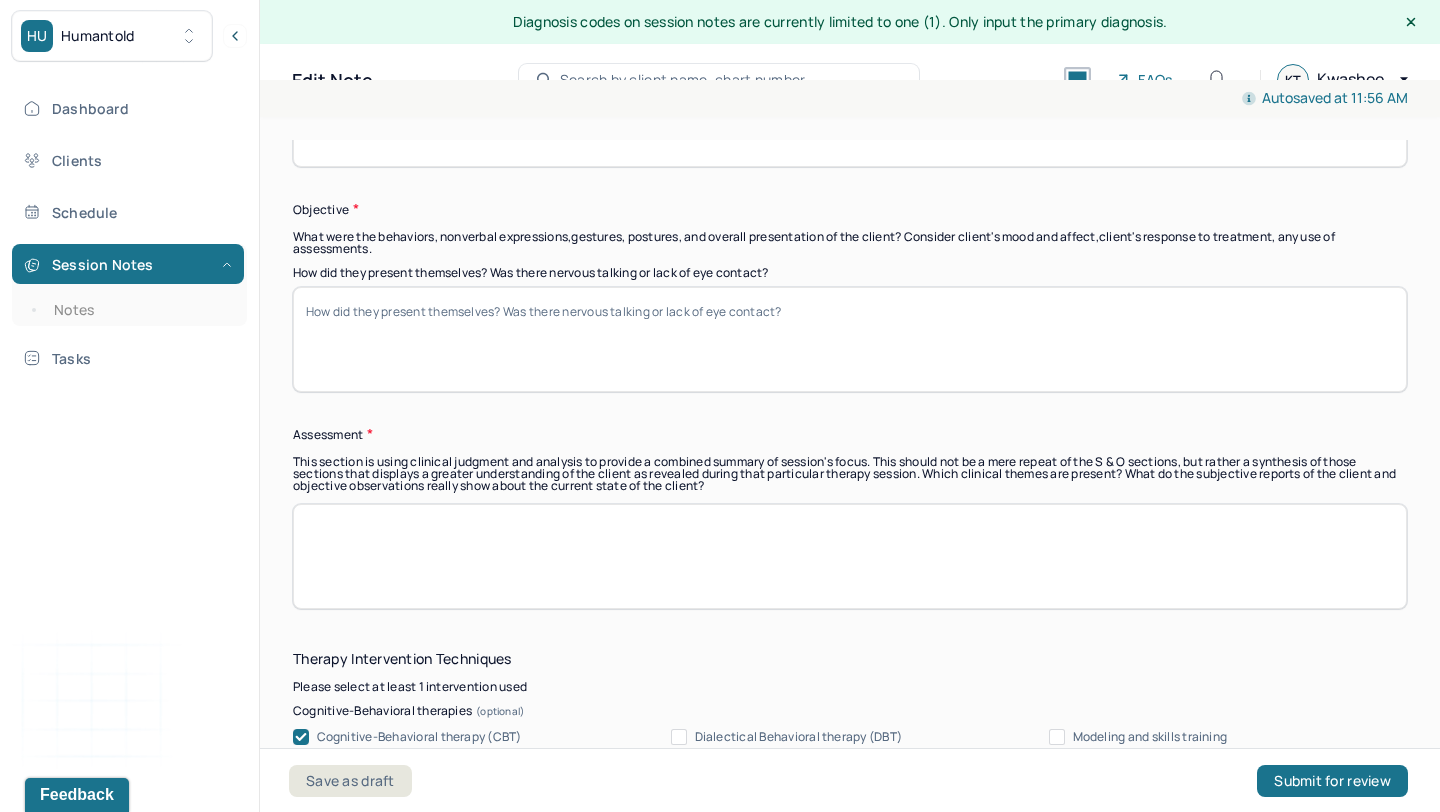 click on "How did they present themselves? Was there nervous talking or lack of eye contact?" at bounding box center [850, 339] 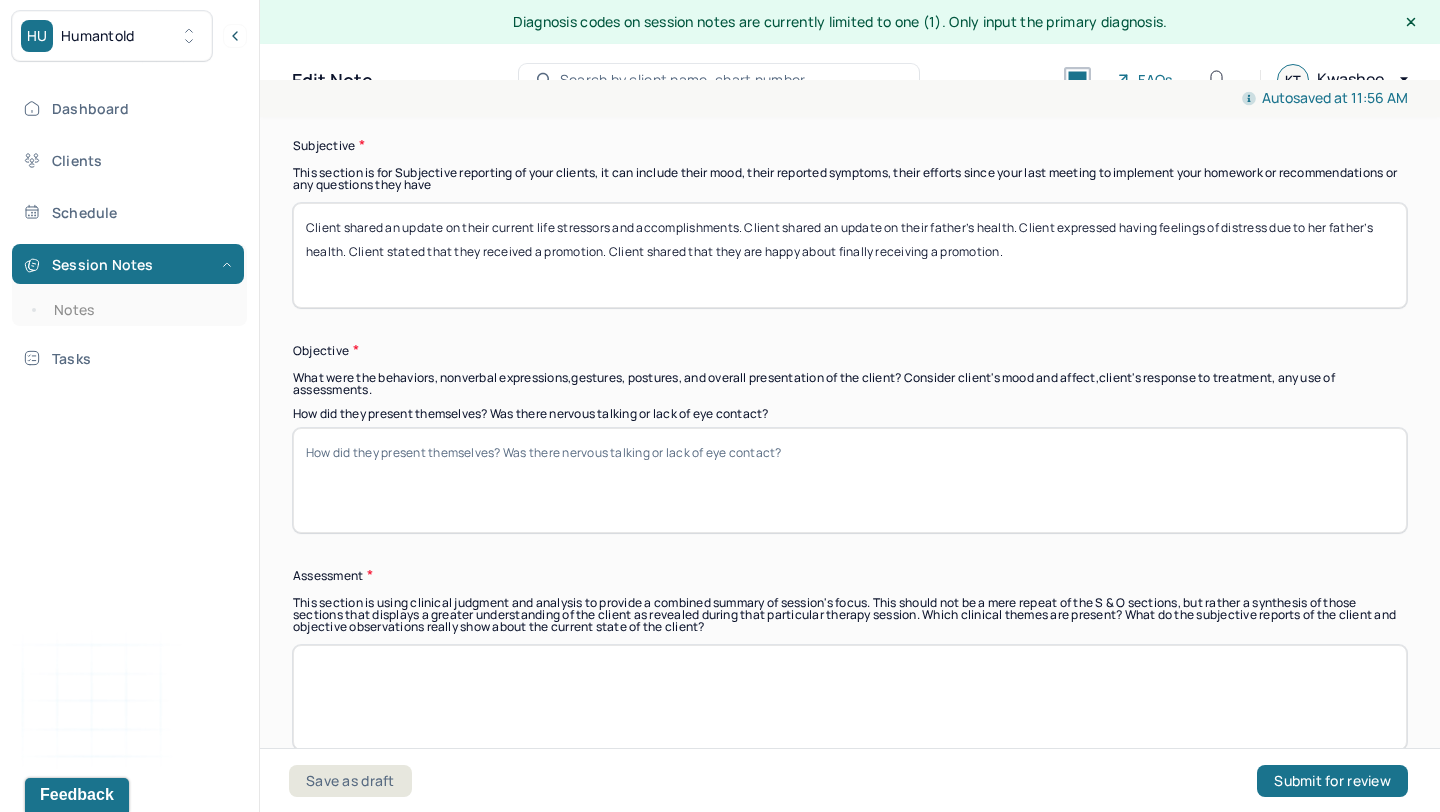 paste on "- Client’s speech is coherent
- Client is appropriately dressed" 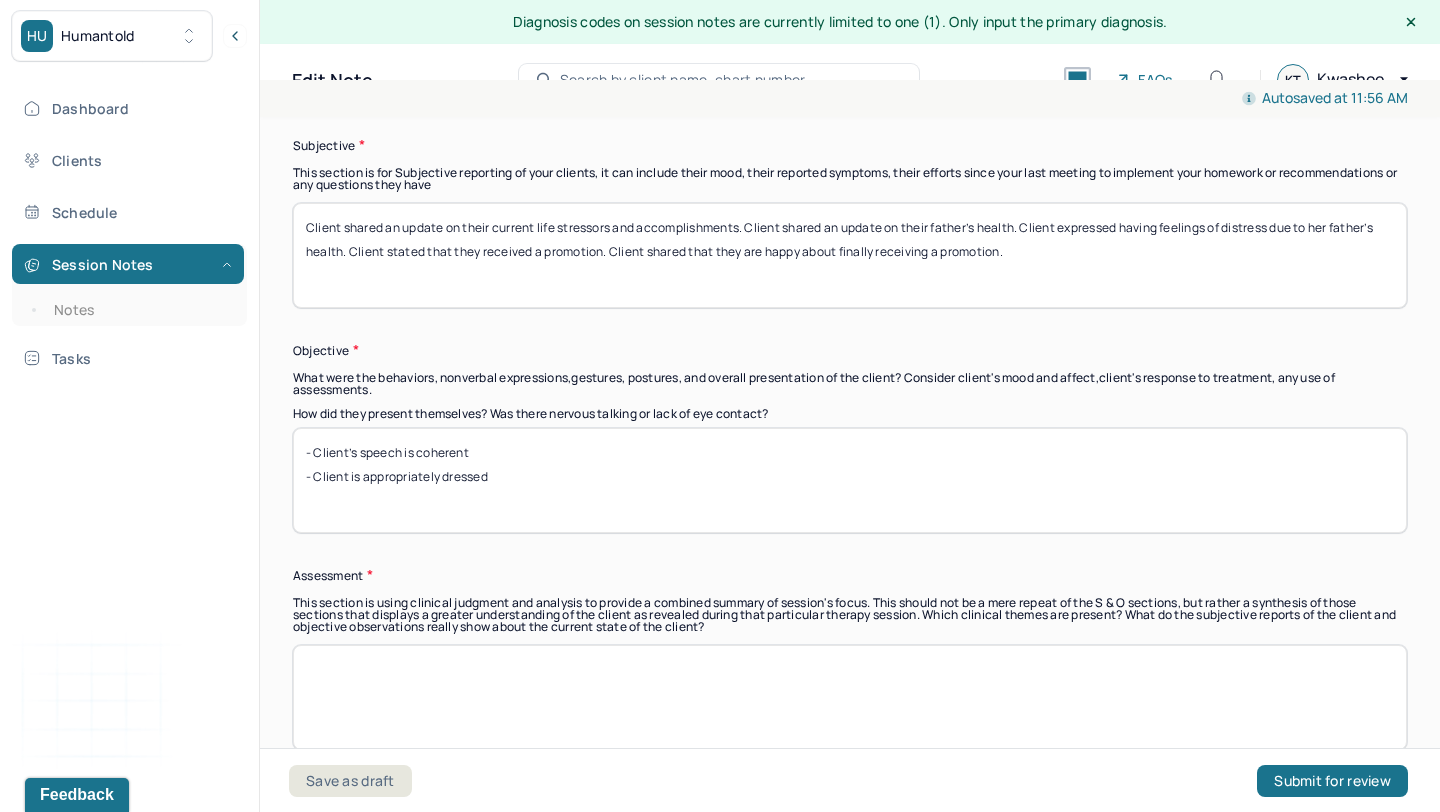 click on "- Client’s speech is coherent
- Client is appropriately dressed" at bounding box center (850, 480) 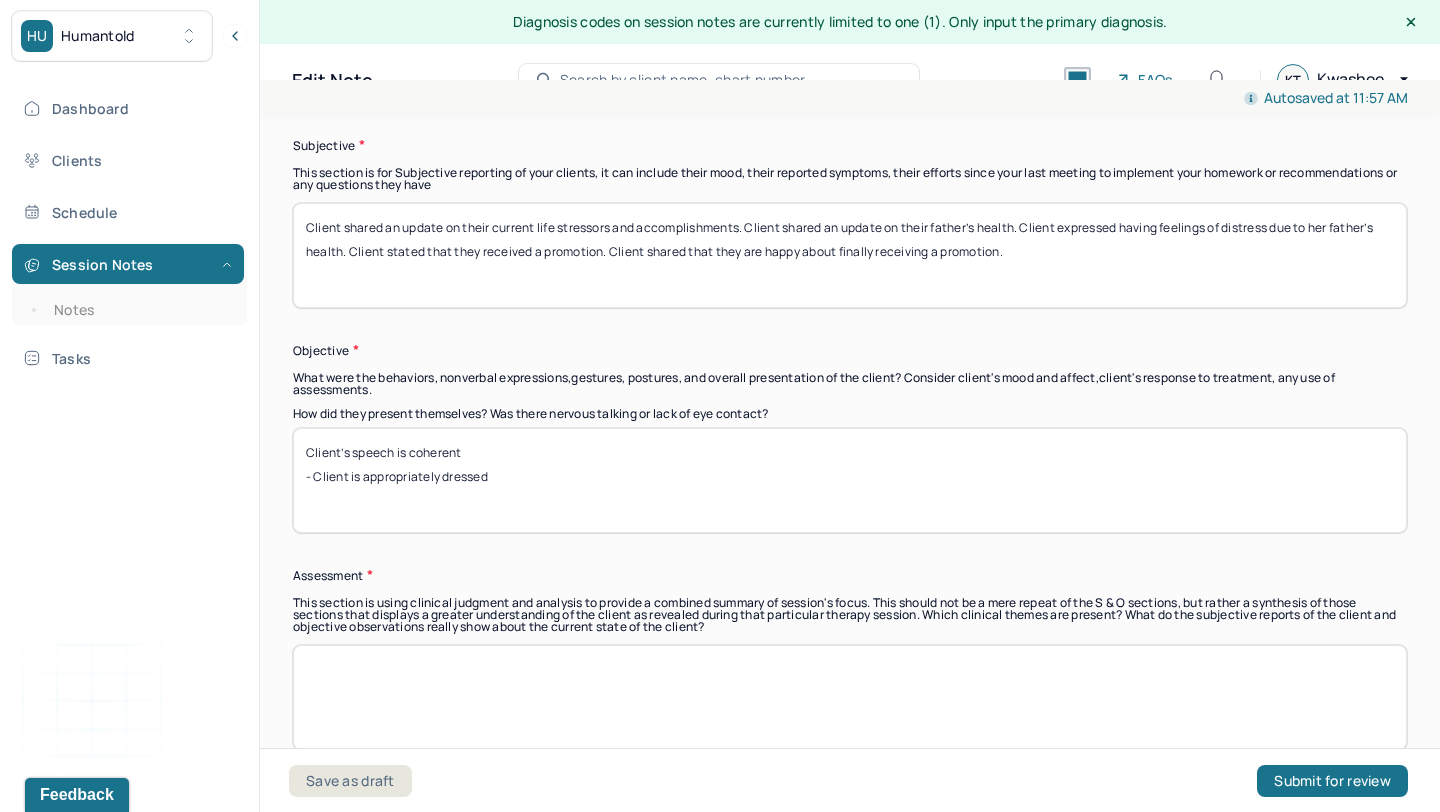 click on "- Client’s speech is coherent
- Client is appropriately dressed" at bounding box center (850, 480) 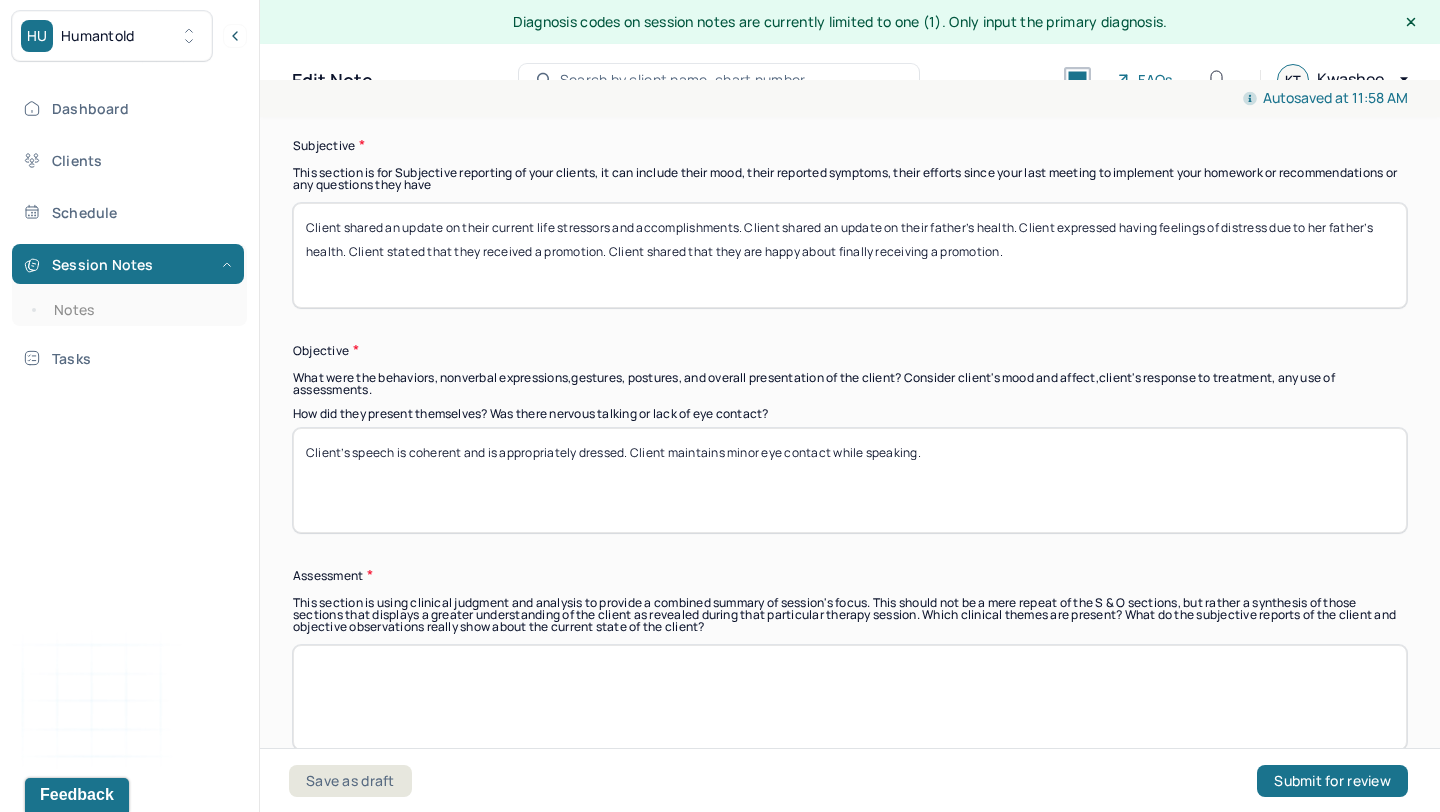 type on "Client’s speech is coherent and is appropriately dressed. Client maintains minor eye contact while speaking." 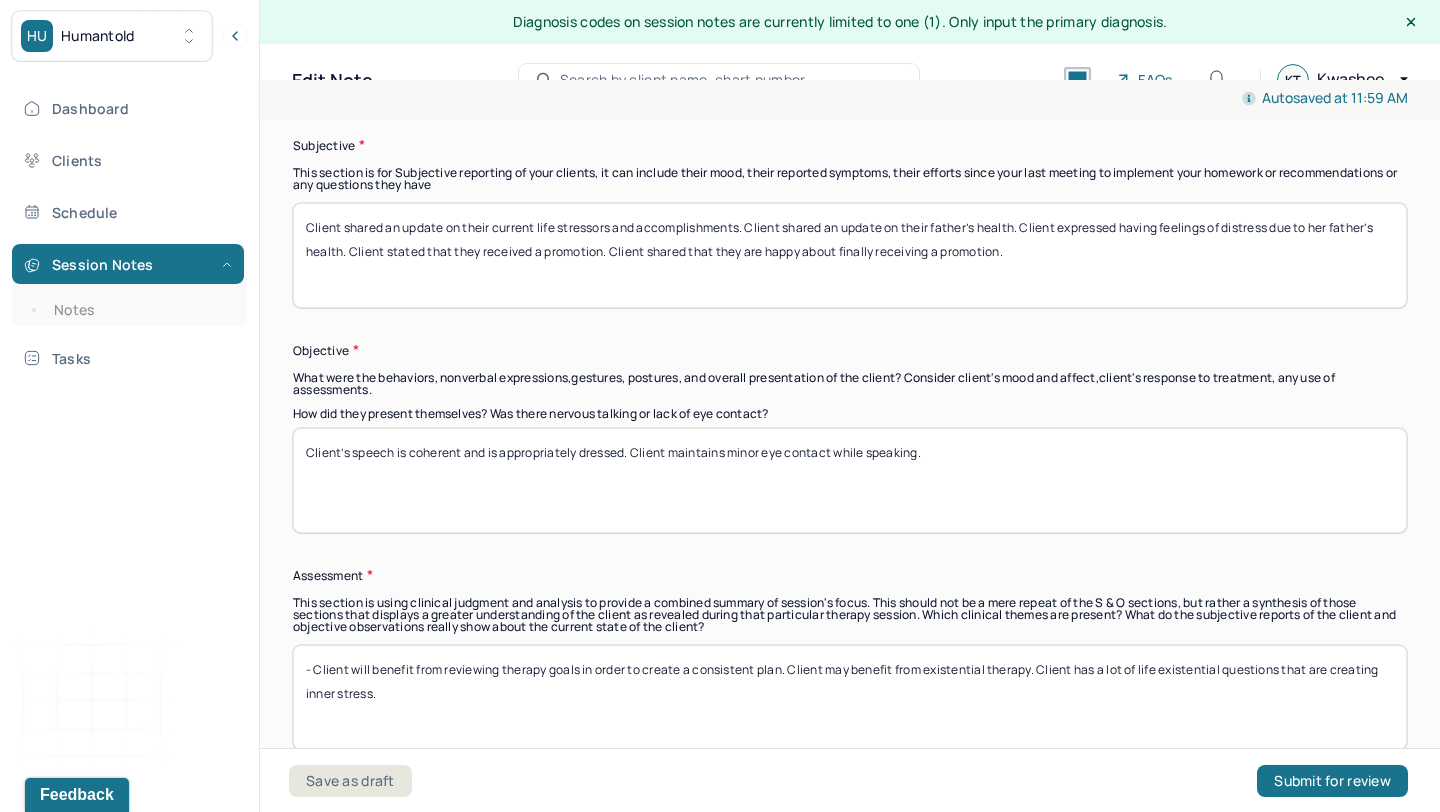 click on "- Client will benefit from reviewing therapy goals in order to create a consistent plan. Client may benefit from existential therapy. Client has a lot of life existential questions that are creating inner stress." at bounding box center [850, 697] 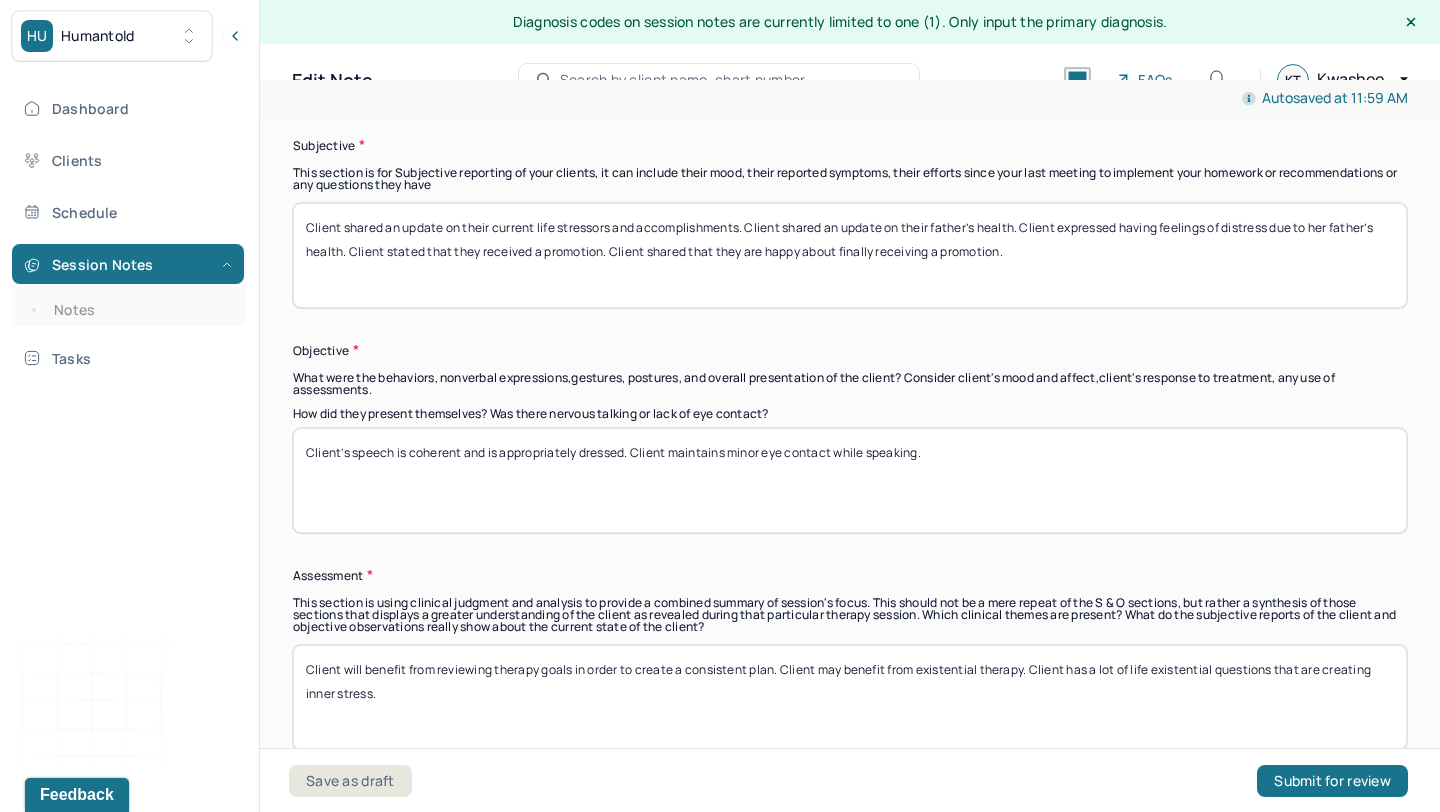 type on "Client will benefit from reviewing therapy goals in order to create a consistent plan. Client may benefit from existential therapy. Client has a lot of life existential questions that are creating inner stress." 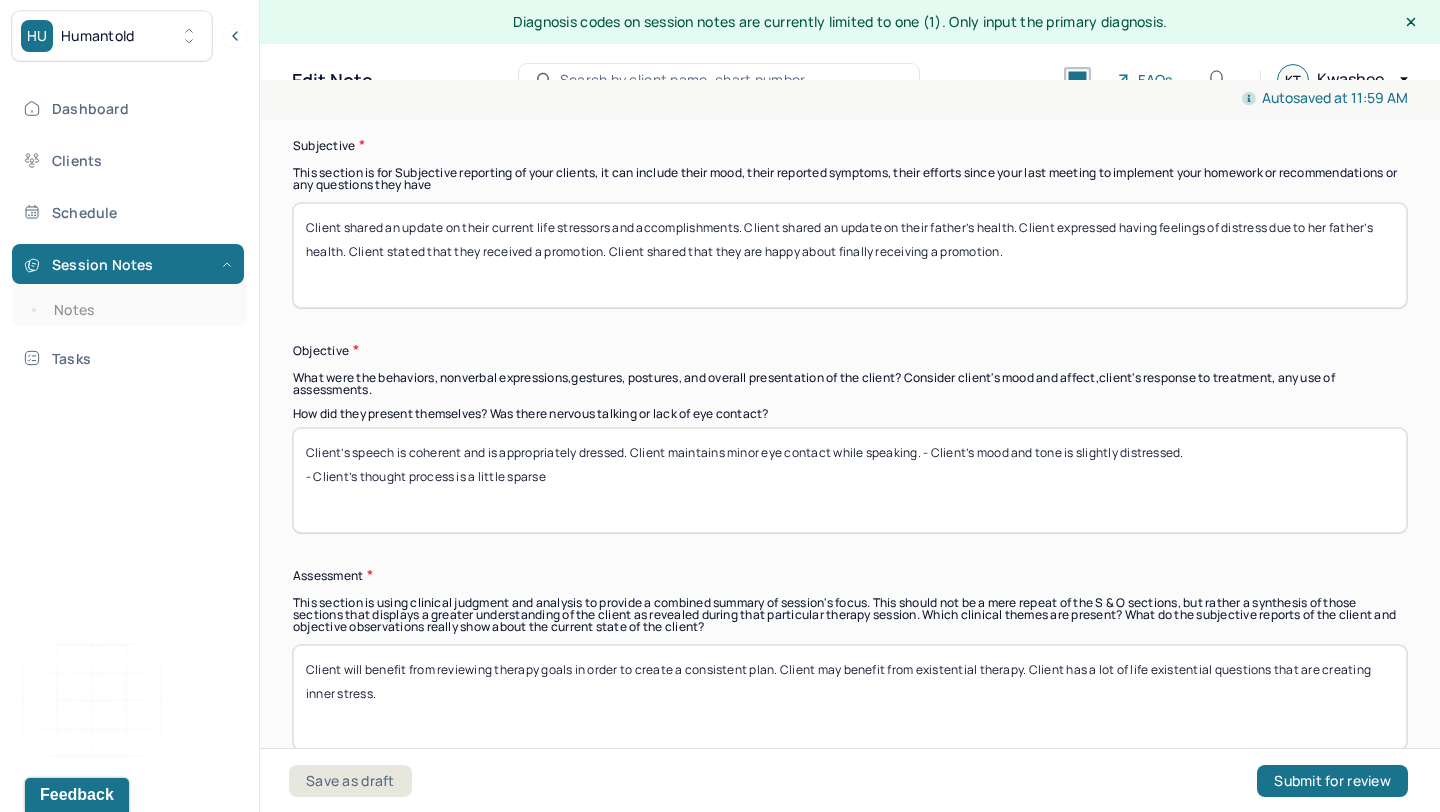 click on "Client’s speech is coherent and is appropriately dressed. Client maintains minor eye contact while speaking. - Client’s mood and tone is slightly distressed.
- Client’s thought process is a little sparse" at bounding box center (850, 480) 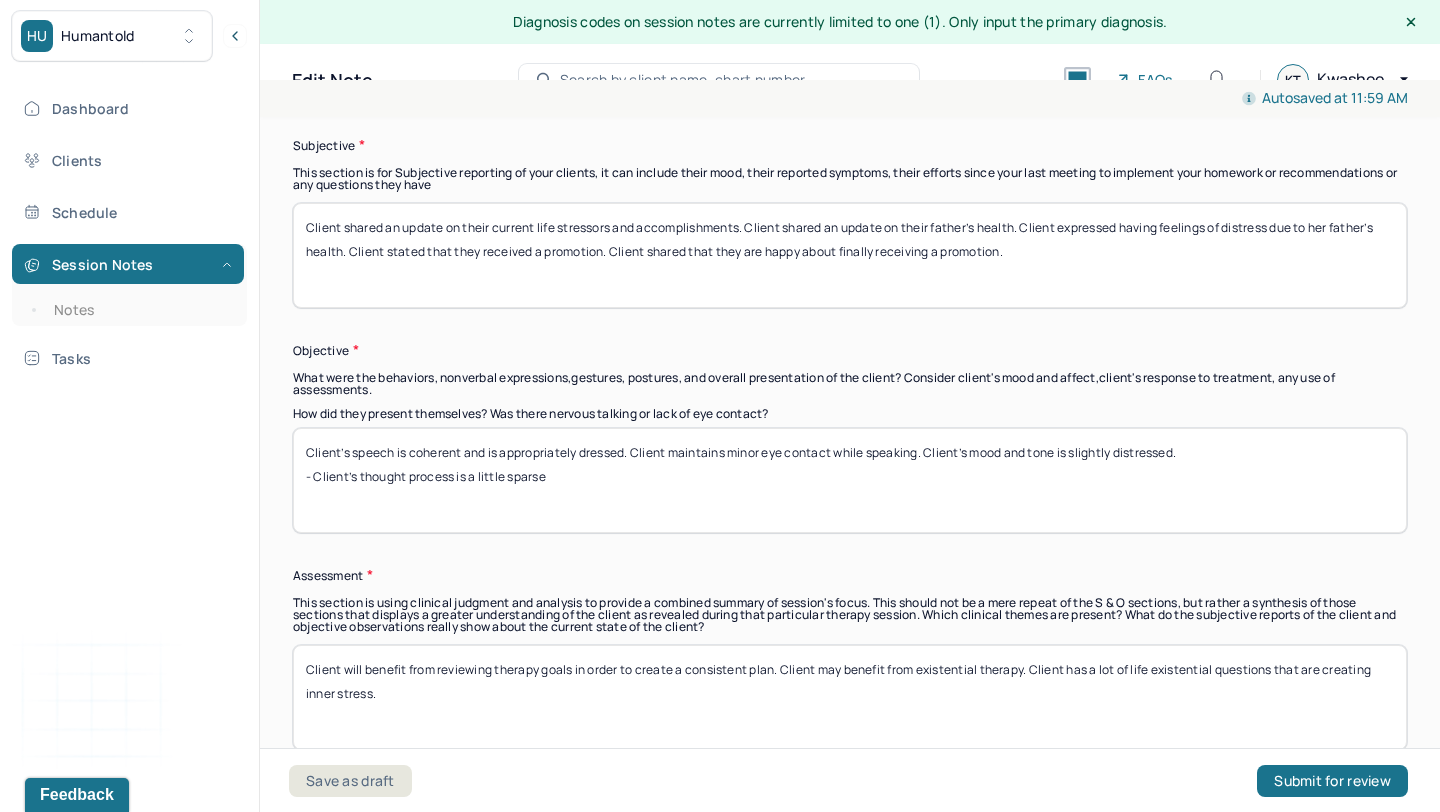 click on "Client’s speech is coherent and is appropriately dressed. Client maintains minor eye contact while speaking. Client’s mood and tone is slightly distressed.
- Client’s thought process is a little sparse" at bounding box center [850, 480] 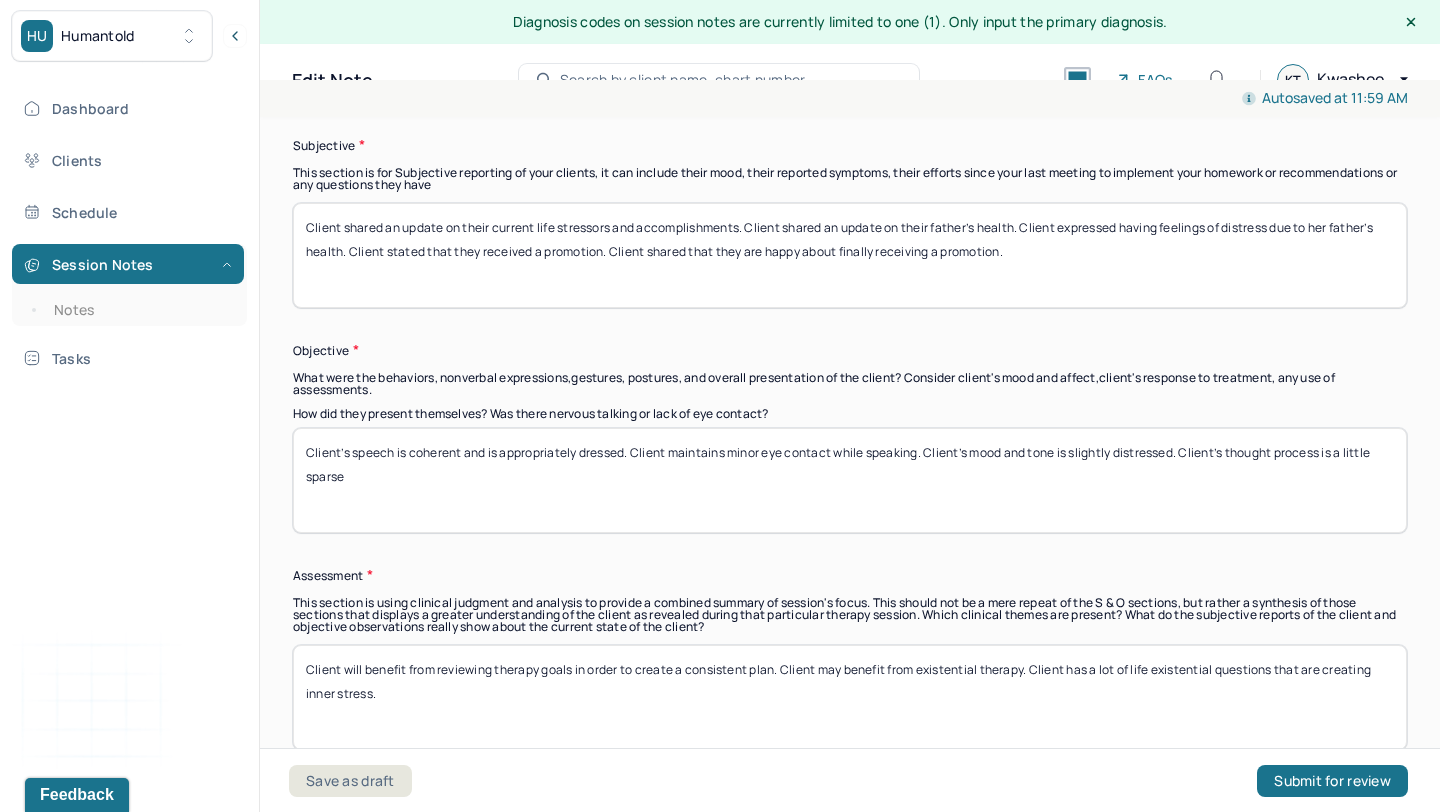 click on "Client’s speech is coherent and is appropriately dressed. Client maintains minor eye contact while speaking. Client’s mood and tone is slightly distressed. Client’s thought process is a little sparse" at bounding box center (850, 480) 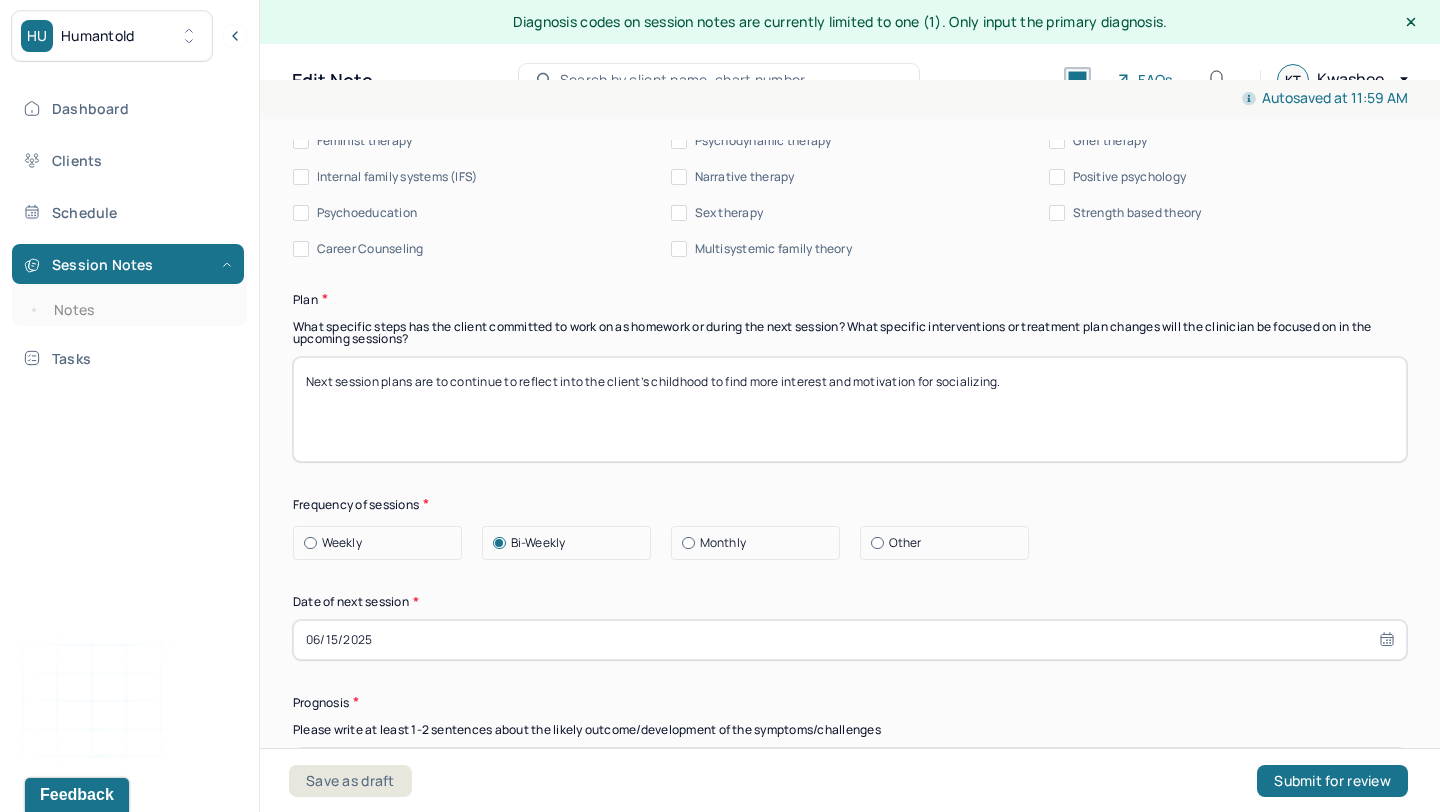 scroll, scrollTop: 2461, scrollLeft: 0, axis: vertical 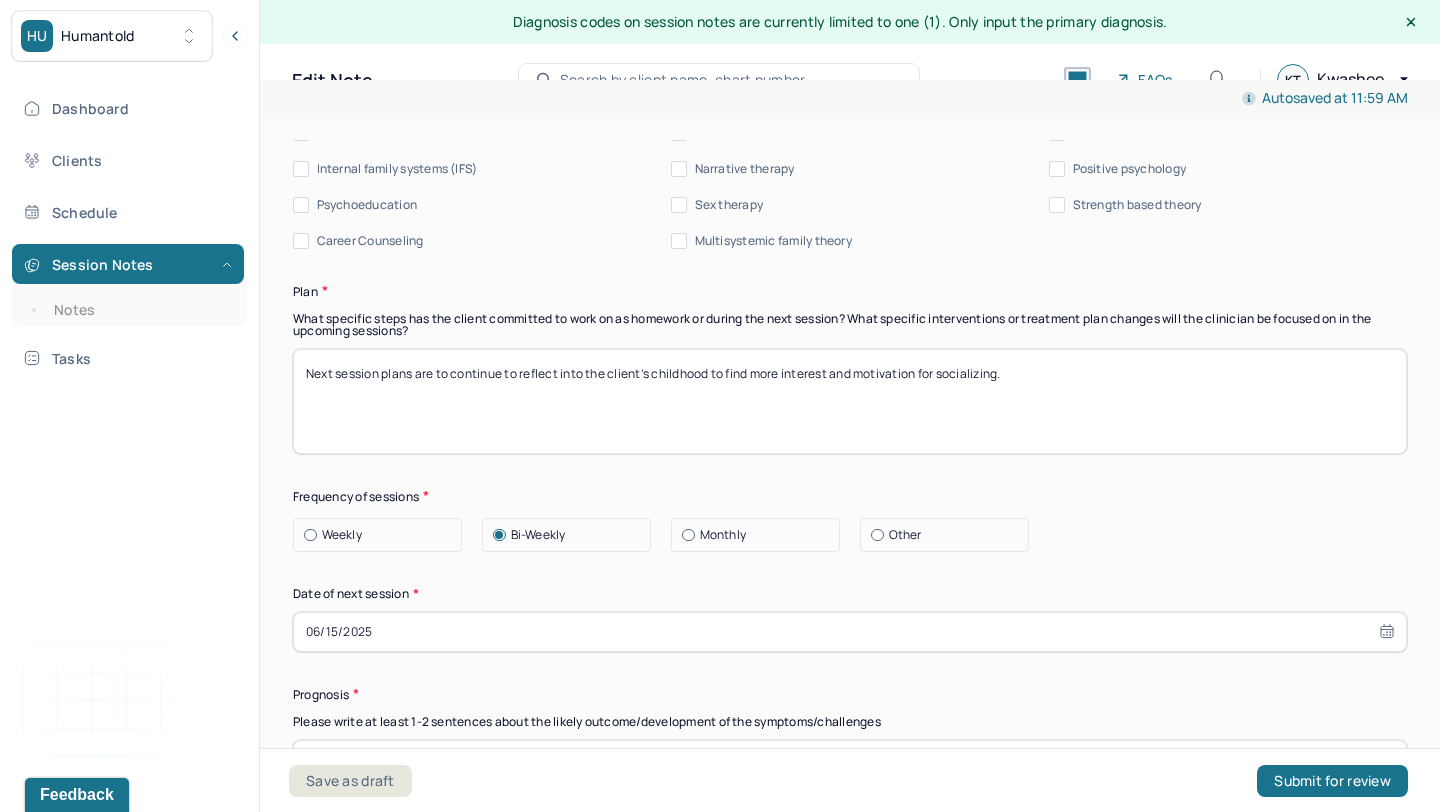 type on "Client’s speech is coherent and is appropriately dressed. Client maintains minor eye contact while speaking. Client’s mood and tone is slightly distressed. Client’s thought process is a little sparse." 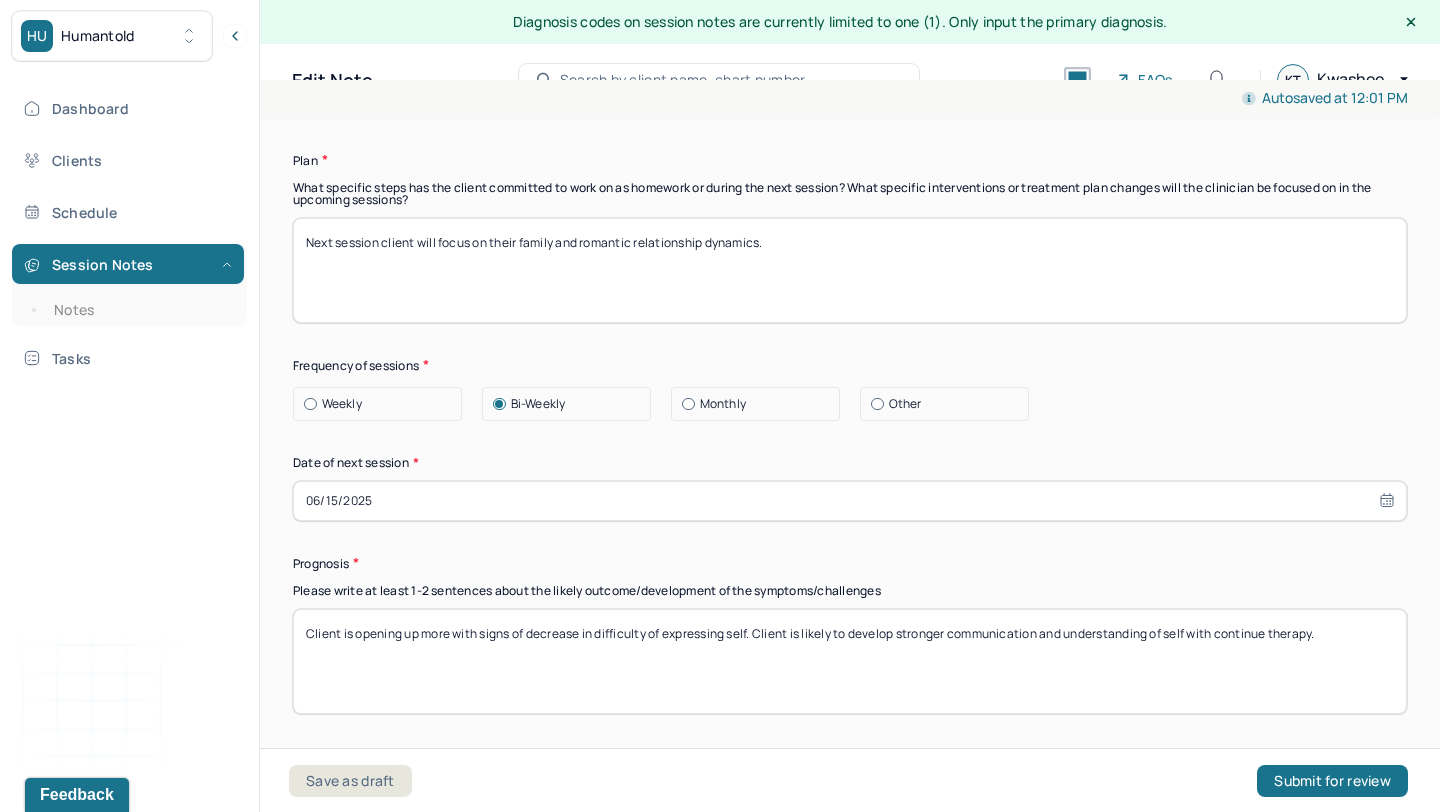 scroll, scrollTop: 2599, scrollLeft: 0, axis: vertical 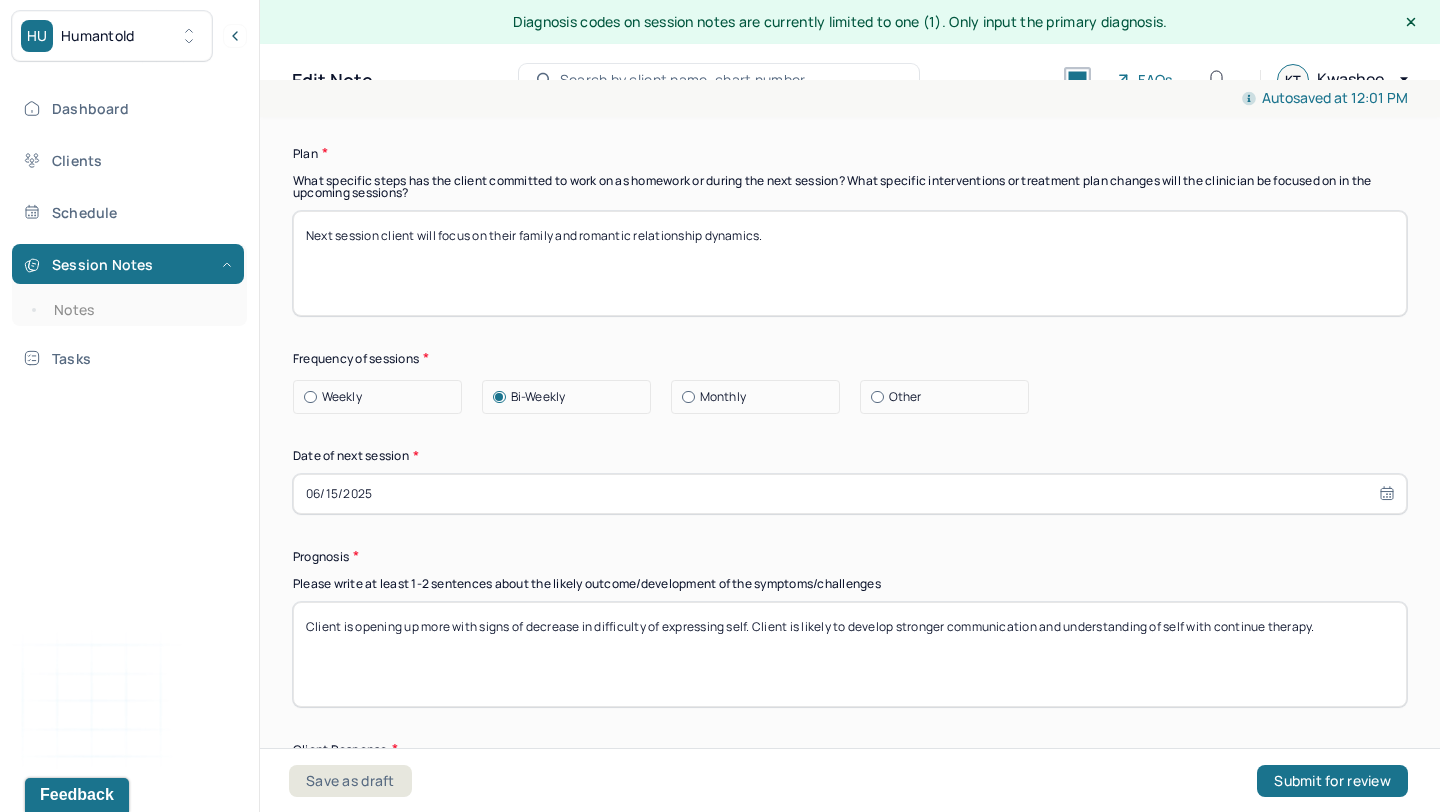 type on "Next session client will focus on their family and romantic relationship dynamics." 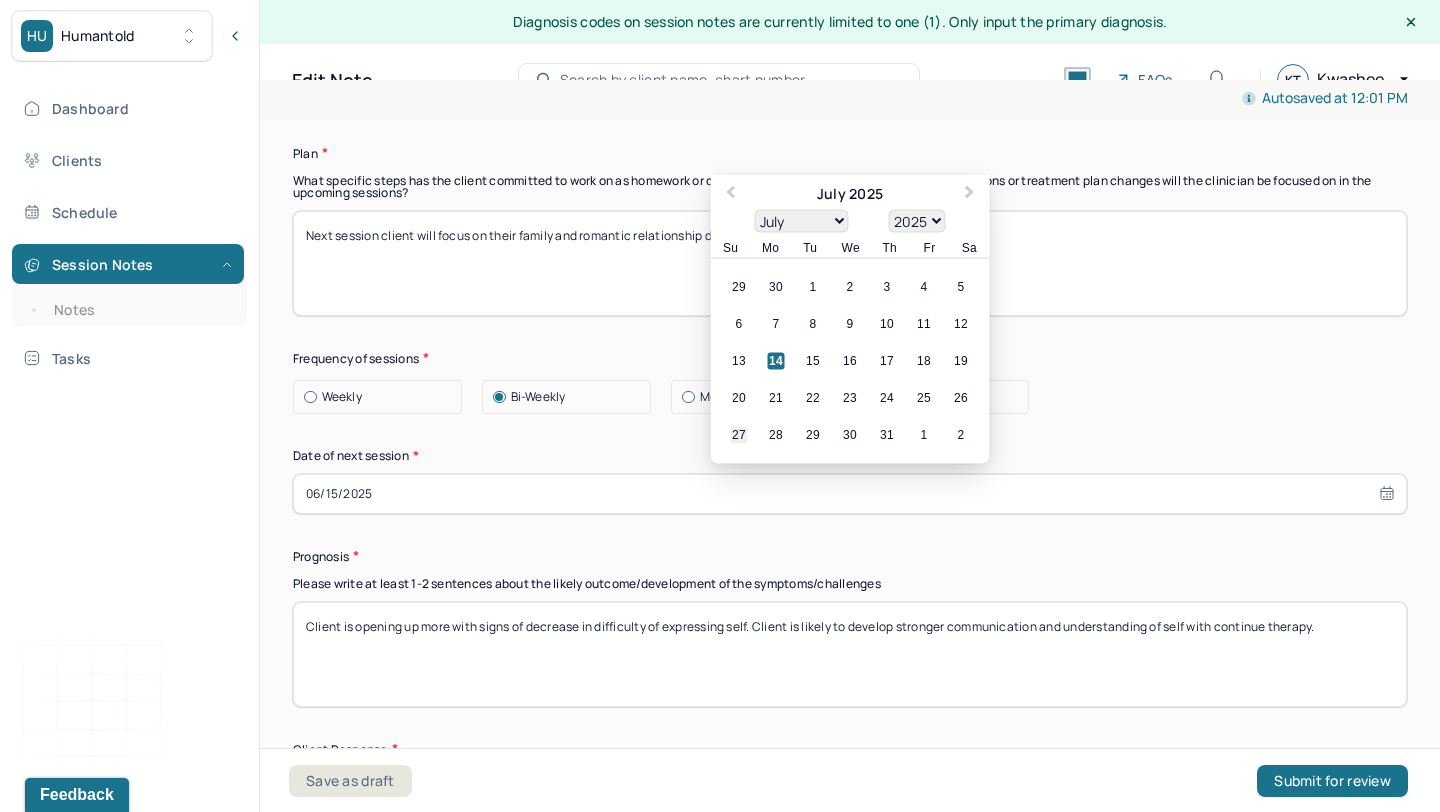 click on "27" at bounding box center (739, 434) 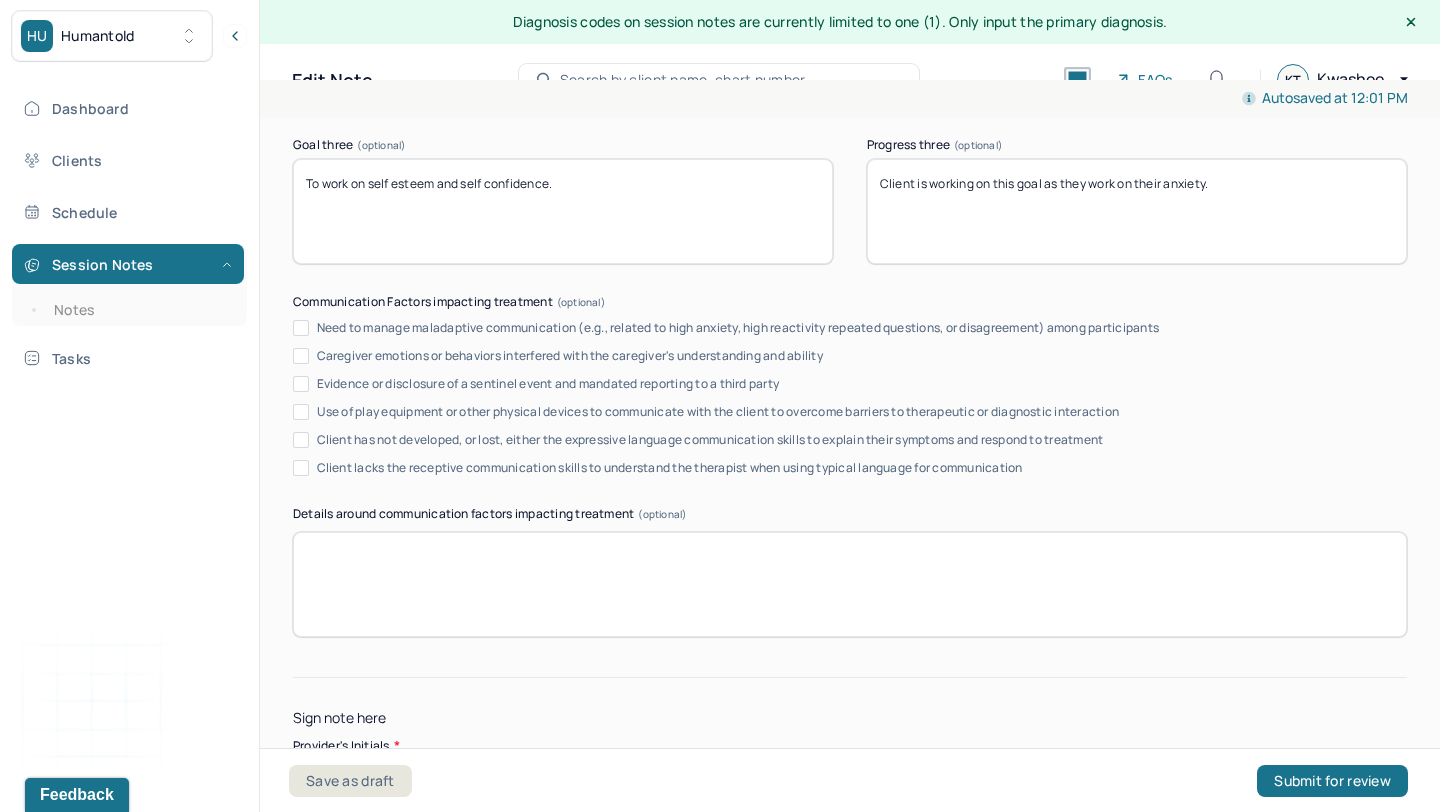 scroll, scrollTop: 3847, scrollLeft: 0, axis: vertical 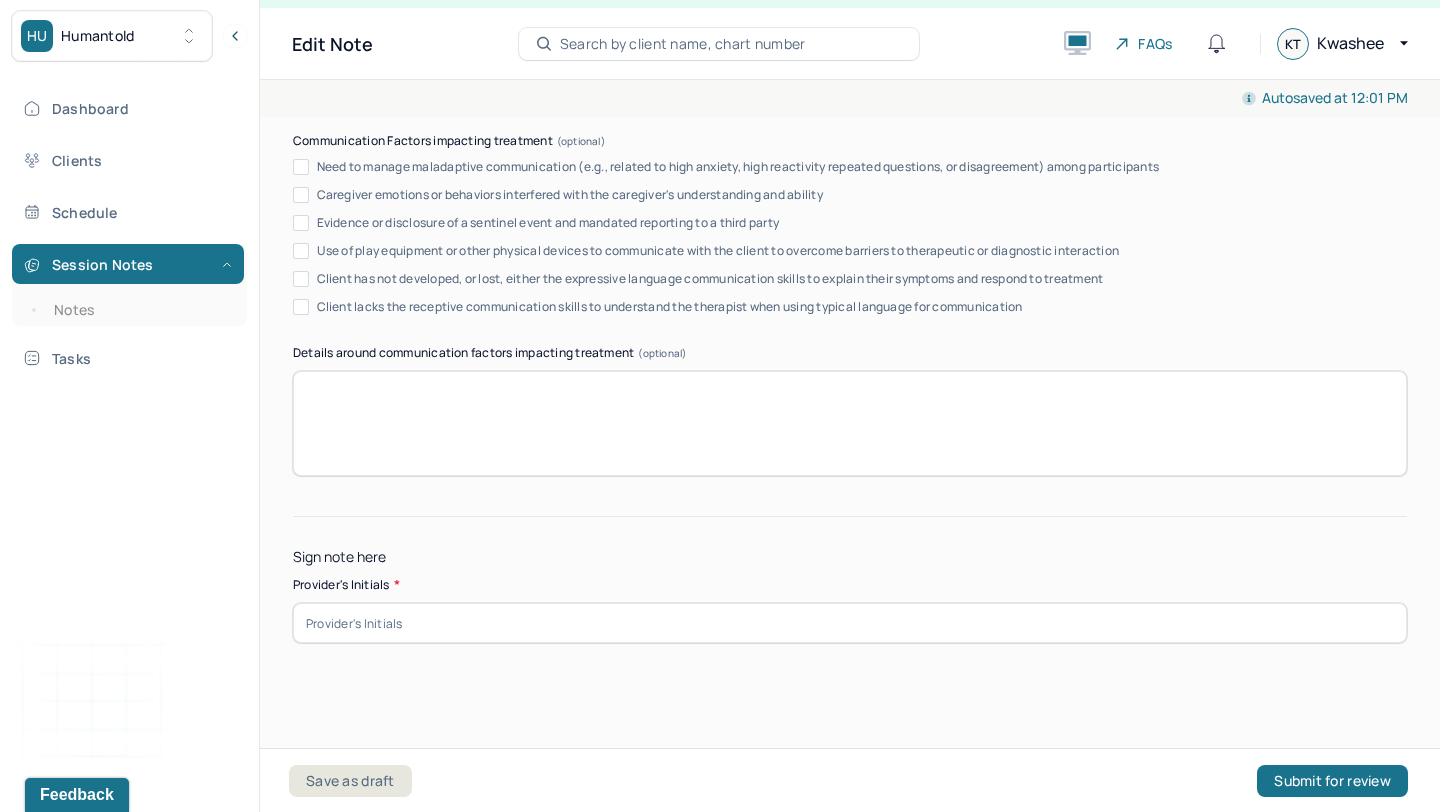 click at bounding box center (850, 623) 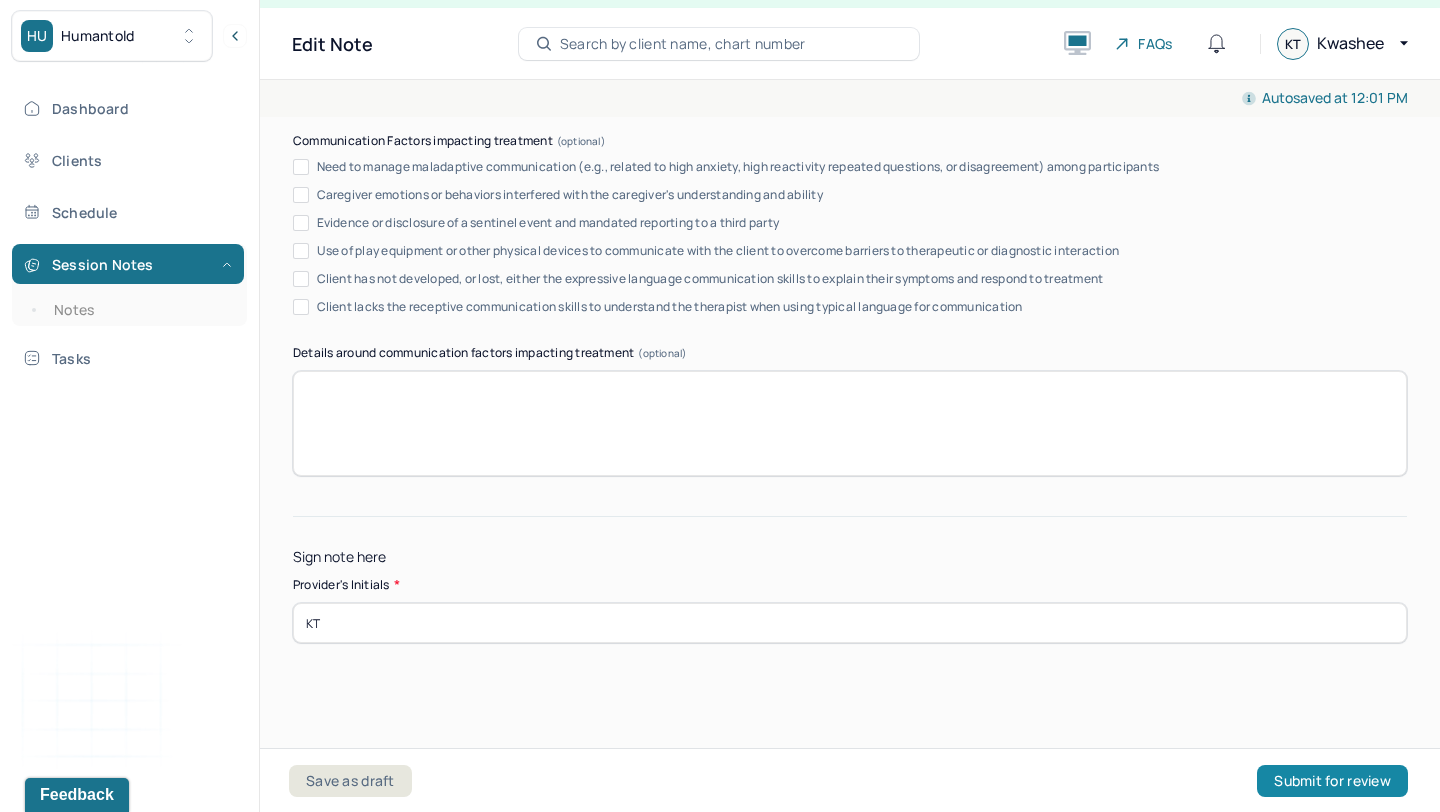 type on "KT" 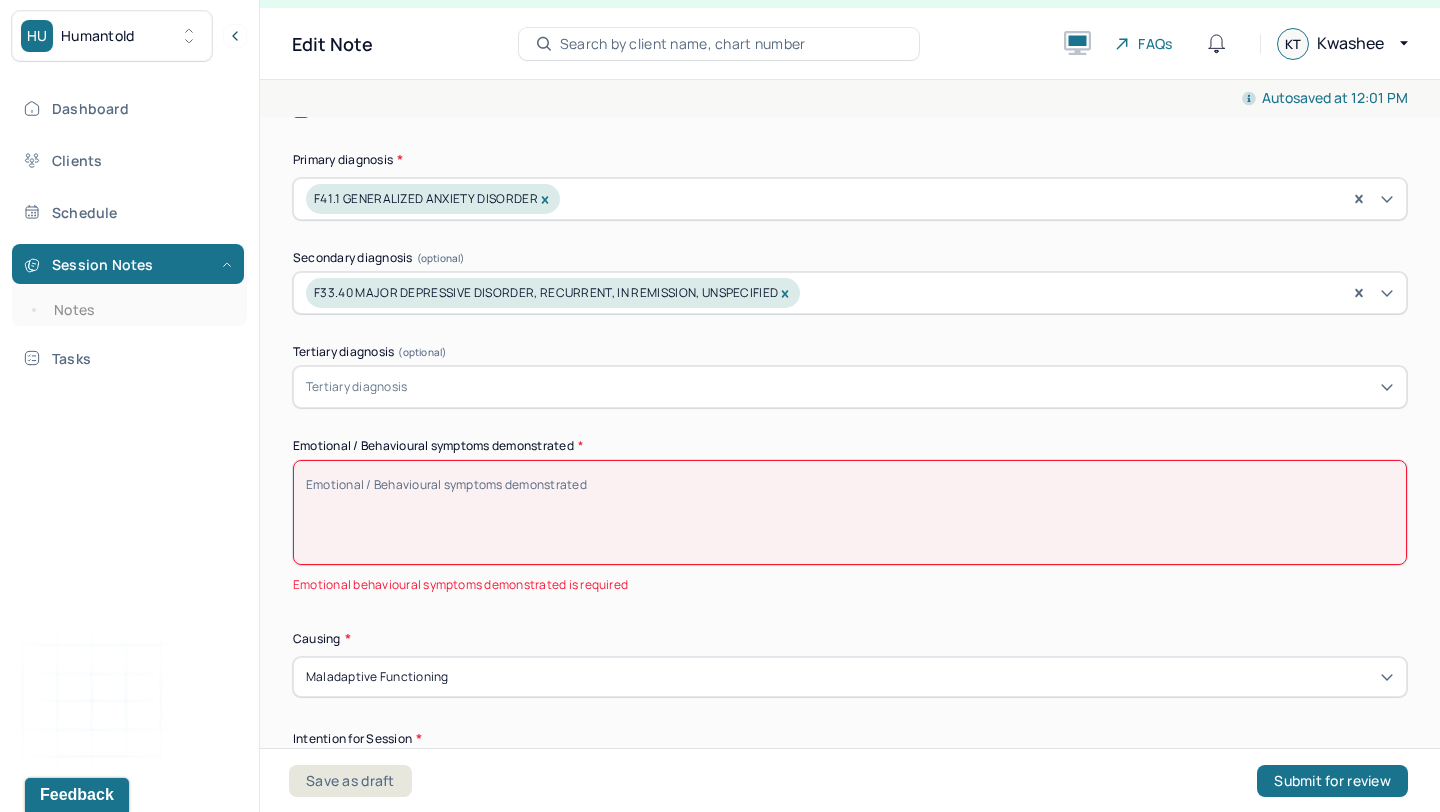 scroll, scrollTop: 757, scrollLeft: 0, axis: vertical 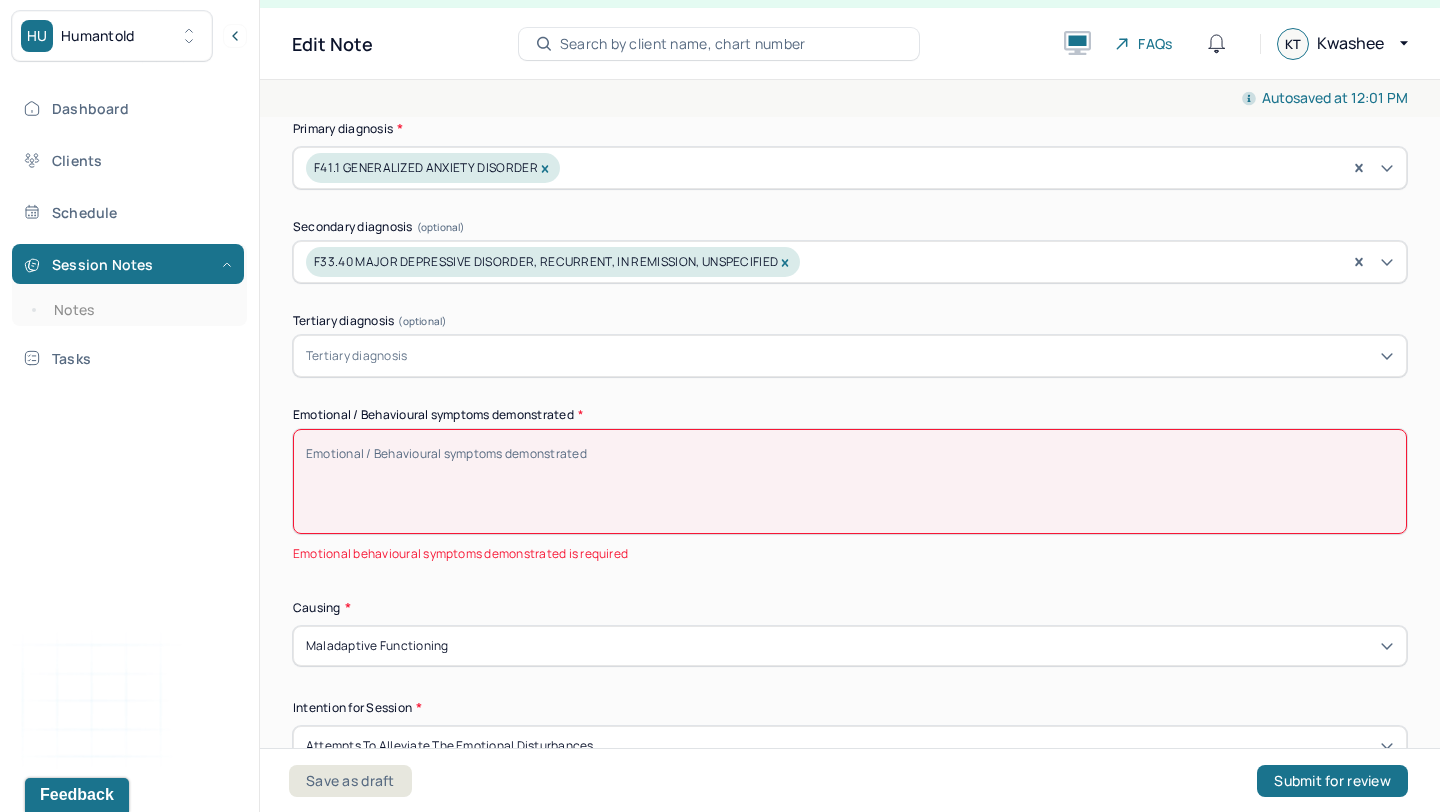 click on "Emotional / Behavioural symptoms demonstrated *" at bounding box center [850, 481] 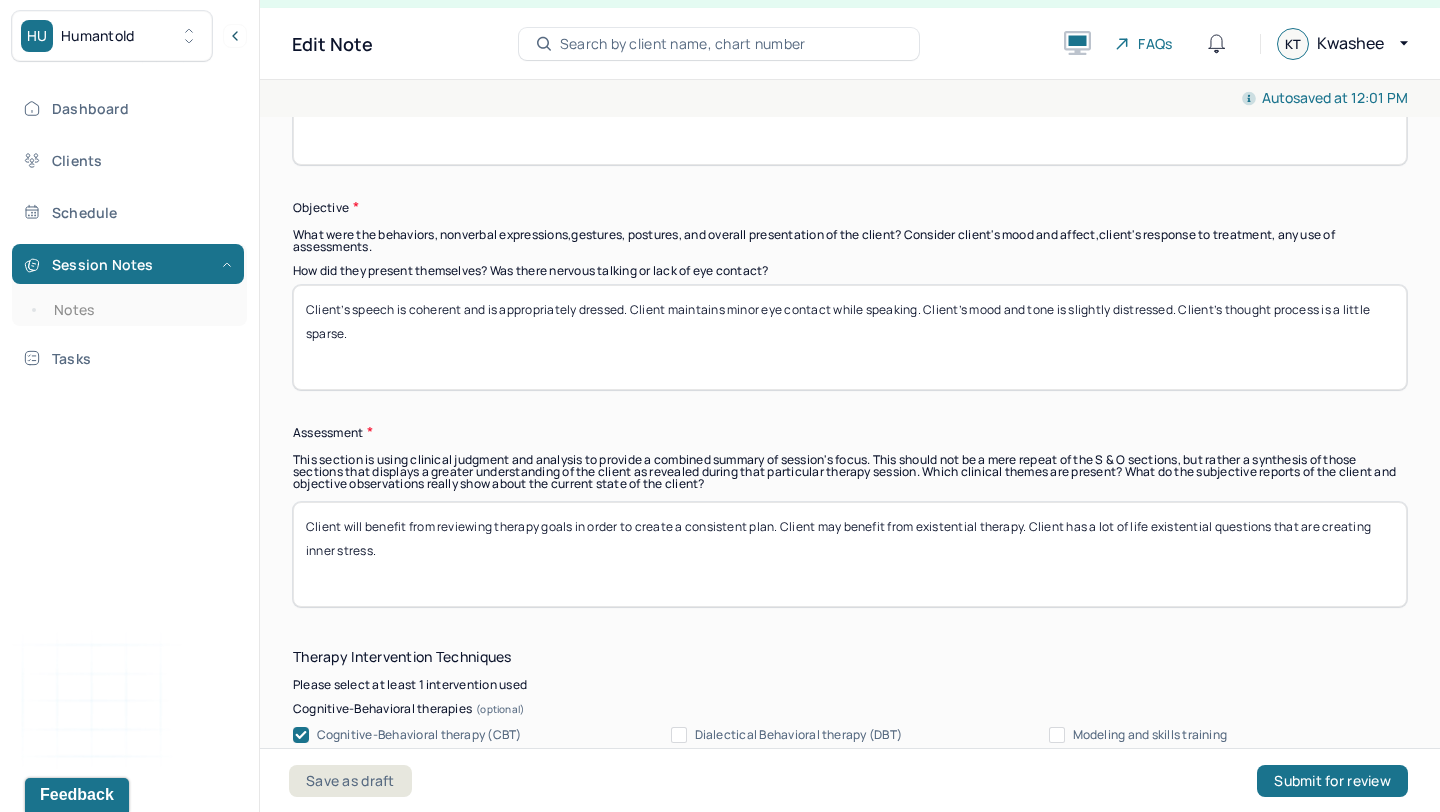 scroll, scrollTop: 1600, scrollLeft: 0, axis: vertical 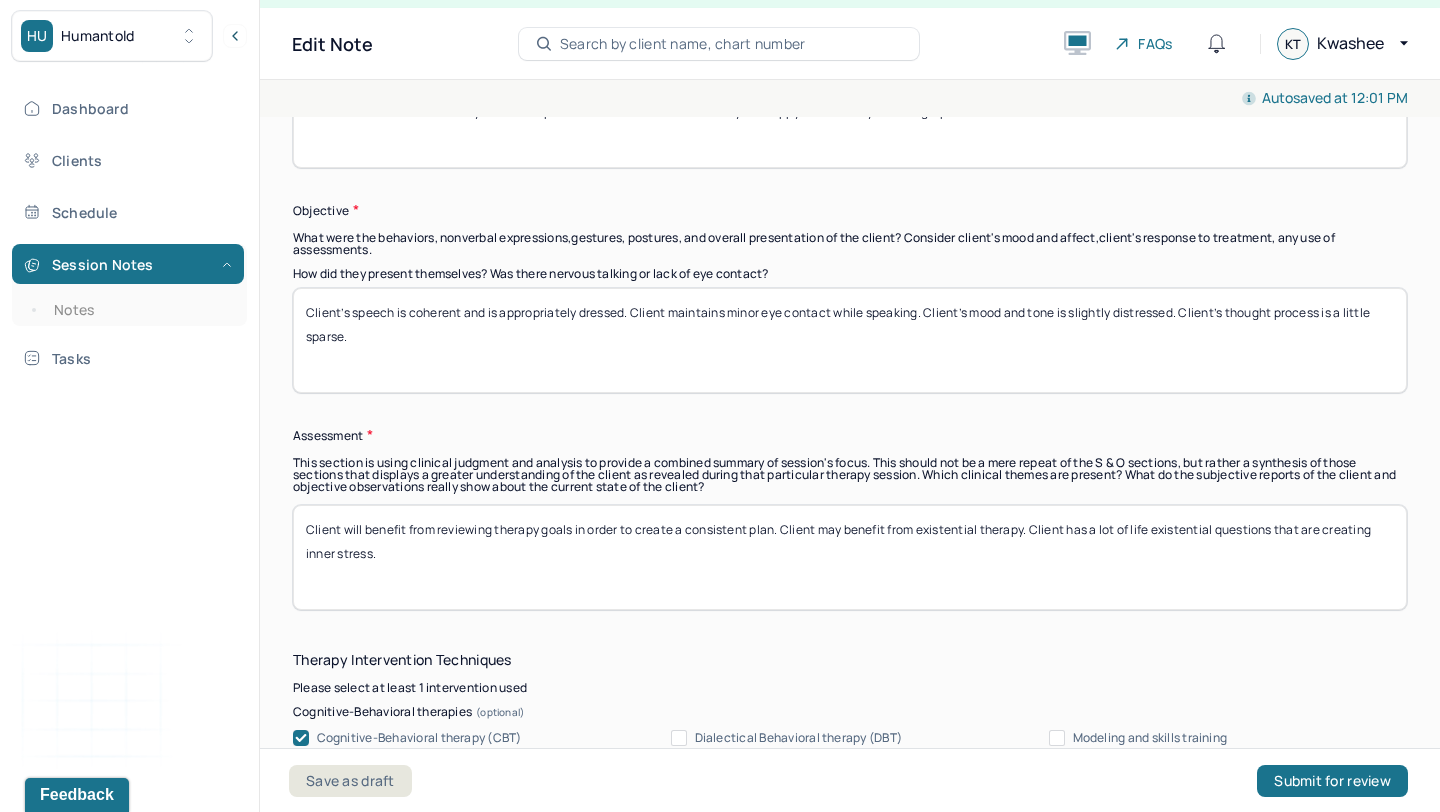 drag, startPoint x: 928, startPoint y: 305, endPoint x: 1174, endPoint y: 336, distance: 247.94556 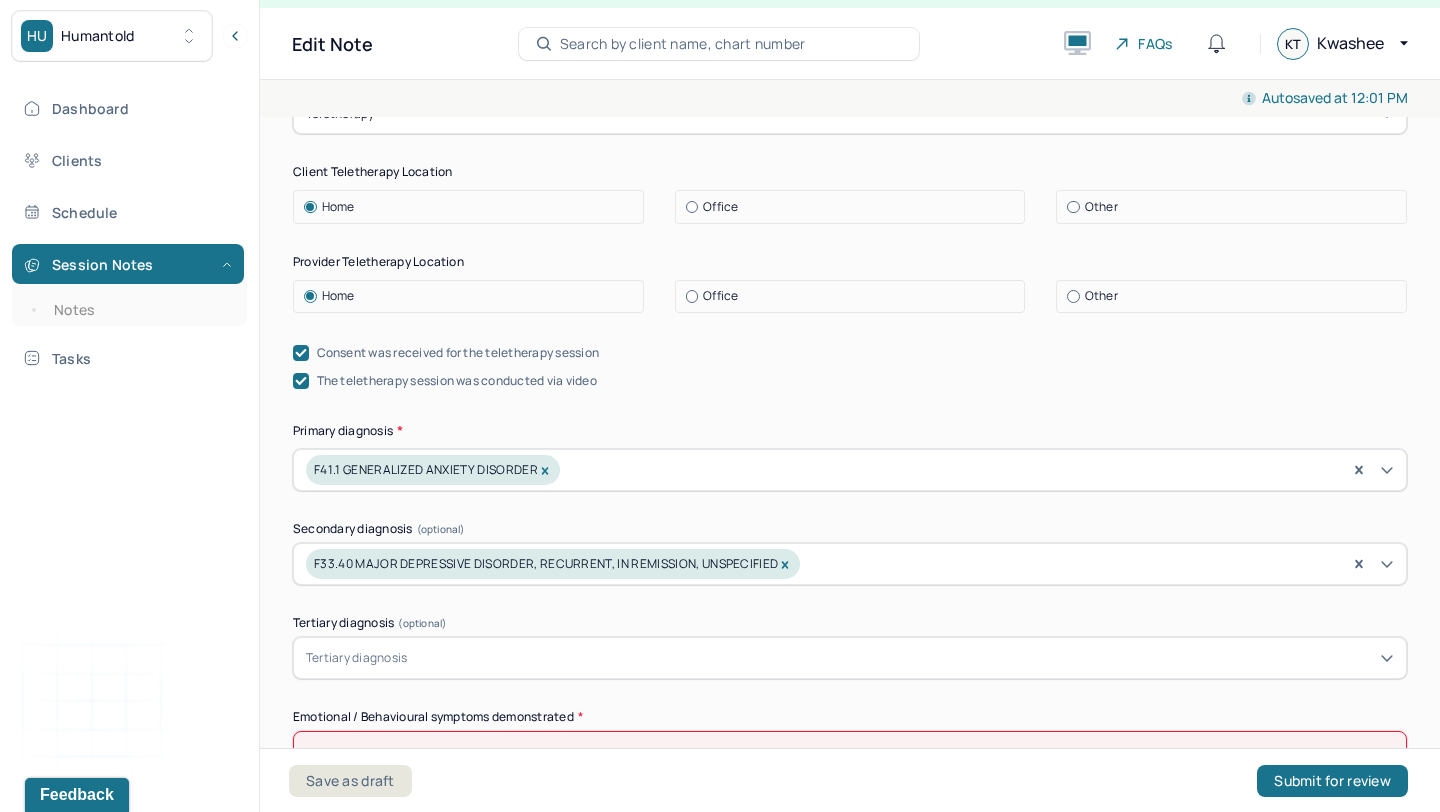 scroll, scrollTop: 690, scrollLeft: 0, axis: vertical 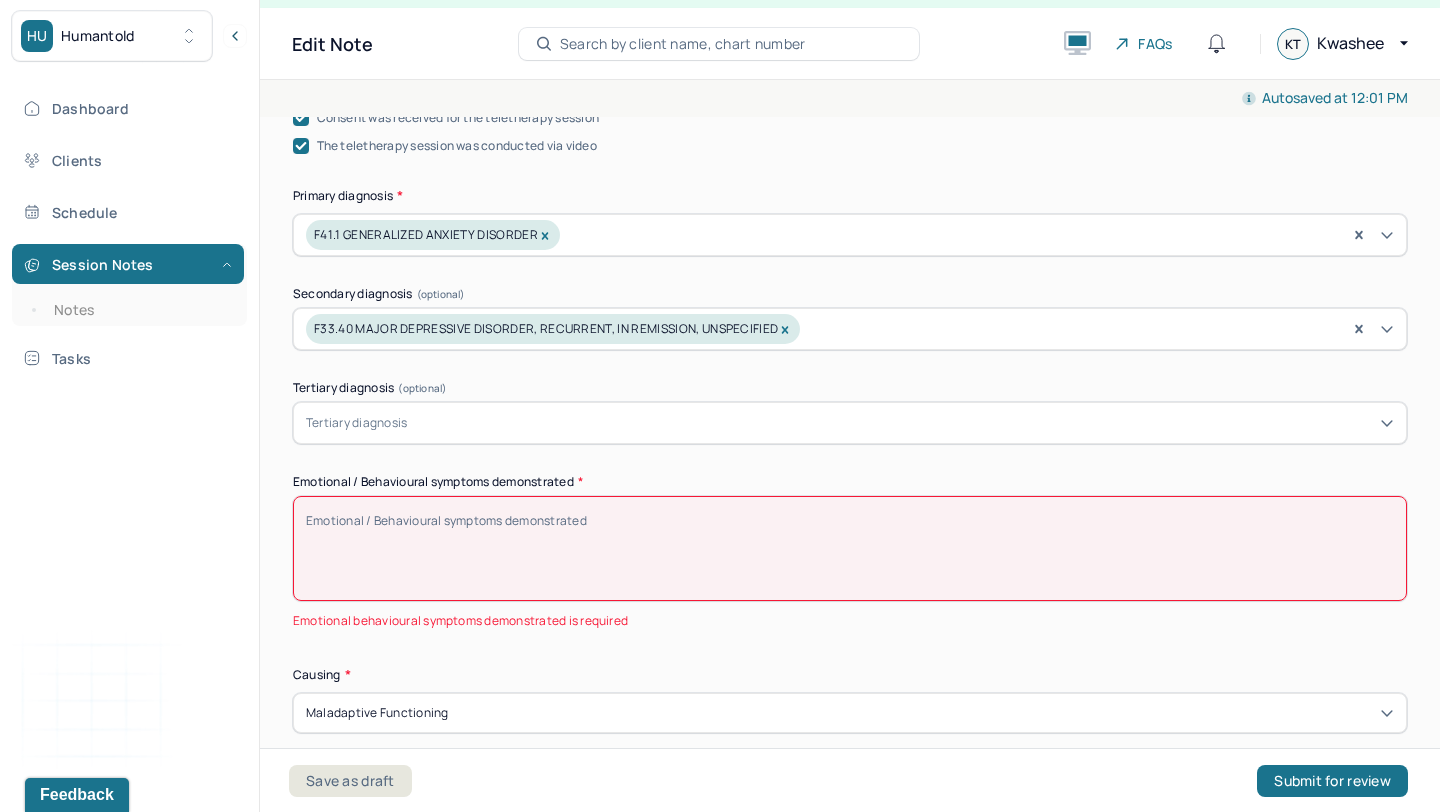 type on "Client’s speech is coherent and is appropriately dressed. Client maintains minor eye contact while speaking." 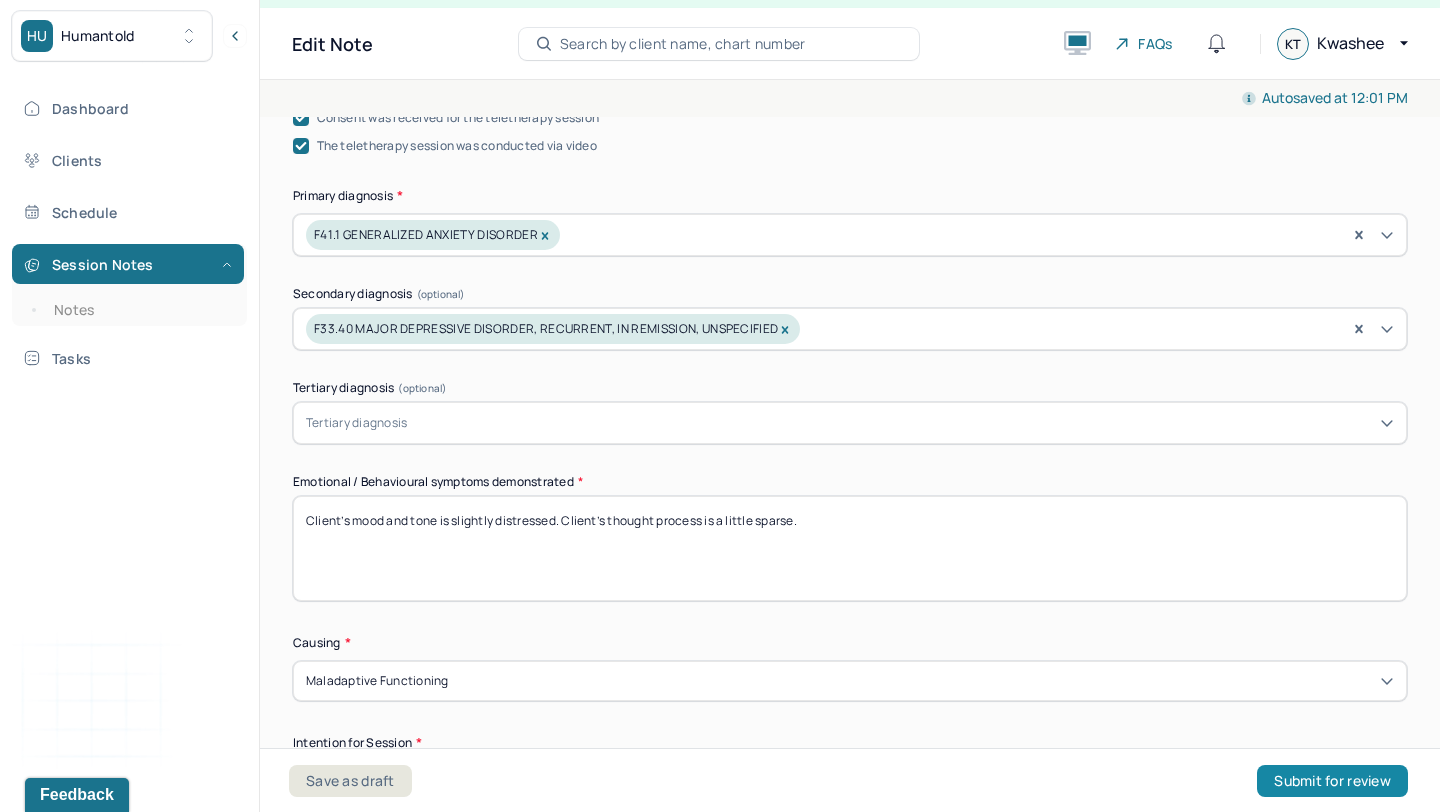type on "Client’s mood and tone is slightly distressed. Client’s thought process is a little sparse." 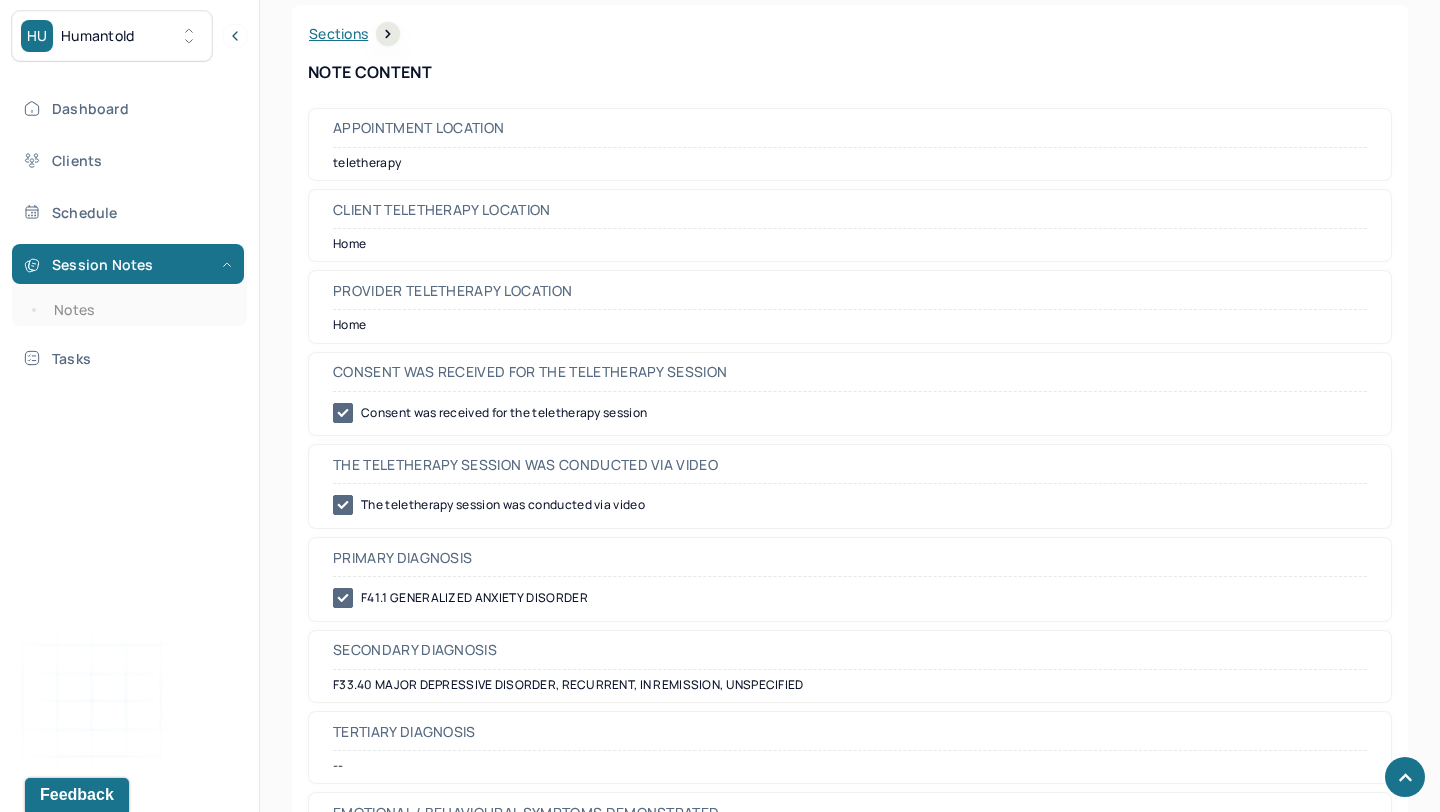 scroll, scrollTop: 0, scrollLeft: 0, axis: both 